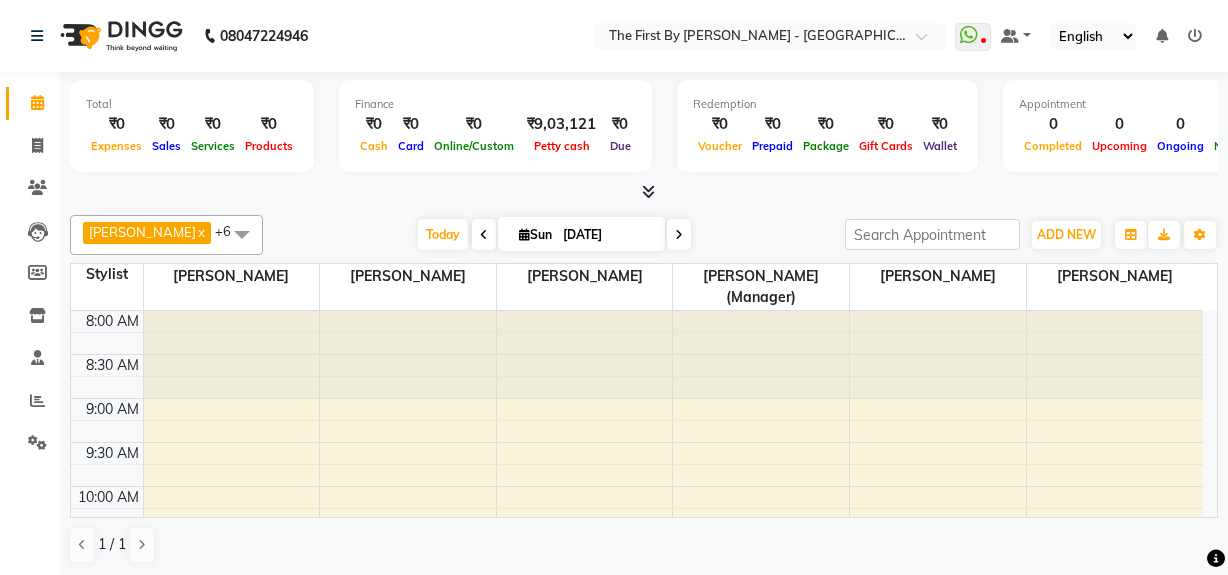 scroll, scrollTop: 0, scrollLeft: 0, axis: both 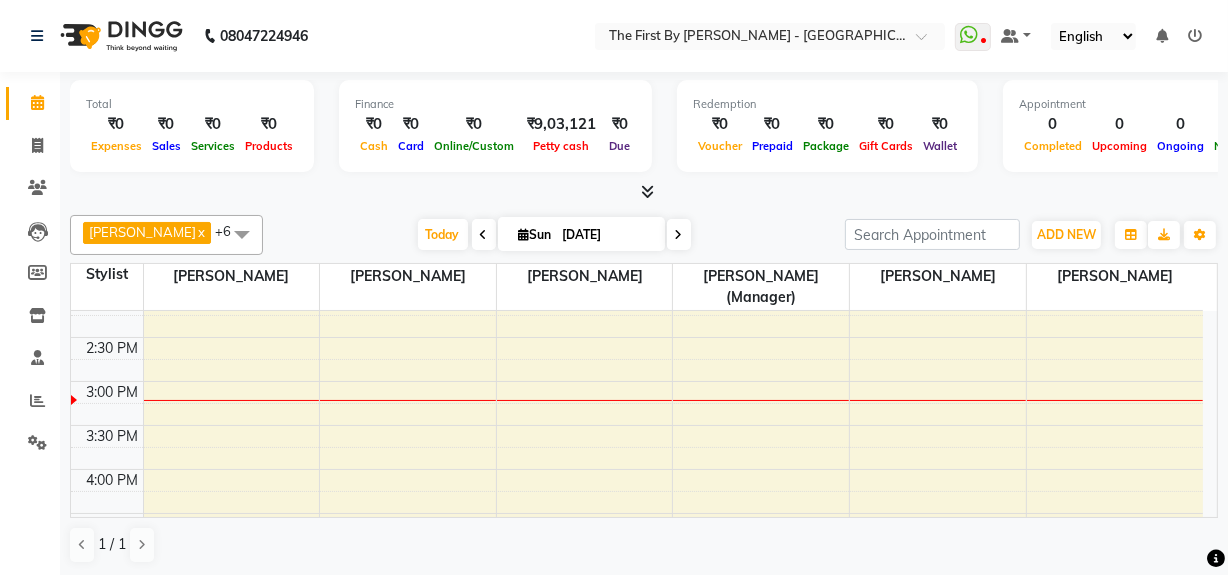 click at bounding box center [585, 400] 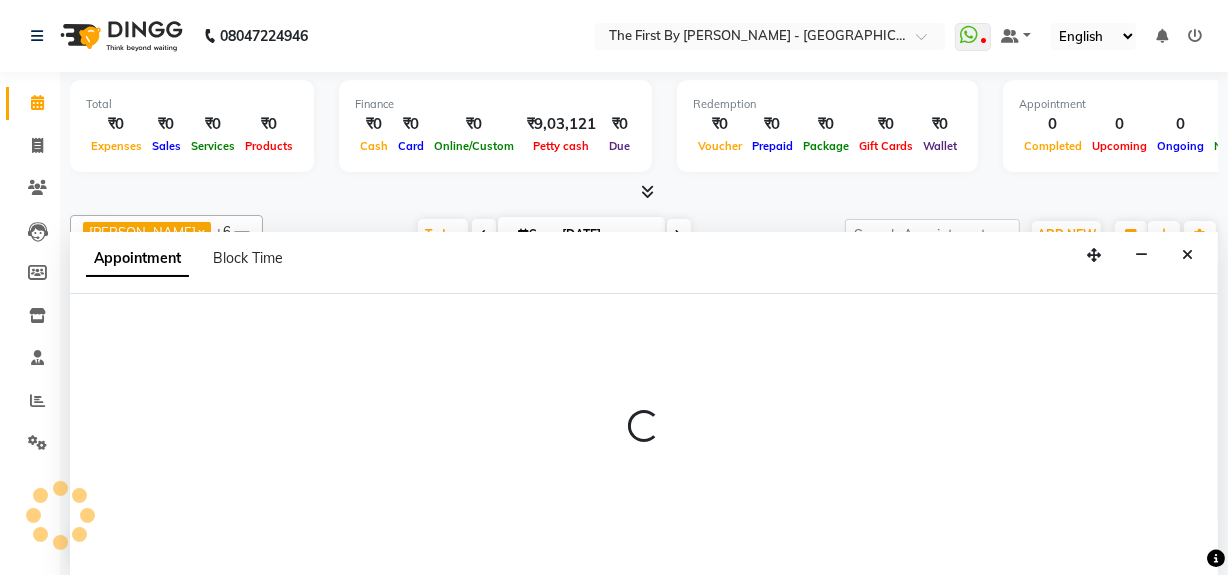select on "49085" 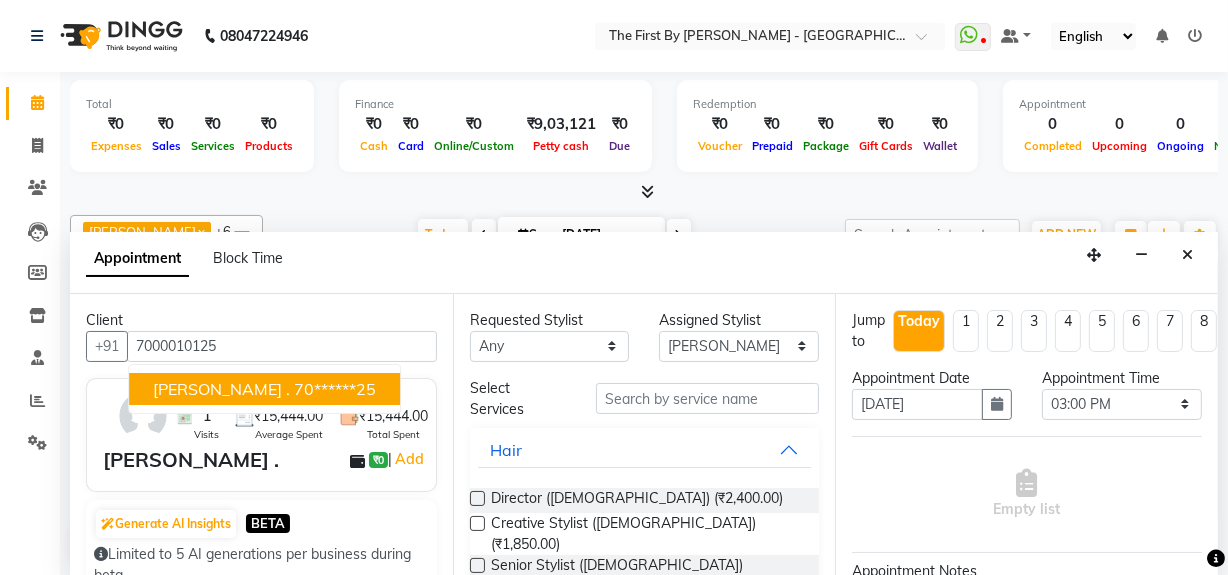 click on "[PERSON_NAME] ." at bounding box center [221, 389] 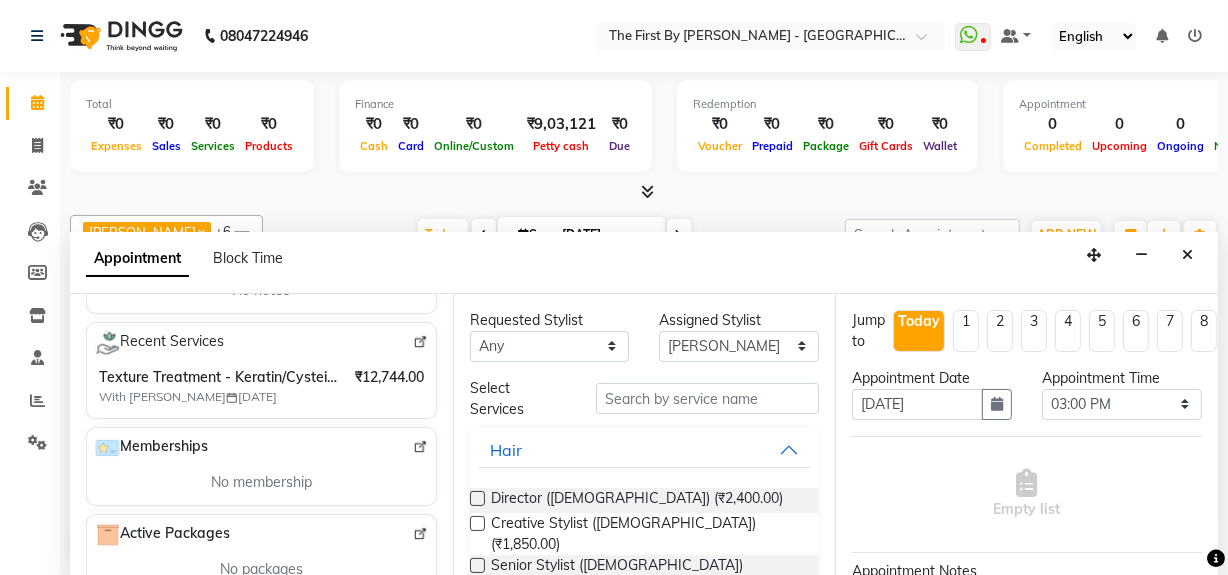 scroll, scrollTop: 363, scrollLeft: 0, axis: vertical 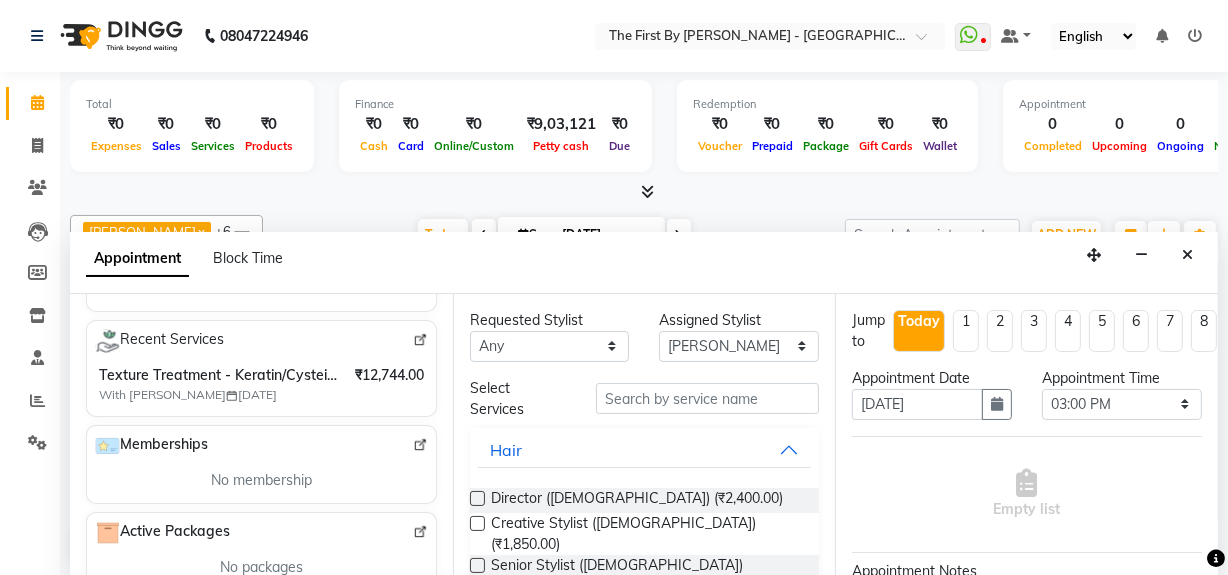 type on "70******25" 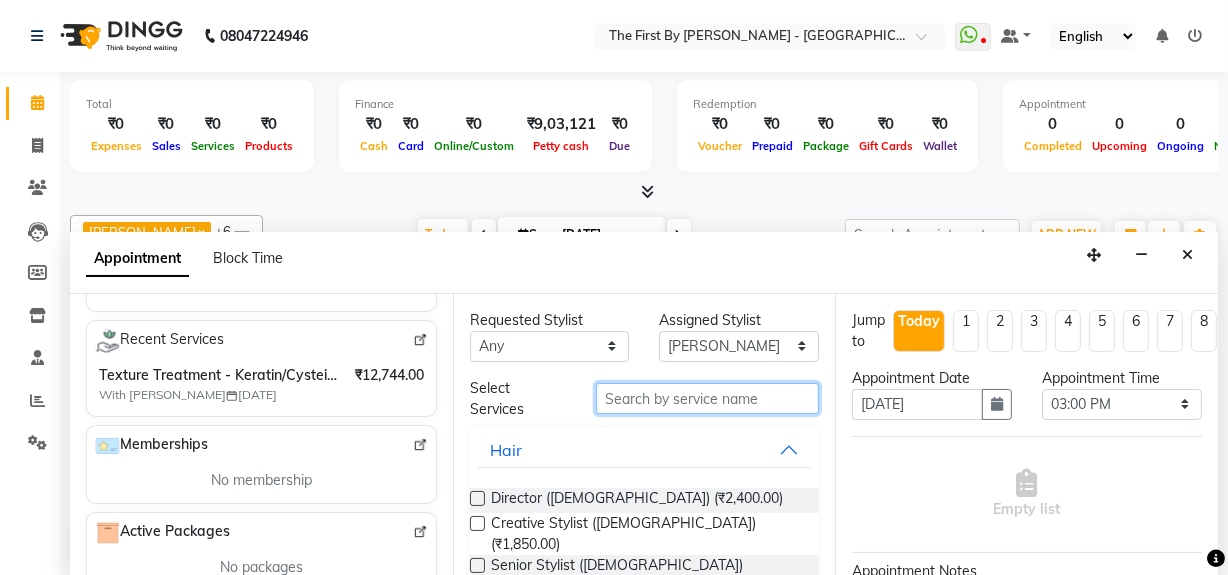 click at bounding box center [707, 398] 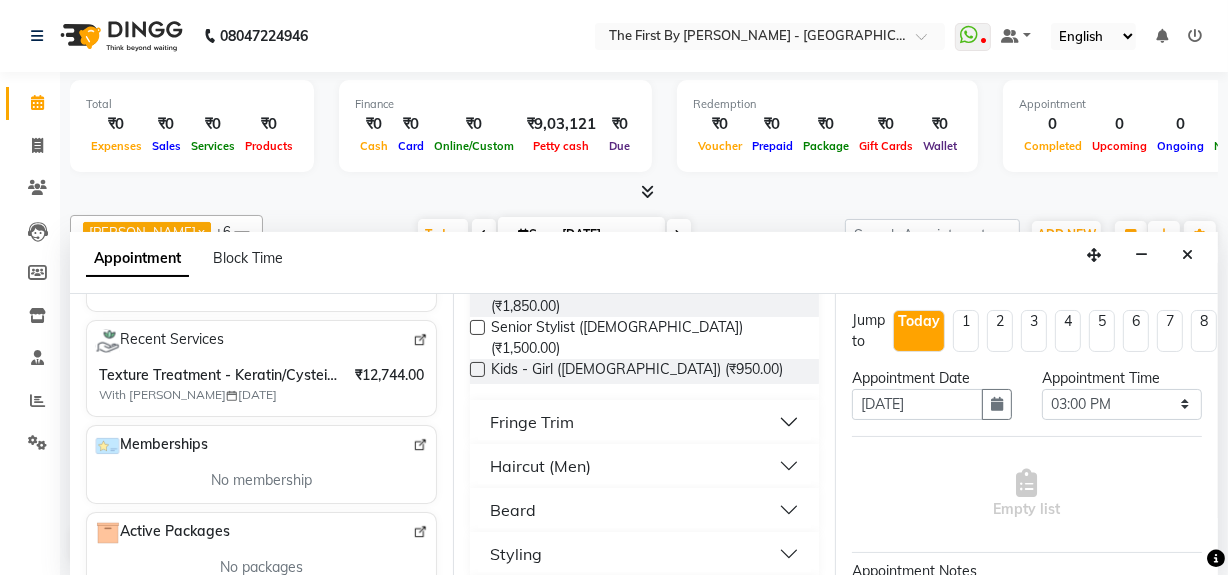 scroll, scrollTop: 181, scrollLeft: 0, axis: vertical 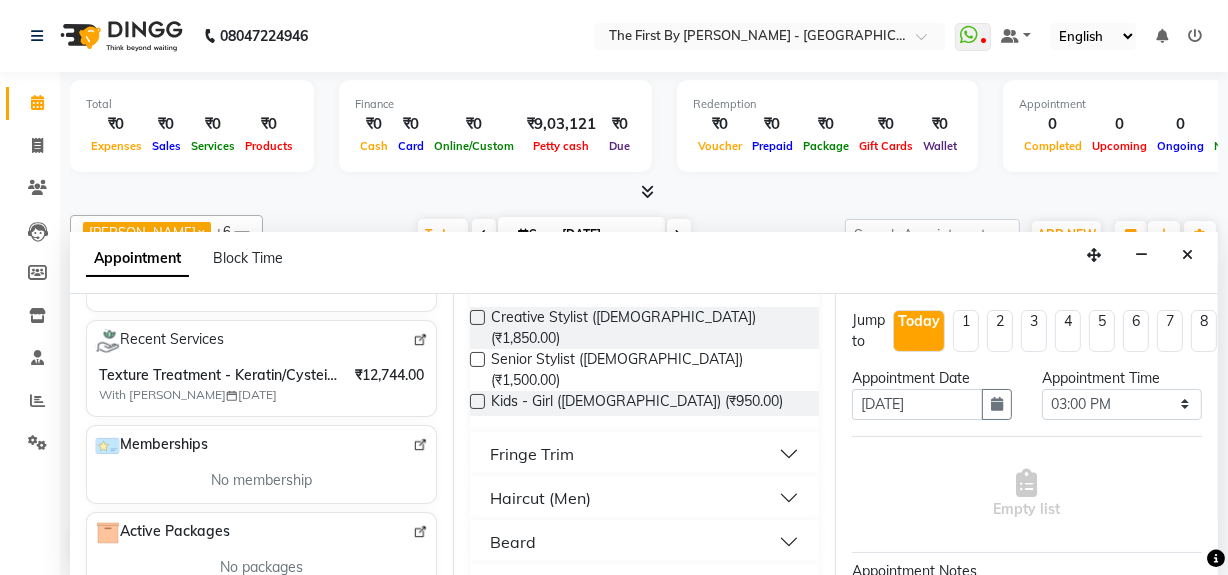 type on "50" 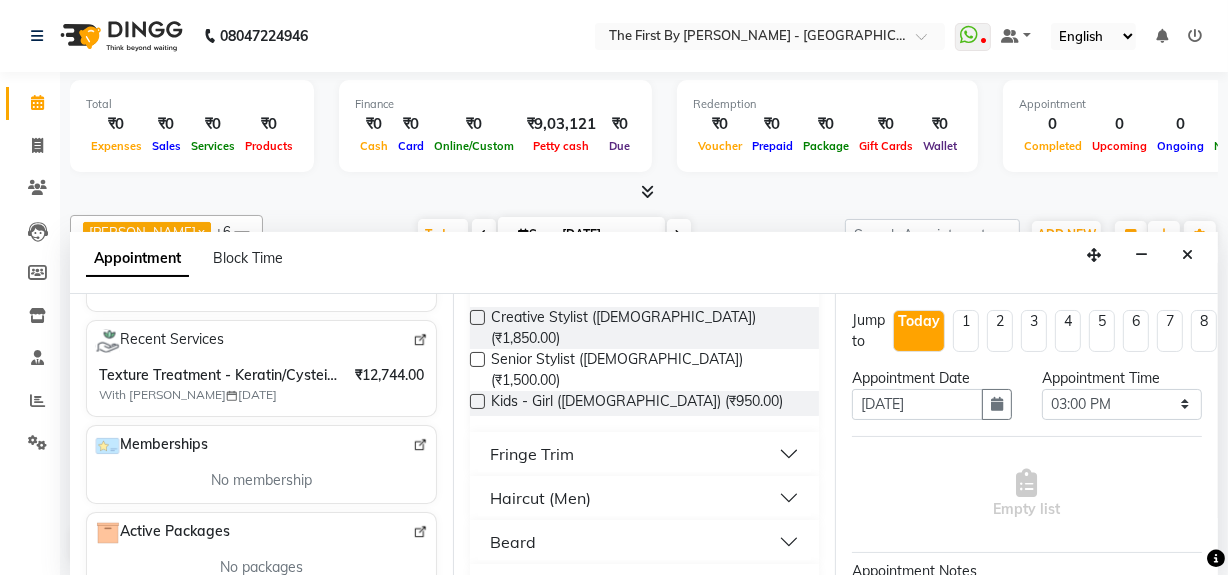 click on "Fringe Trim" at bounding box center [645, 454] 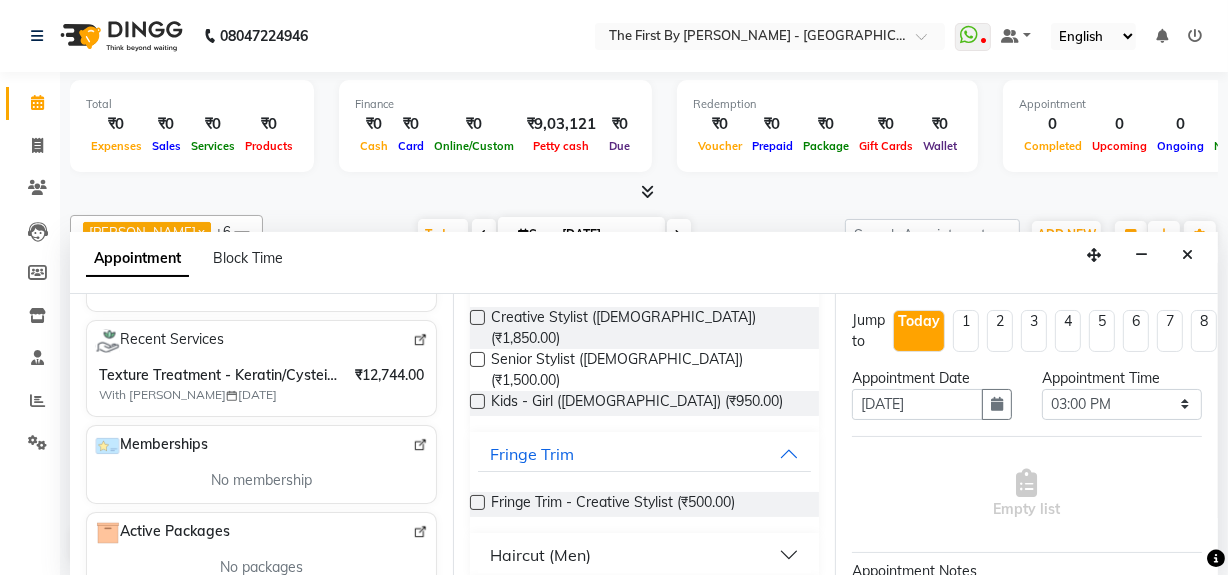 click on "Haircut (Men)" at bounding box center [645, 555] 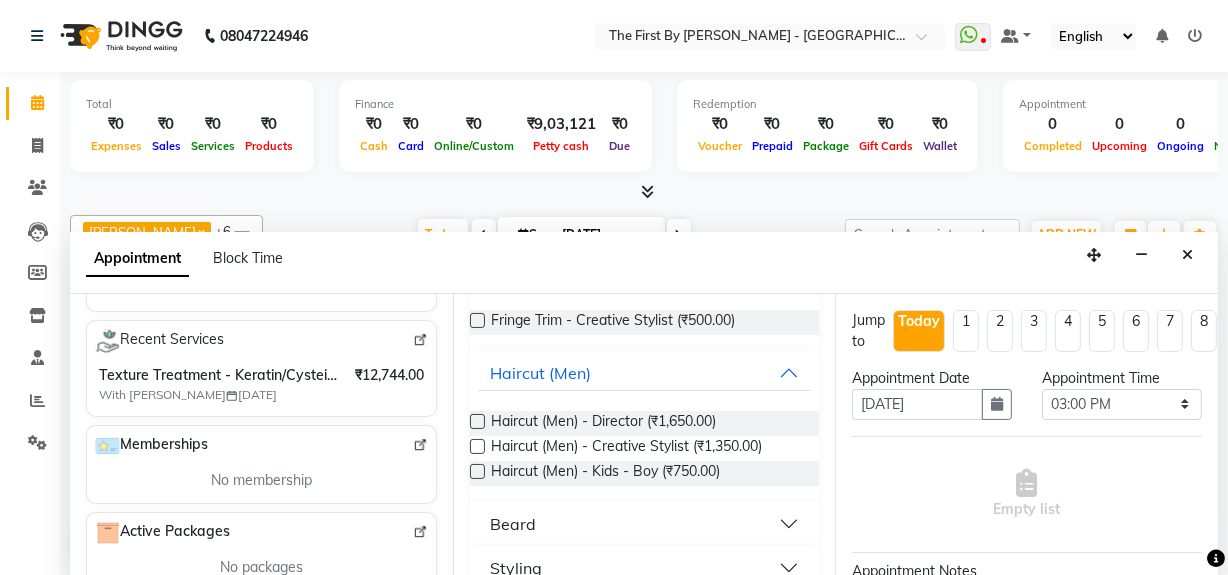 click on "Beard" at bounding box center (645, 524) 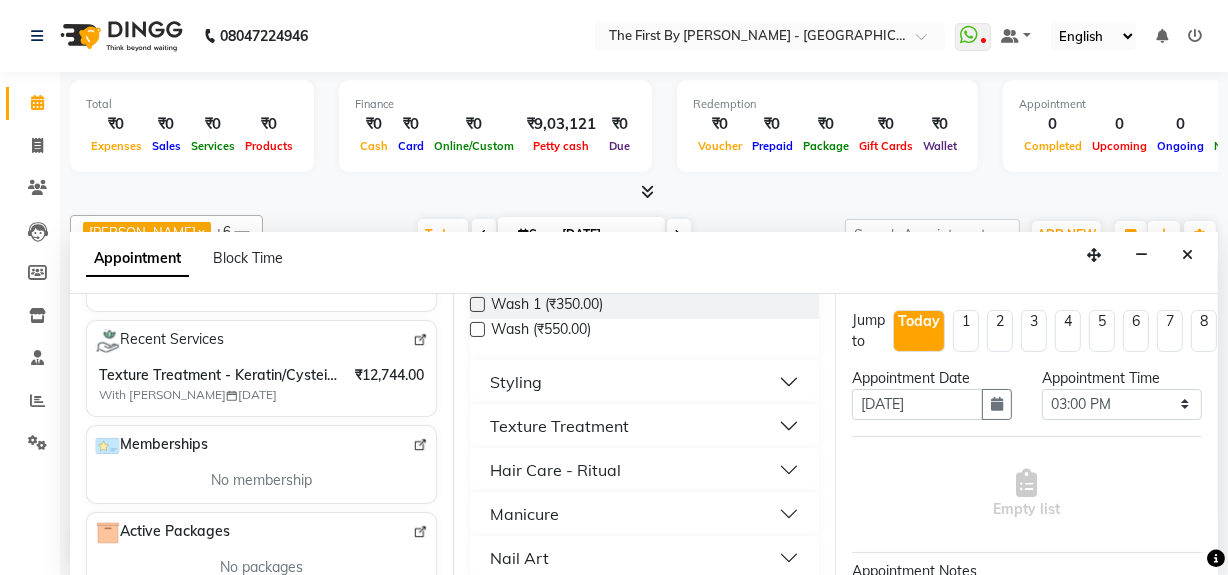 scroll, scrollTop: 636, scrollLeft: 0, axis: vertical 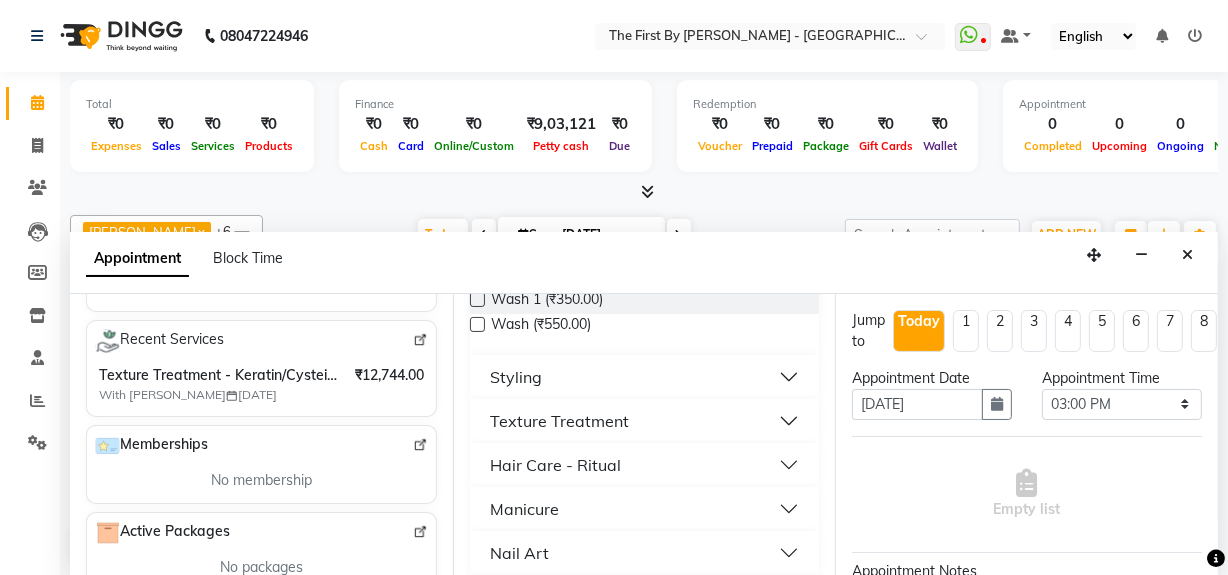 click on "Texture Treatment" at bounding box center (645, 421) 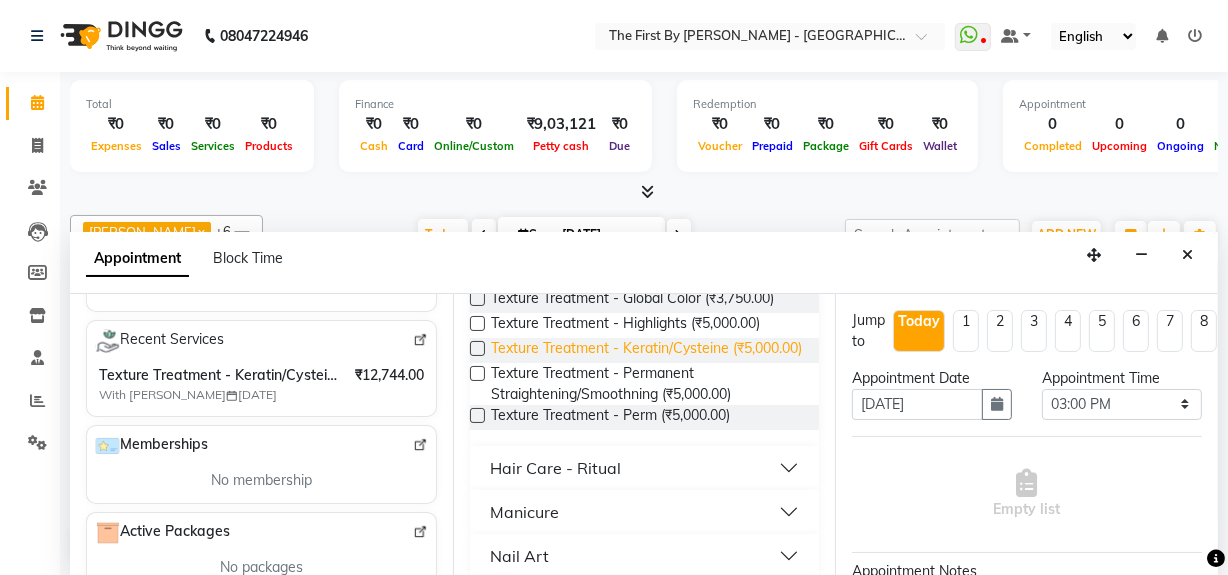 scroll, scrollTop: 1000, scrollLeft: 0, axis: vertical 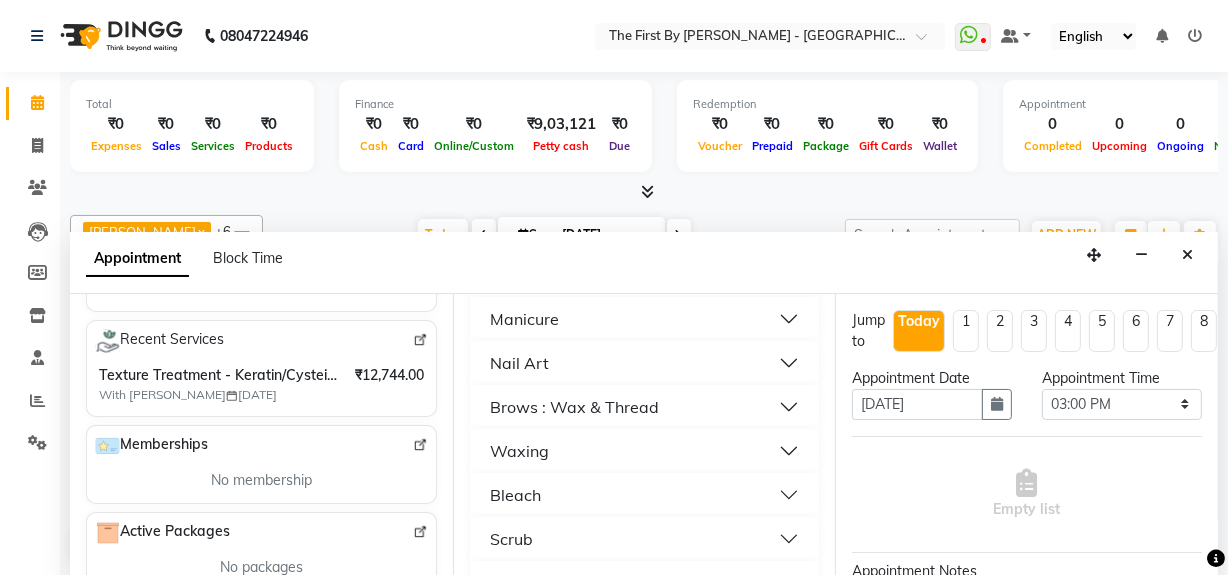 click on "Nail Art" at bounding box center (645, 363) 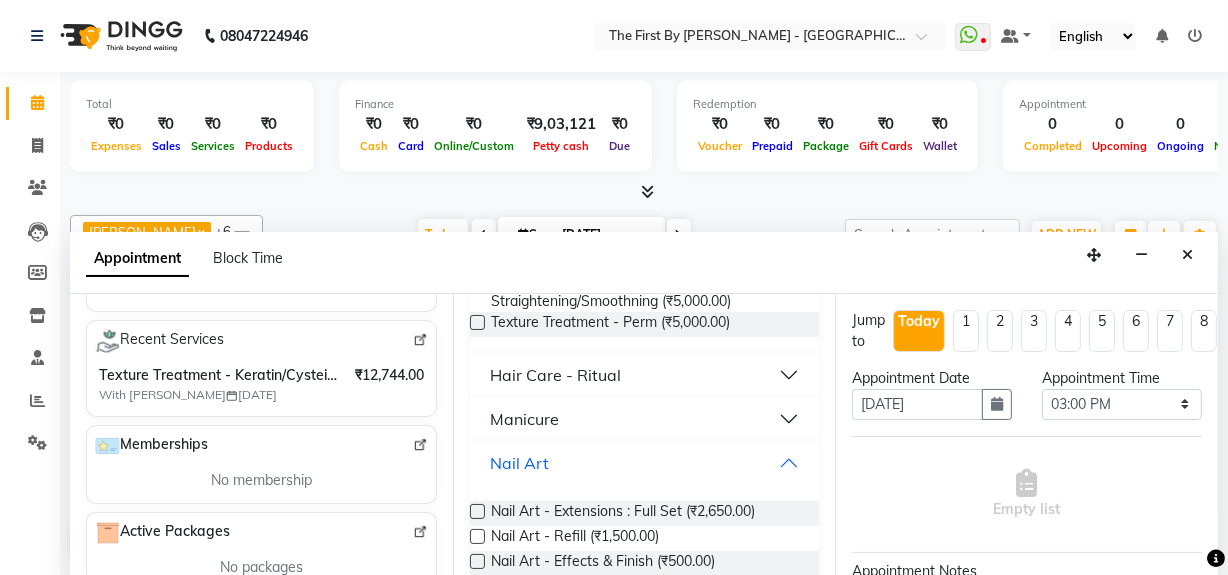 scroll, scrollTop: 636, scrollLeft: 0, axis: vertical 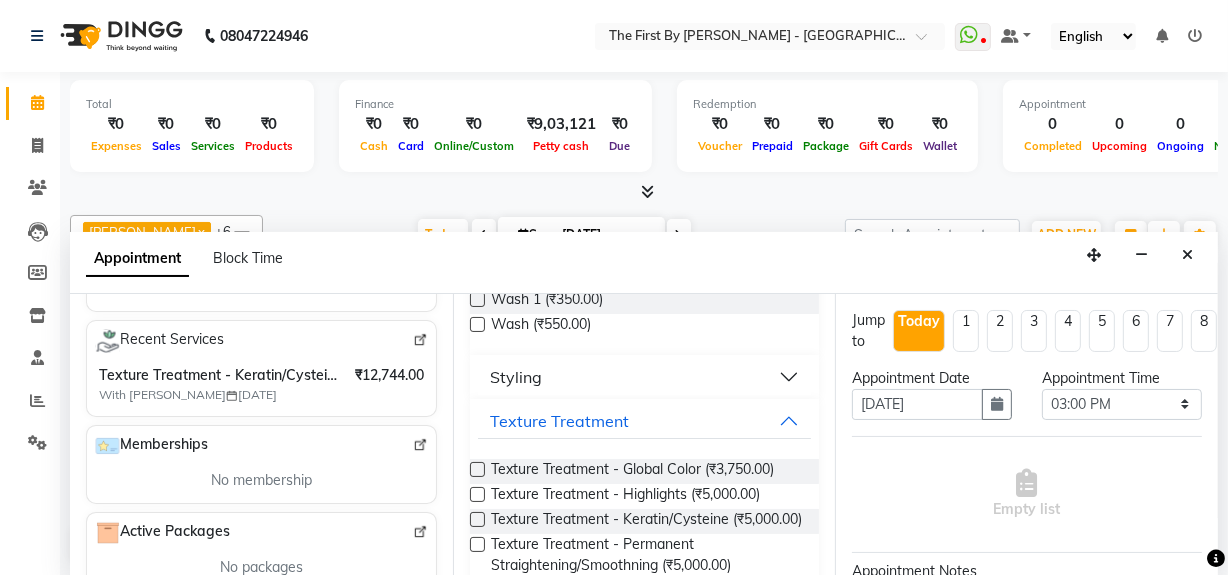 type 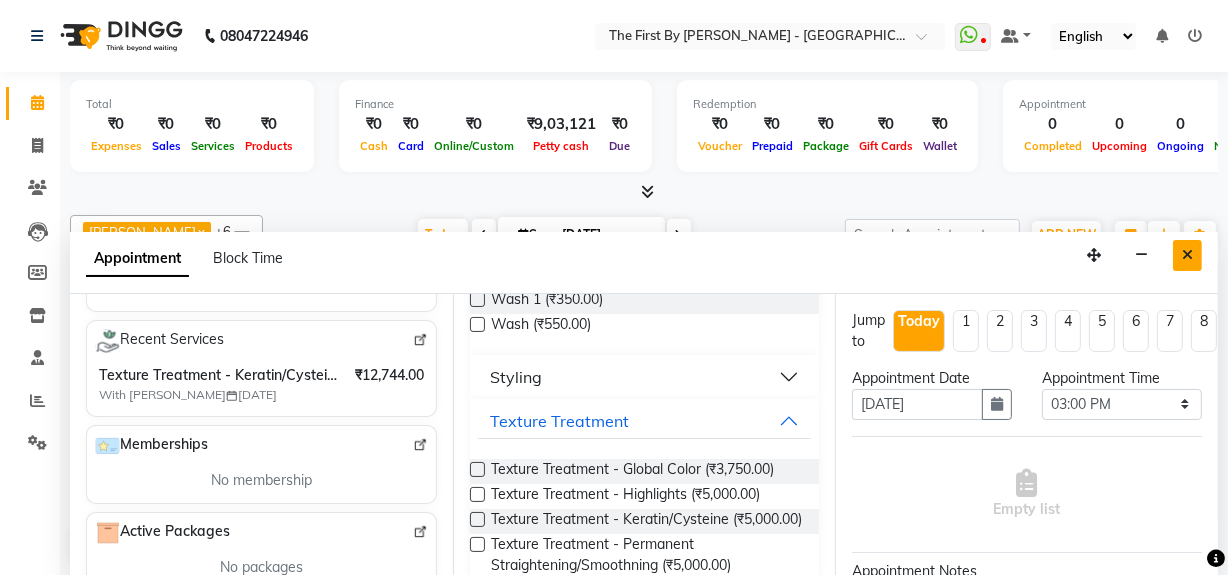 click at bounding box center (1187, 255) 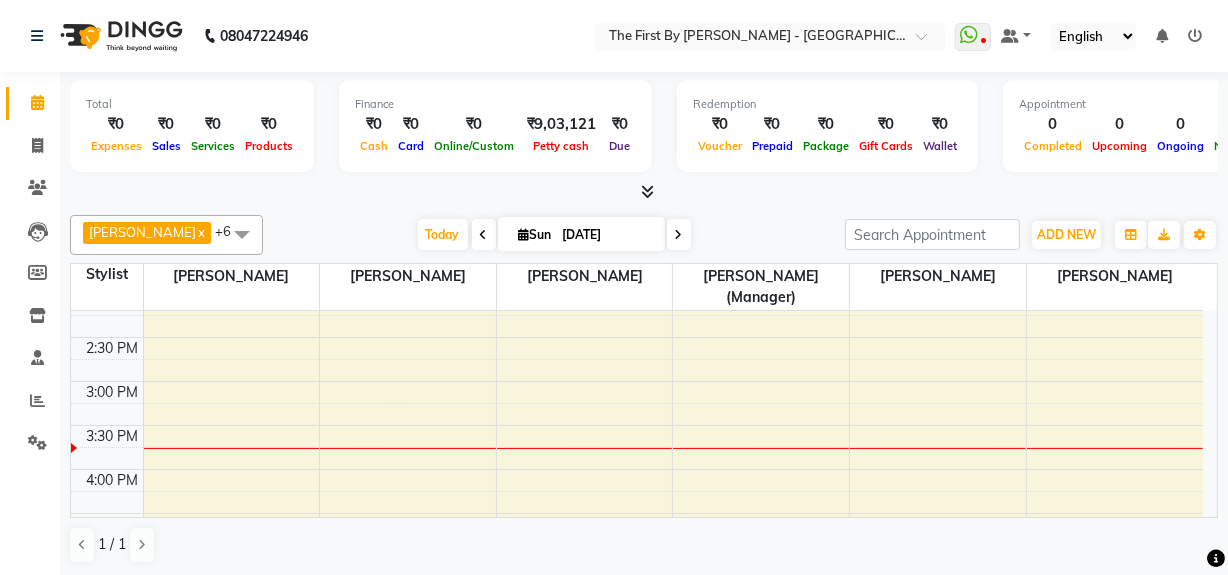 click at bounding box center [1115, 448] 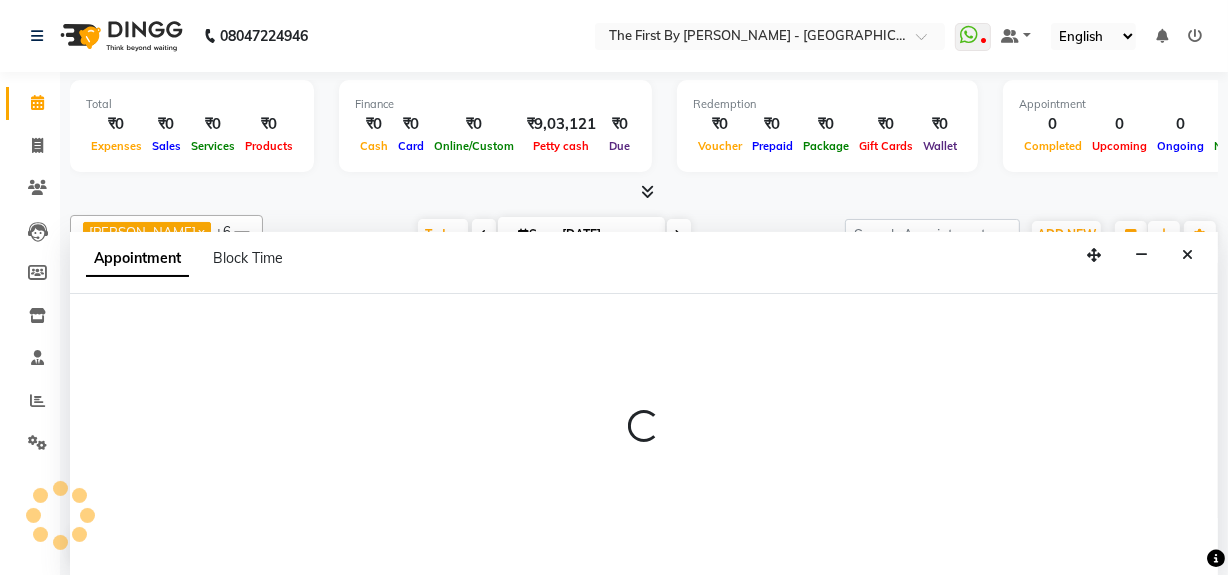 select on "70388" 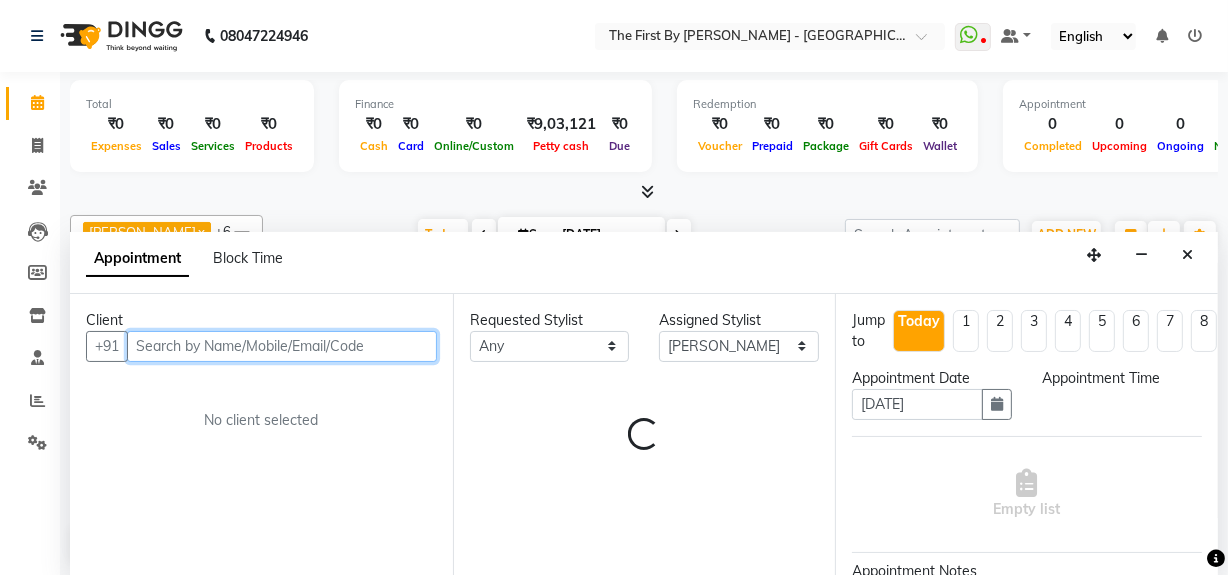 select on "945" 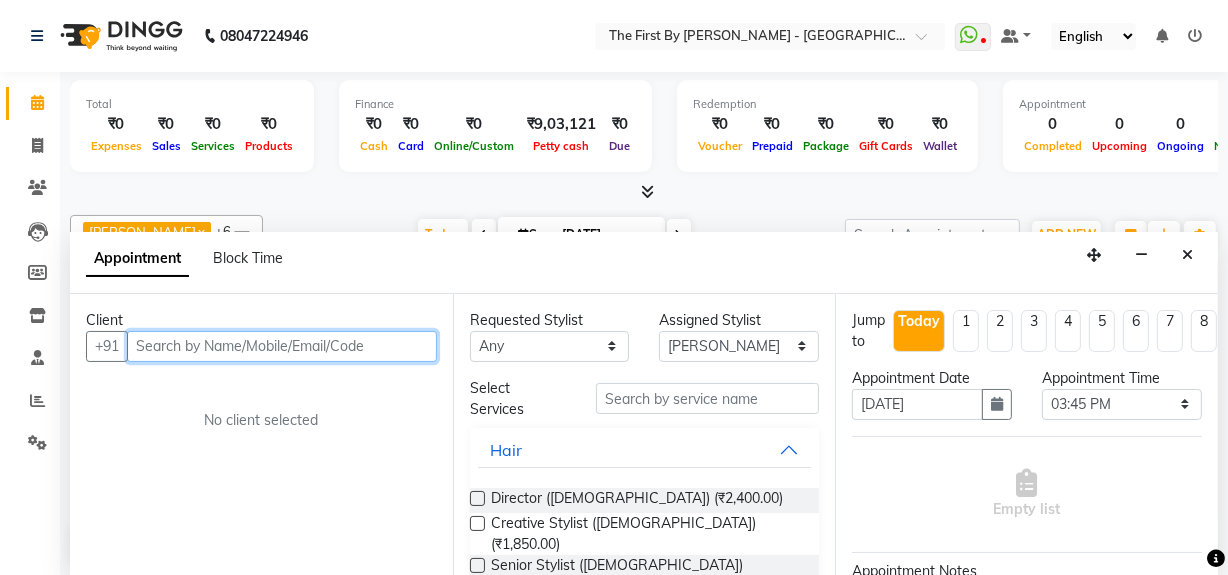 click at bounding box center (282, 346) 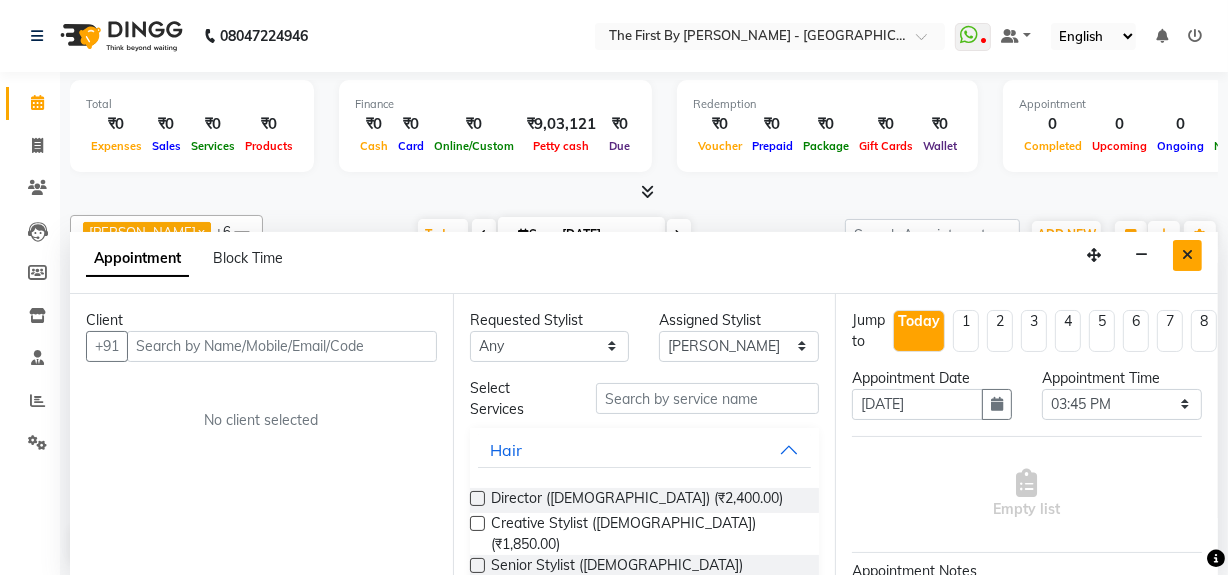 click at bounding box center [1187, 255] 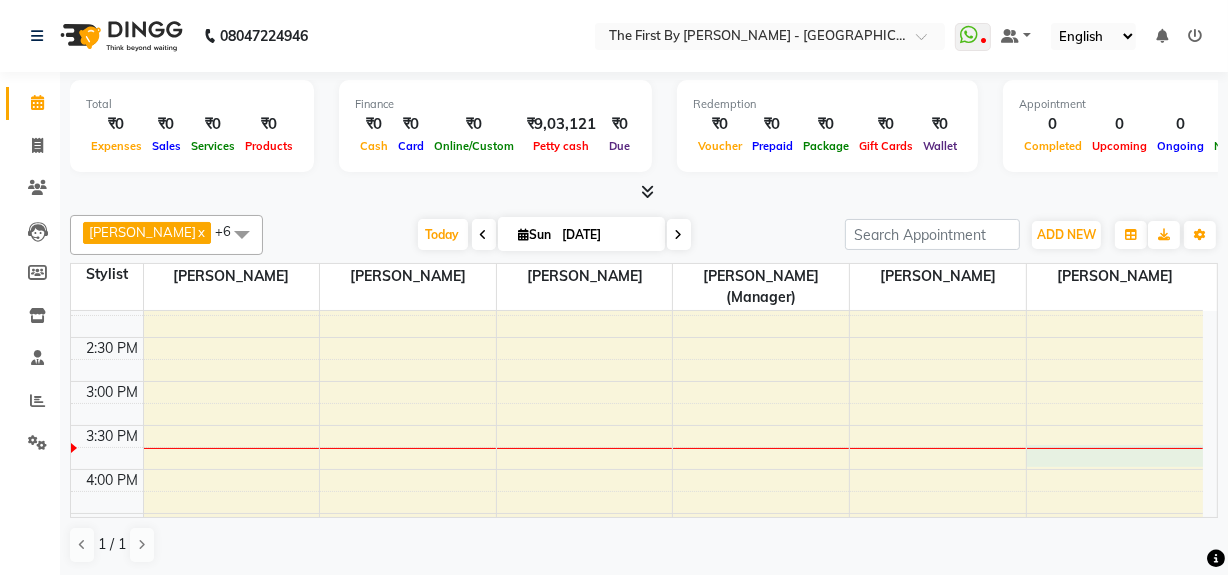 click on "8:00 AM 8:30 AM 9:00 AM 9:30 AM 10:00 AM 10:30 AM 11:00 AM 11:30 AM 12:00 PM 12:30 PM 1:00 PM 1:30 PM 2:00 PM 2:30 PM 3:00 PM 3:30 PM 4:00 PM 4:30 PM 5:00 PM 5:30 PM 6:00 PM 6:30 PM 7:00 PM 7:30 PM 8:00 PM 8:30 PM" at bounding box center (637, 337) 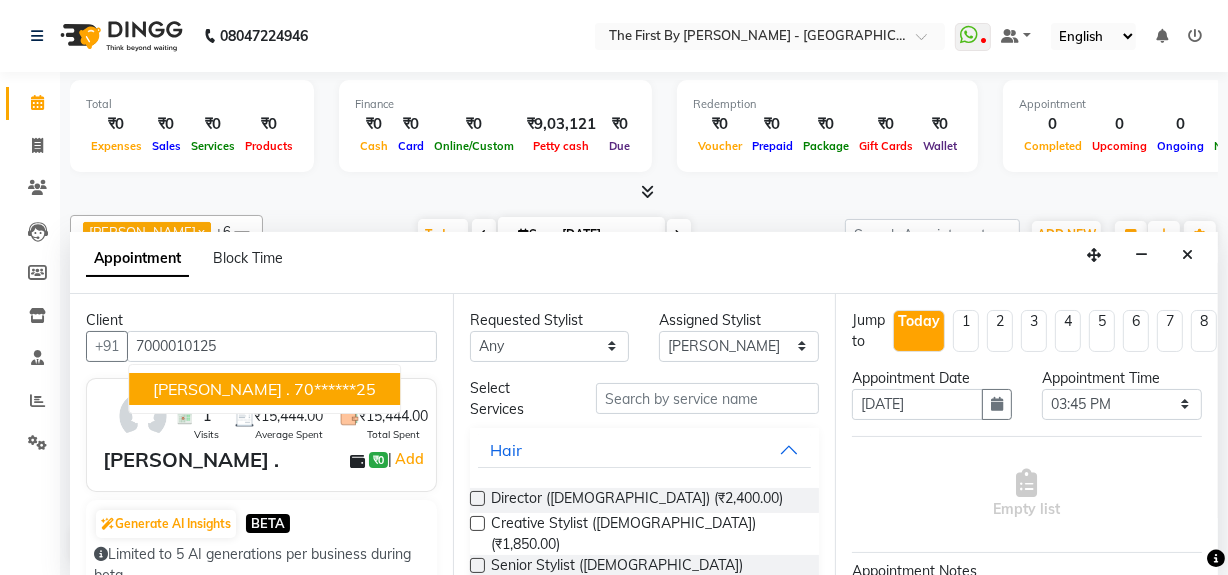 click on "70******25" at bounding box center (335, 389) 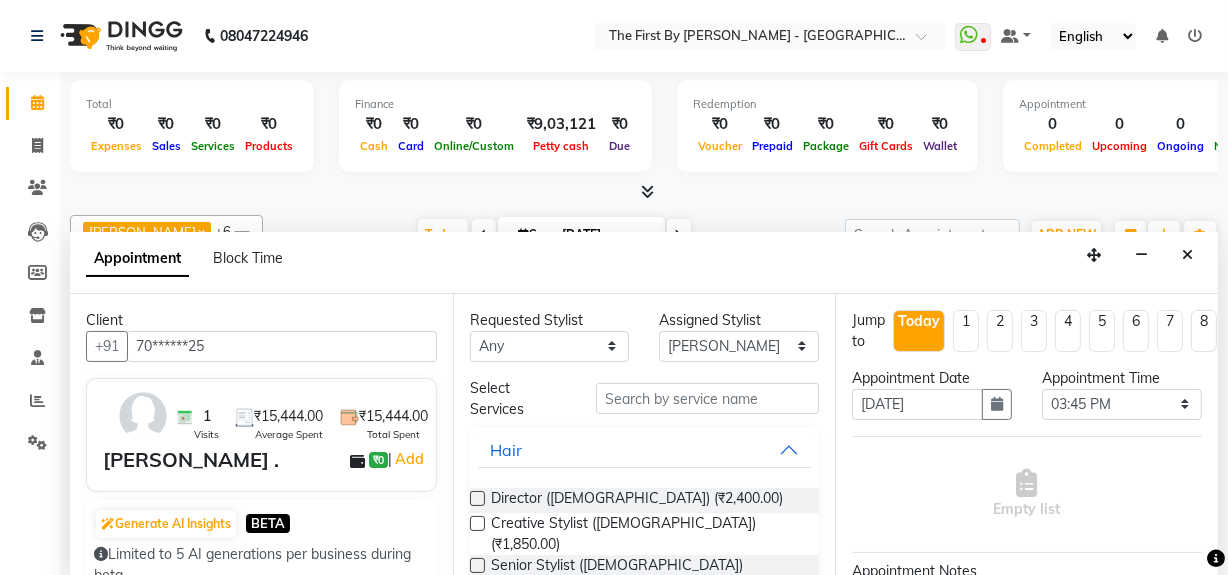 type on "70******25" 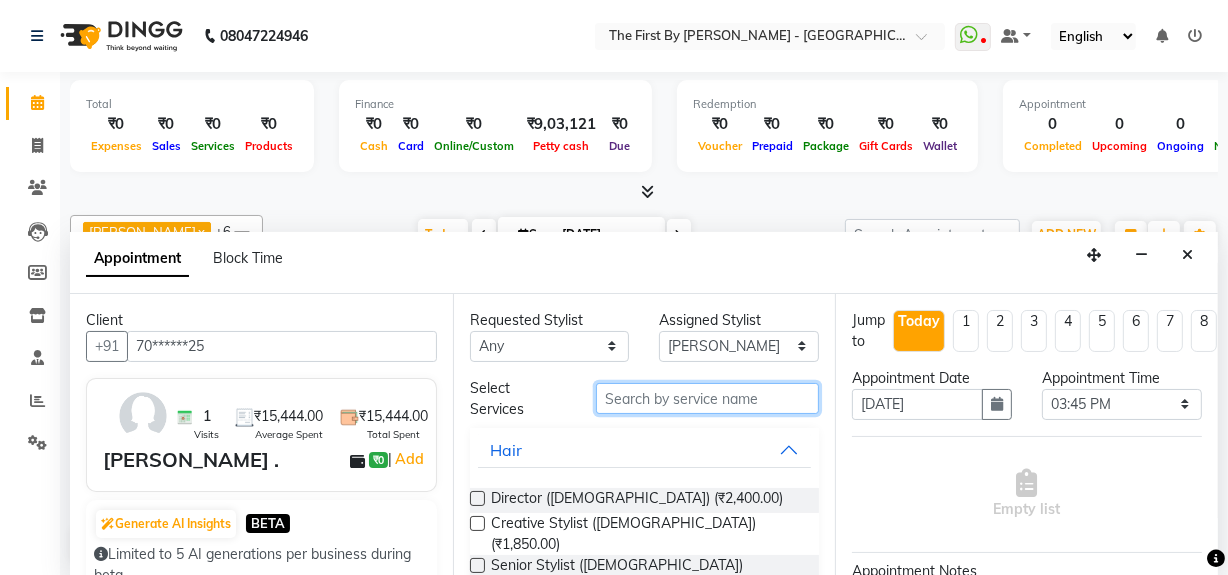click at bounding box center (707, 398) 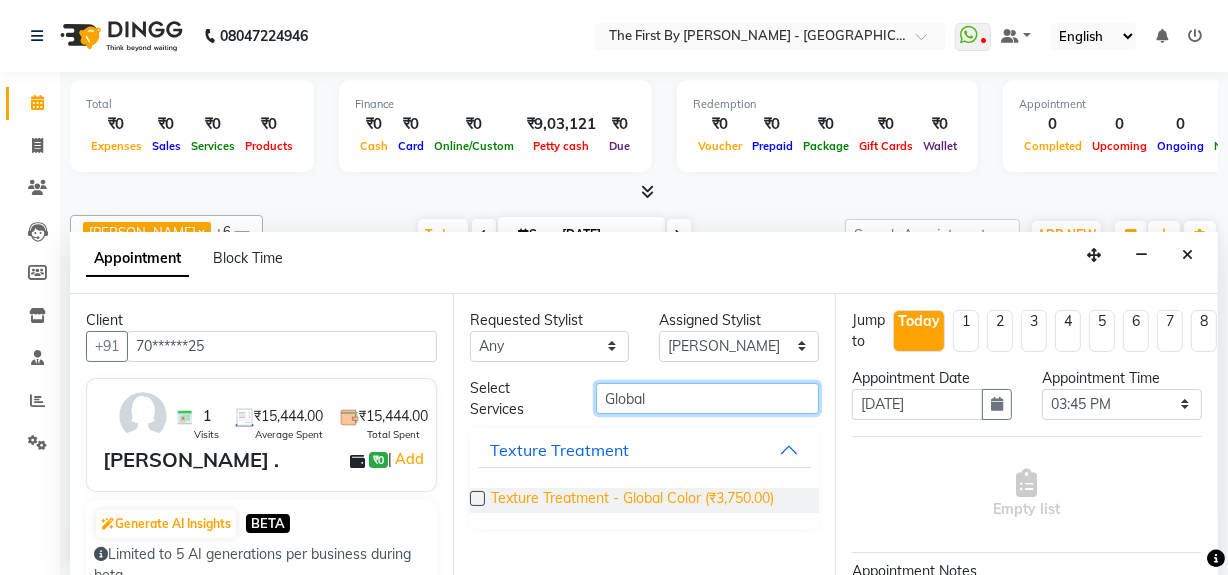 type on "Global" 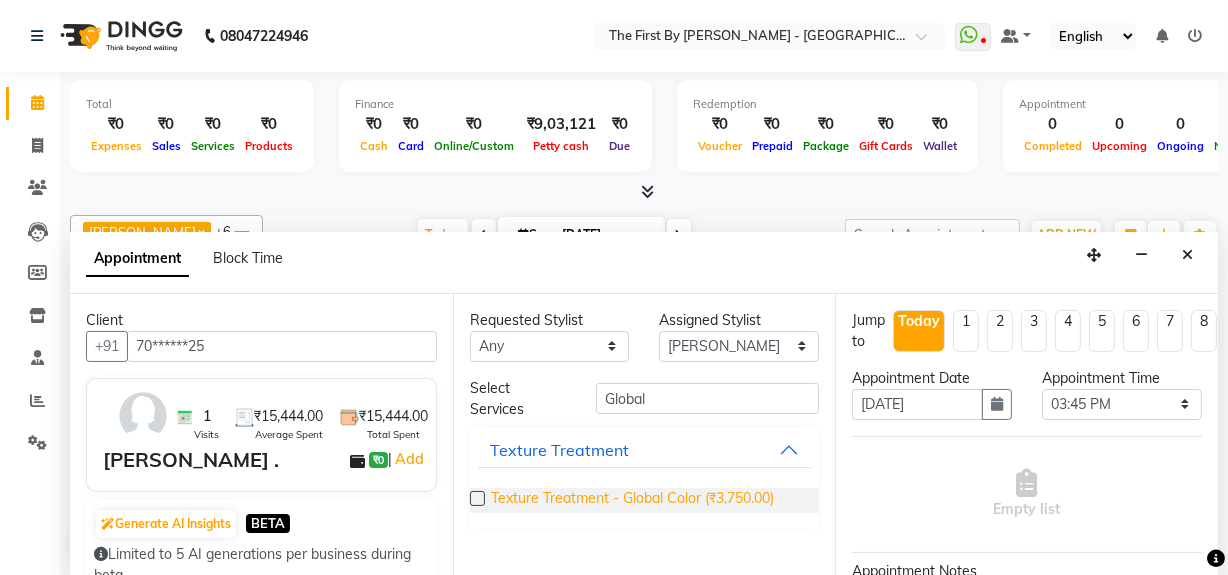 click on "Texture Treatment - Global Color (₹3,750.00)" at bounding box center (632, 500) 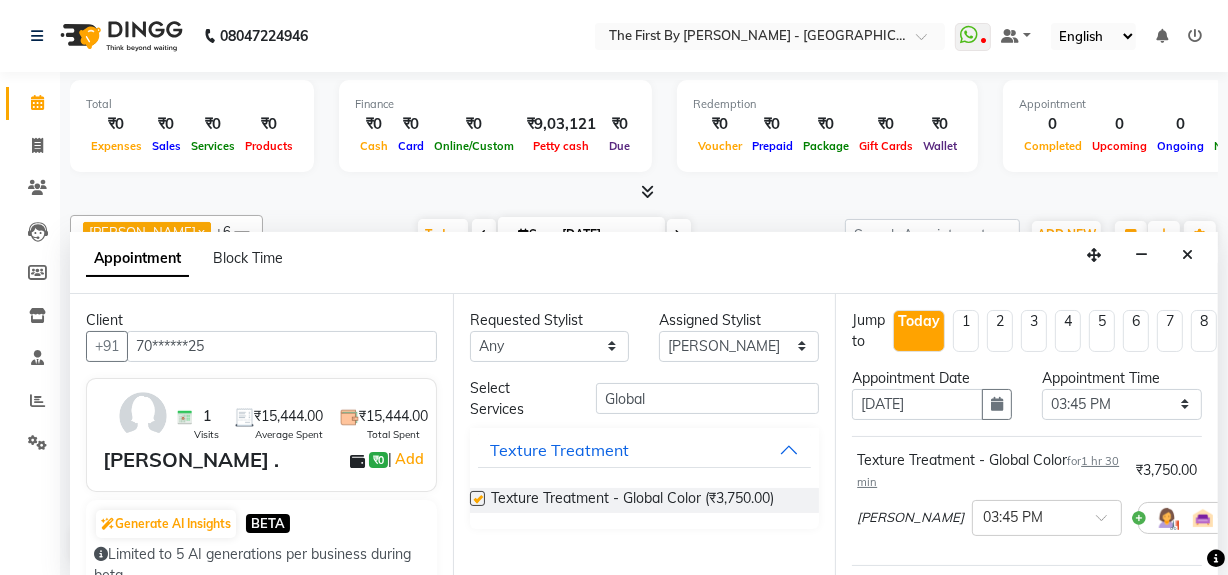 checkbox on "false" 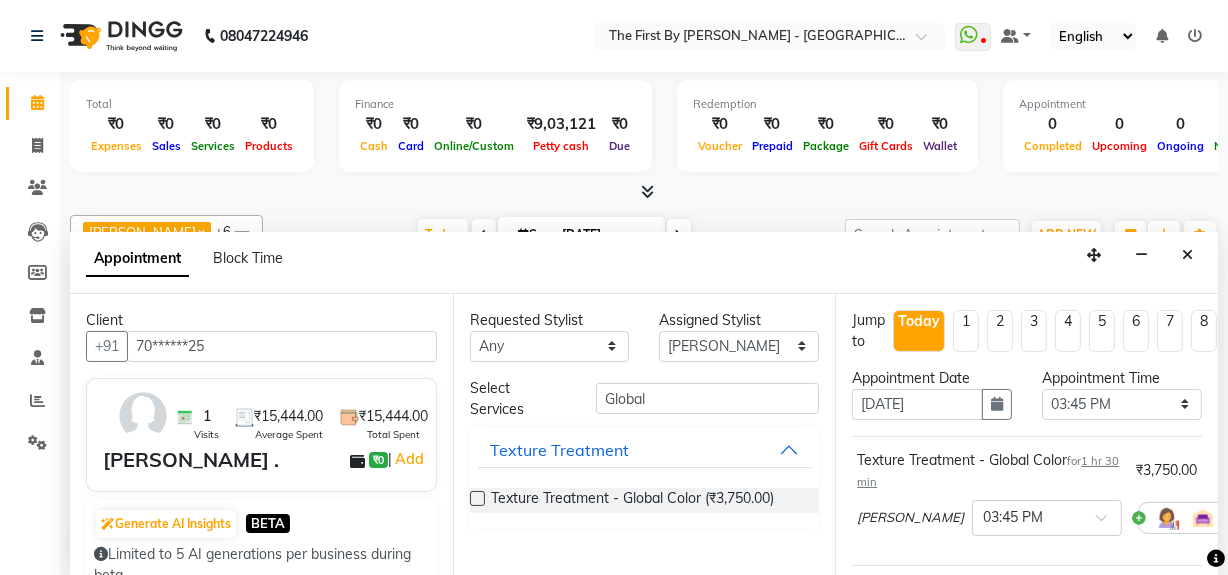scroll, scrollTop: 90, scrollLeft: 0, axis: vertical 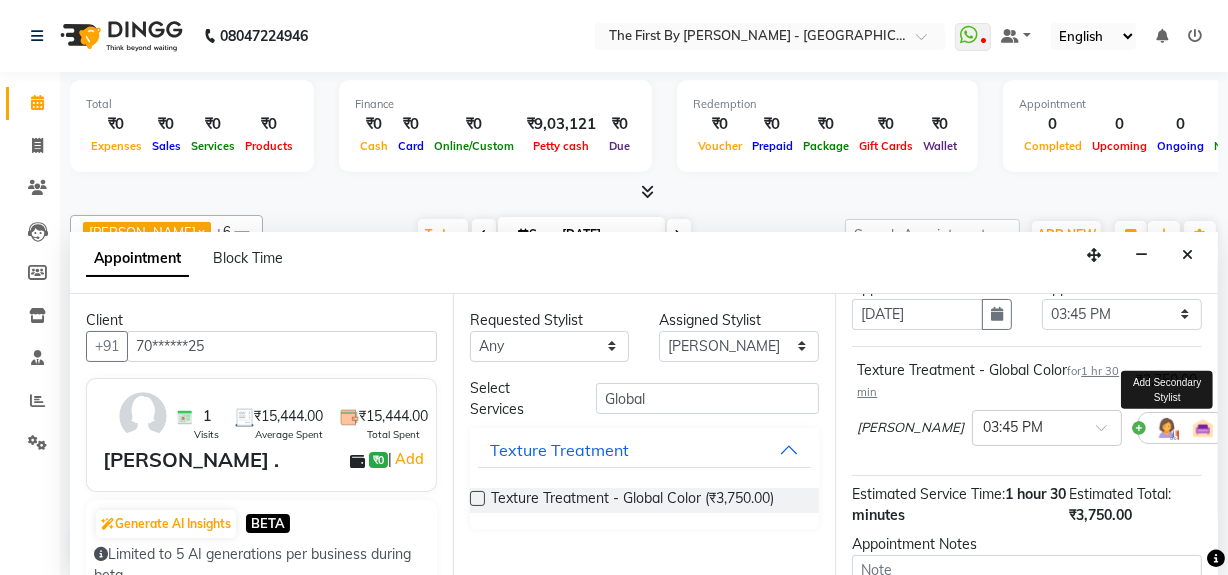 click at bounding box center (1167, 428) 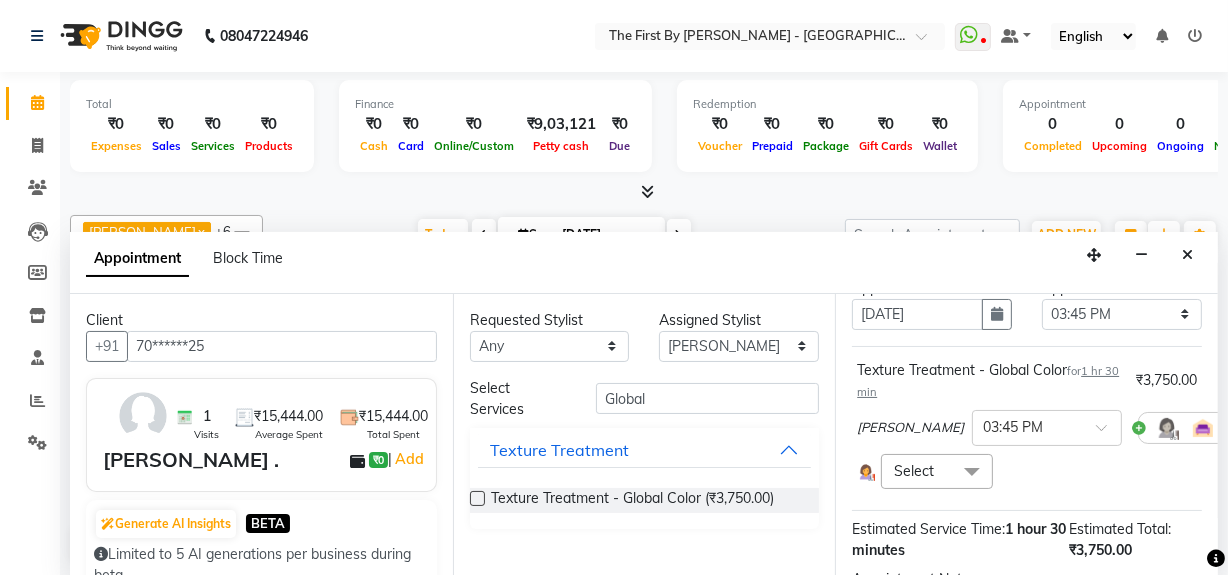 click at bounding box center [972, 473] 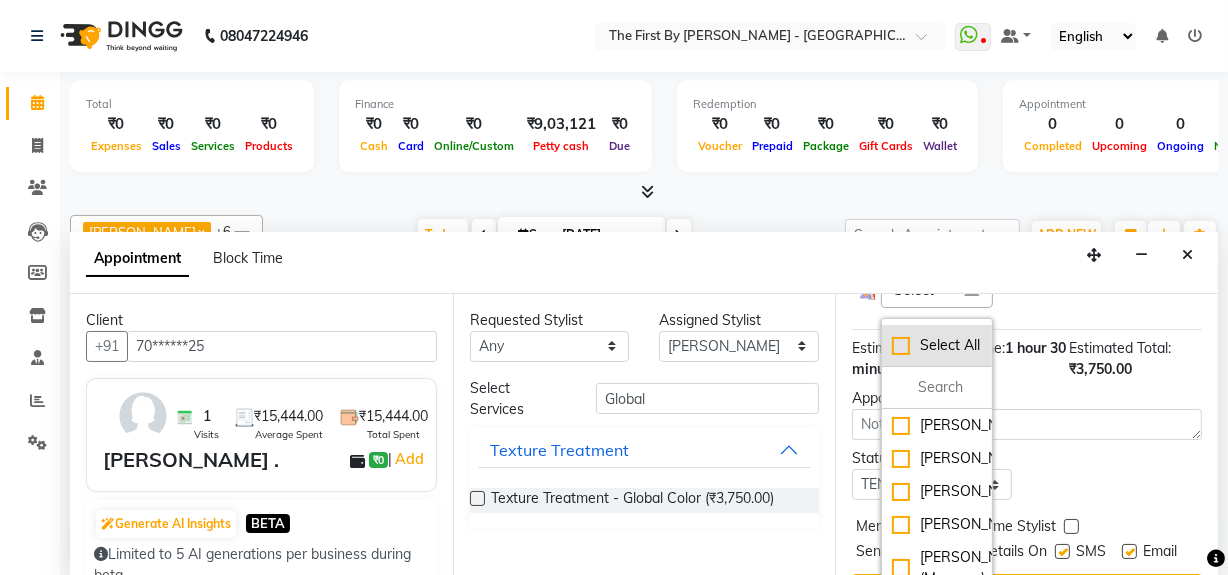 scroll, scrollTop: 272, scrollLeft: 0, axis: vertical 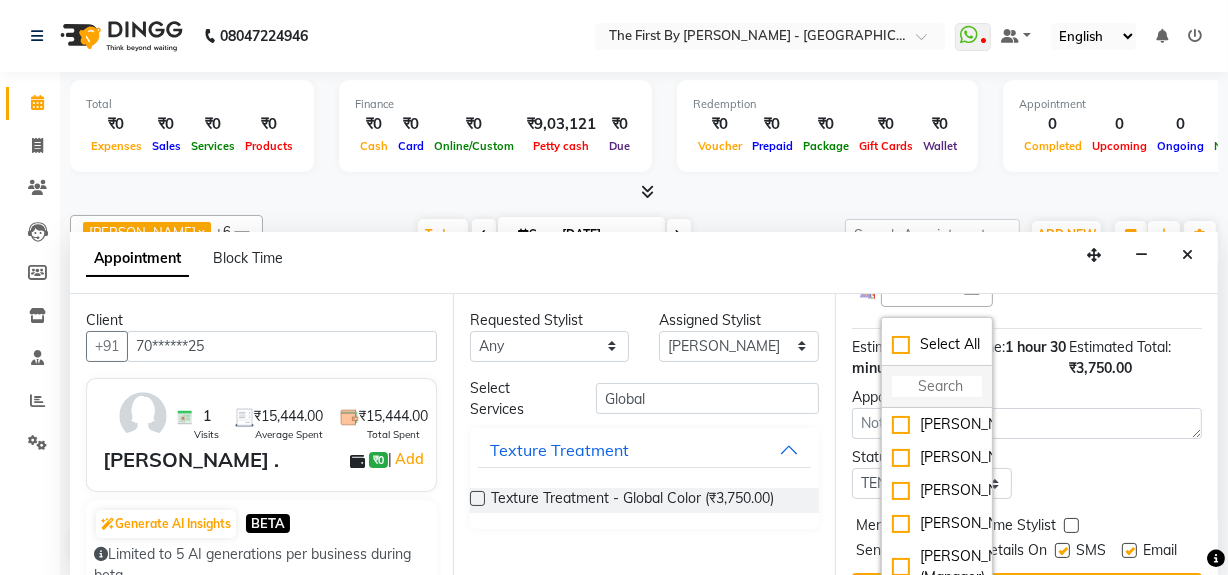click at bounding box center (937, 386) 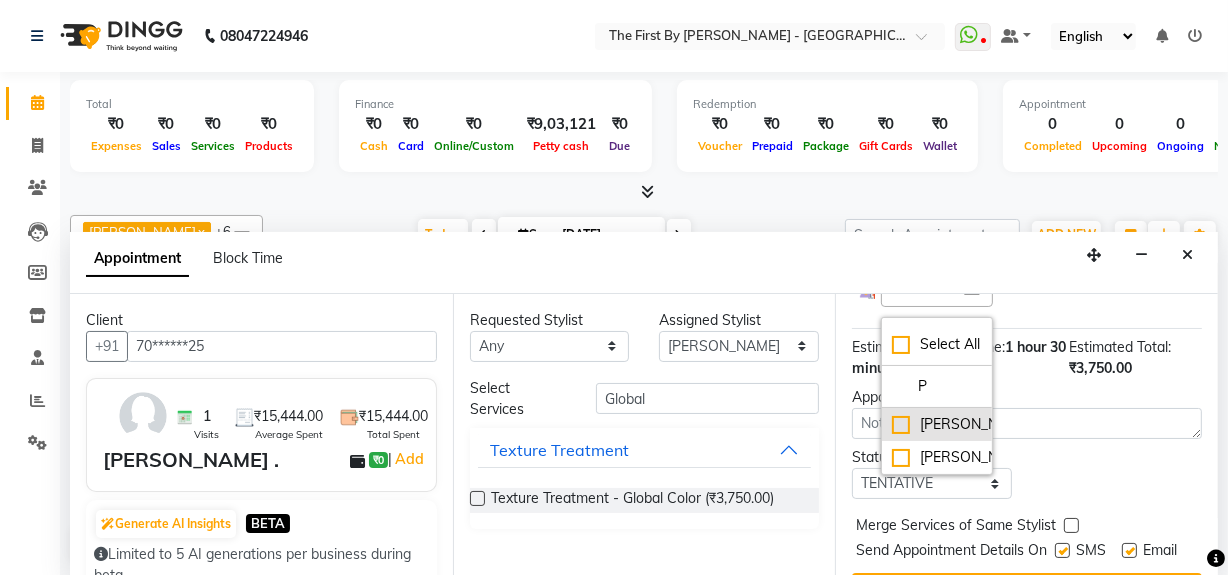 type on "P" 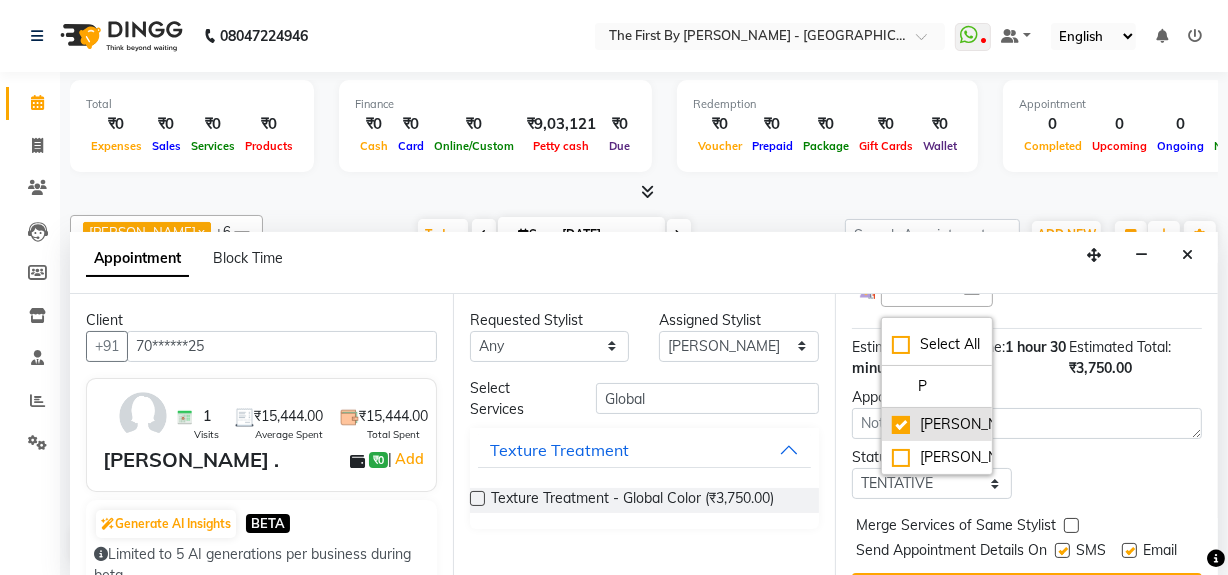 checkbox on "true" 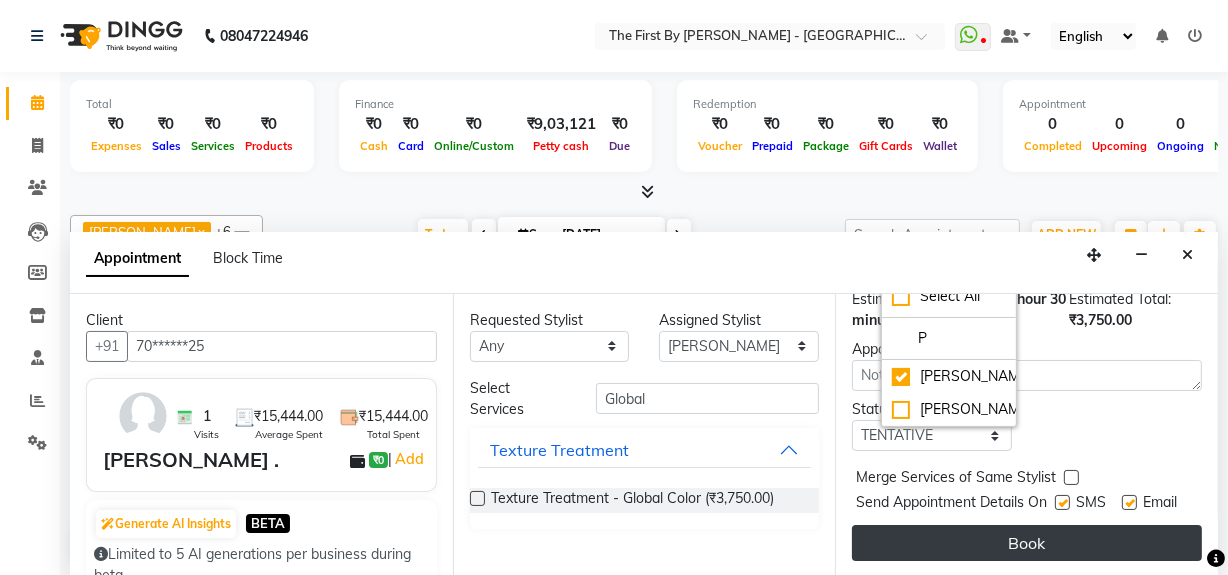 scroll, scrollTop: 380, scrollLeft: 0, axis: vertical 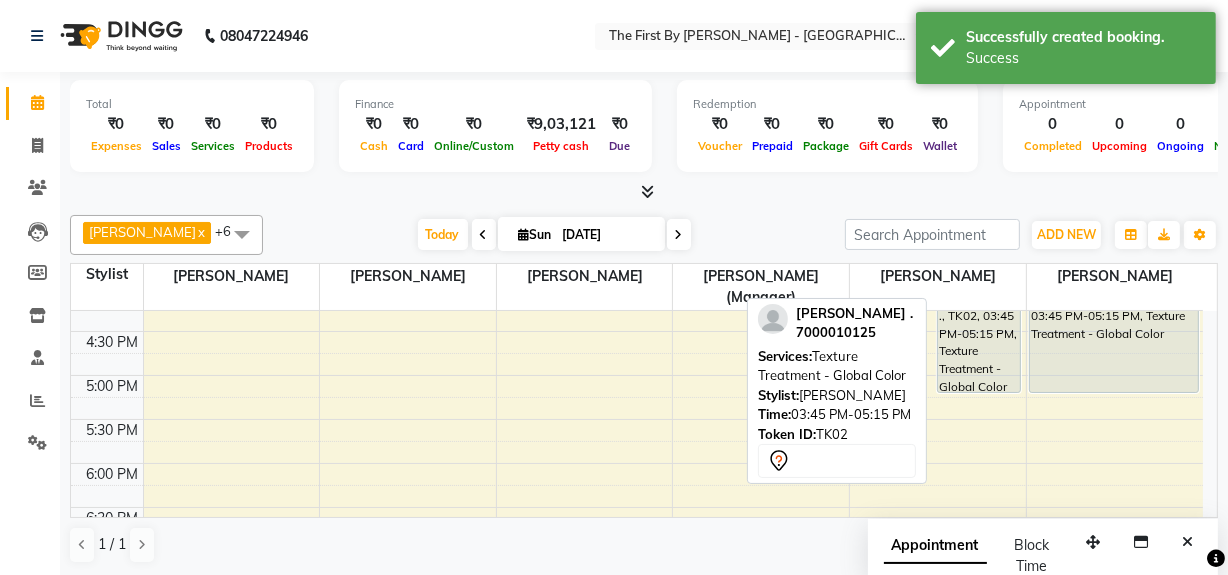 click on "[PERSON_NAME] ., TK02, 03:45 PM-05:15 PM, Texture Treatment - Global Color" at bounding box center [979, 328] 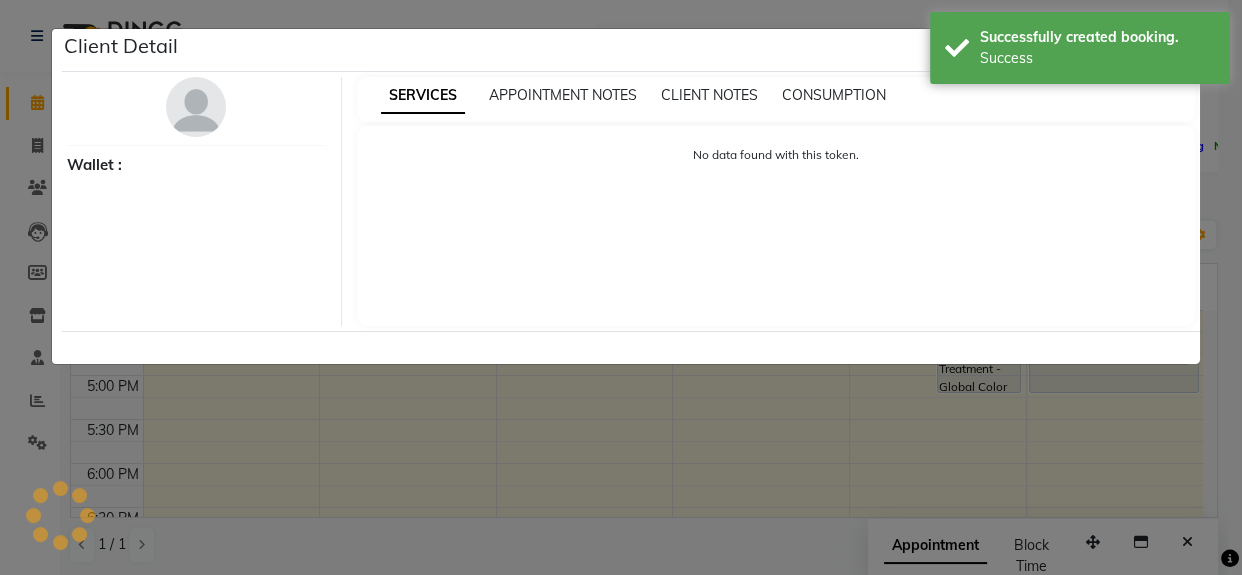 select on "7" 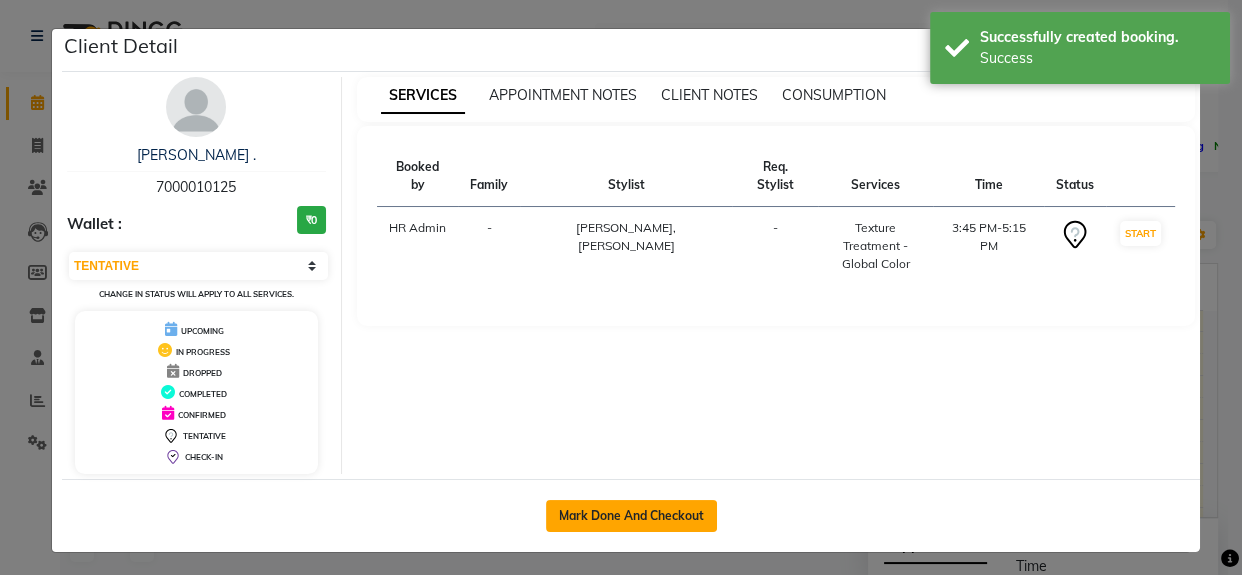 click on "Mark Done And Checkout" 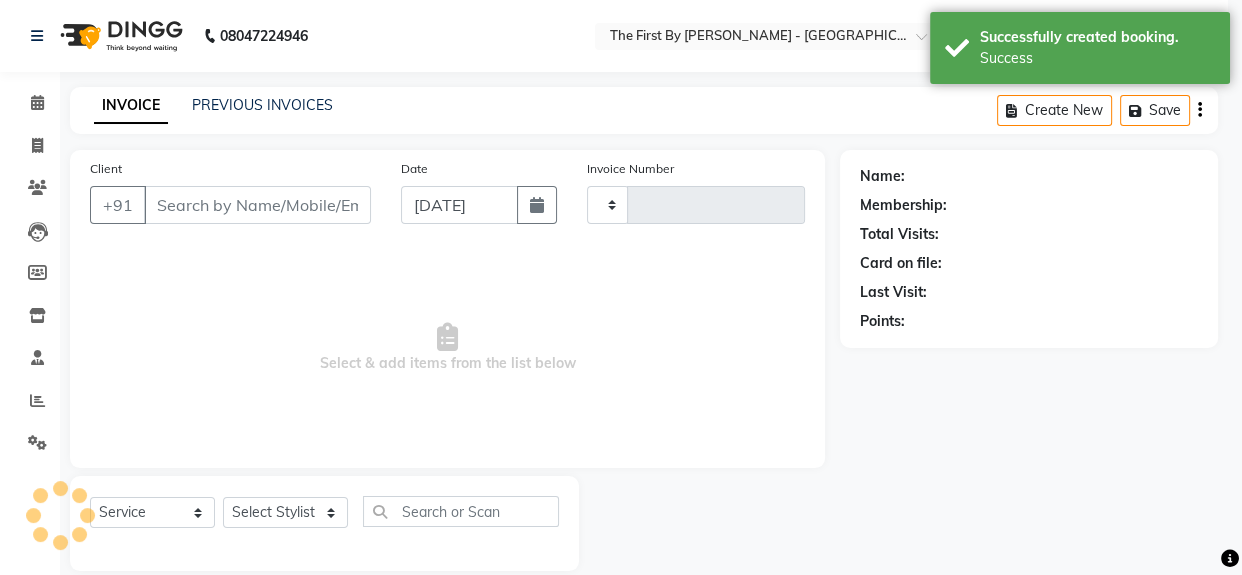 type on "0380" 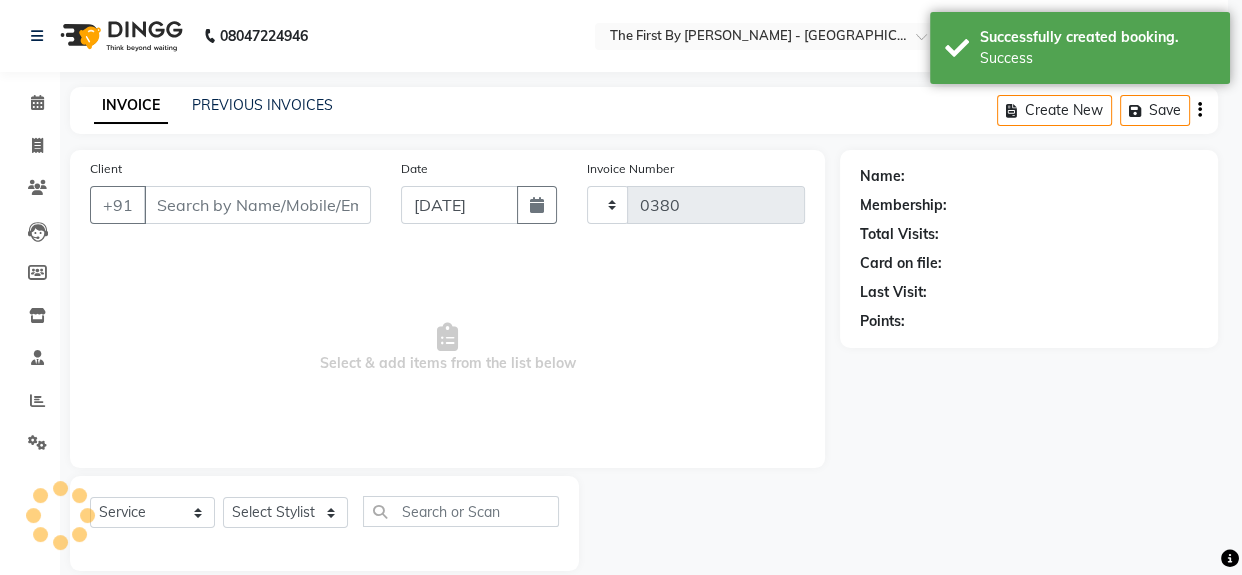 select on "6407" 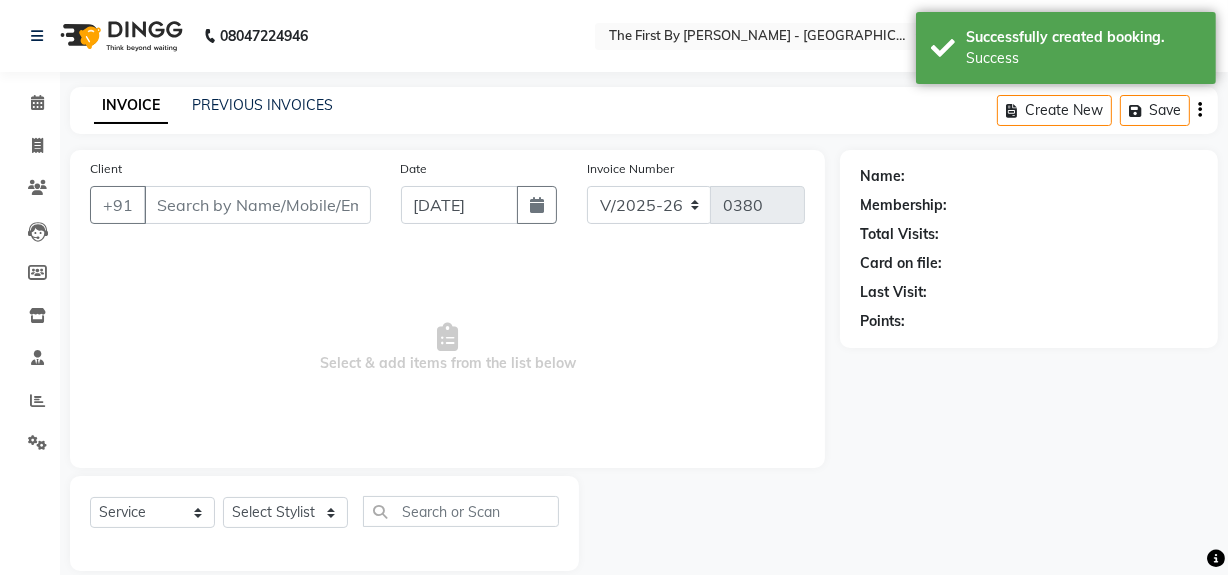 type on "70******25" 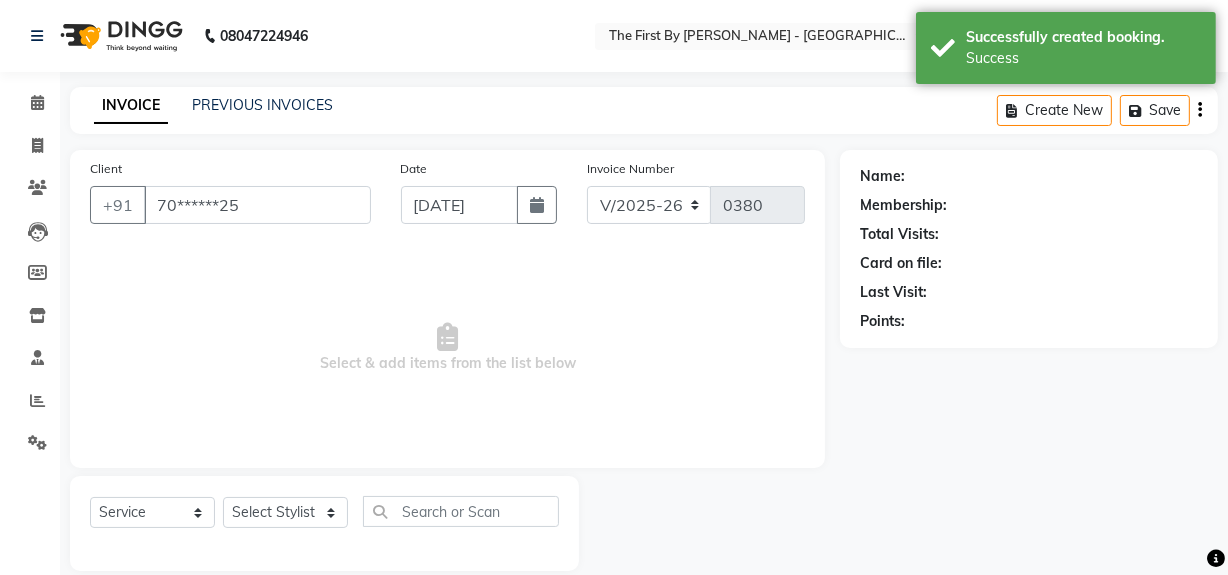 select on "70388" 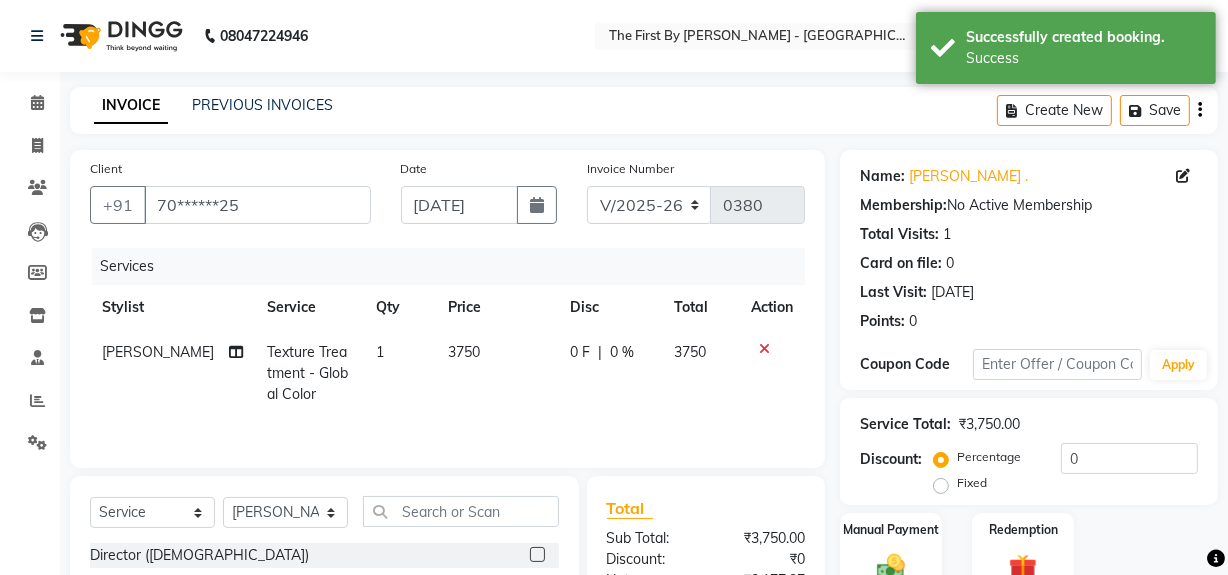 click on "3750" 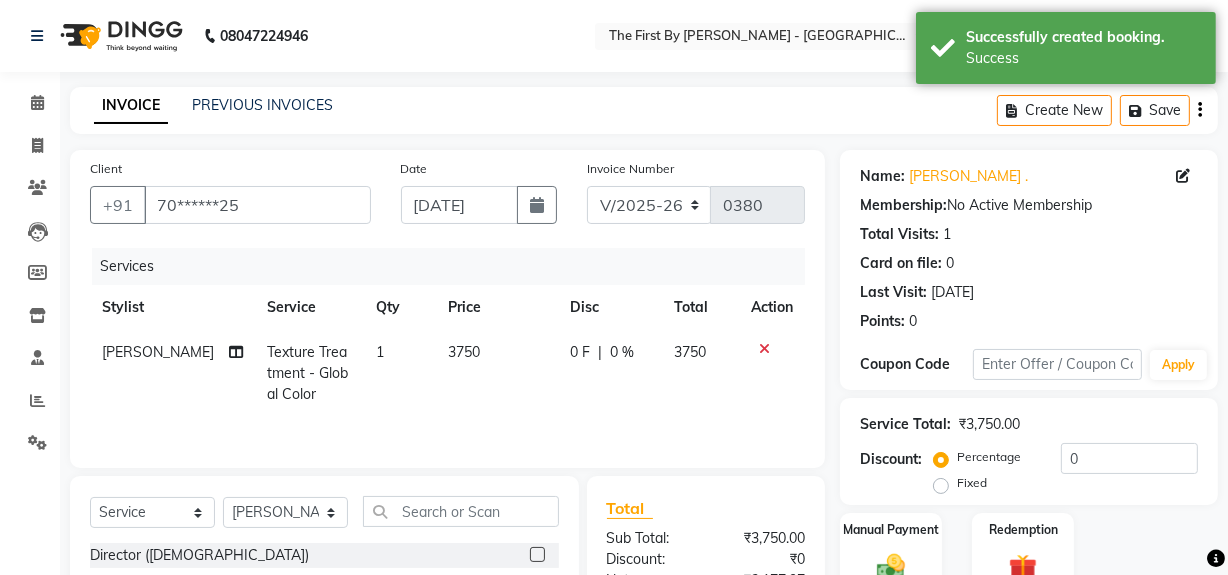 select on "70388" 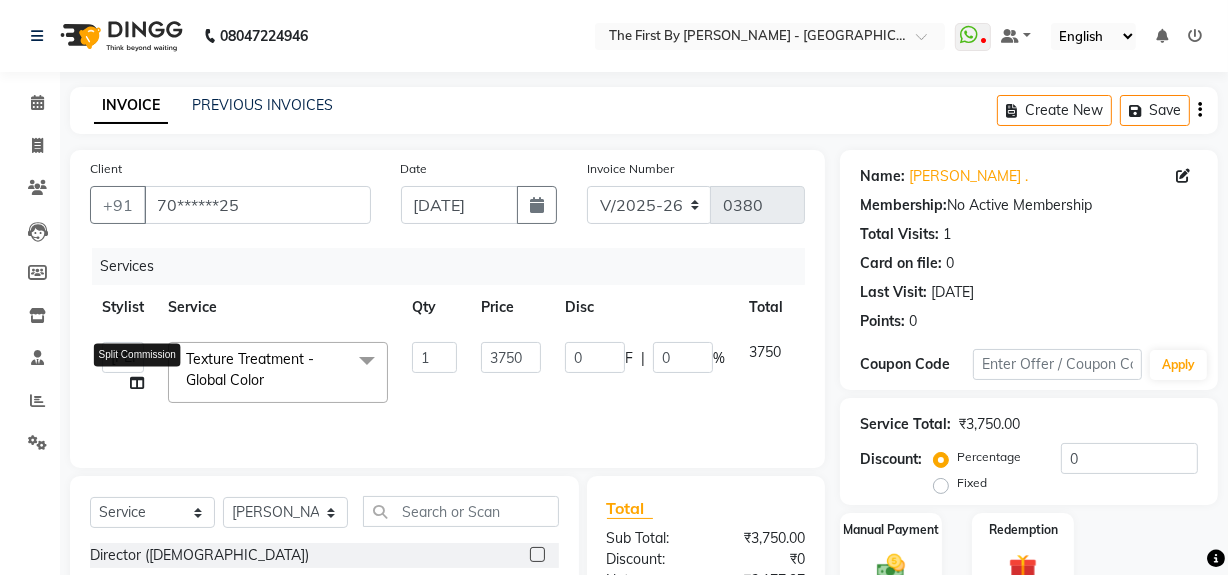 click 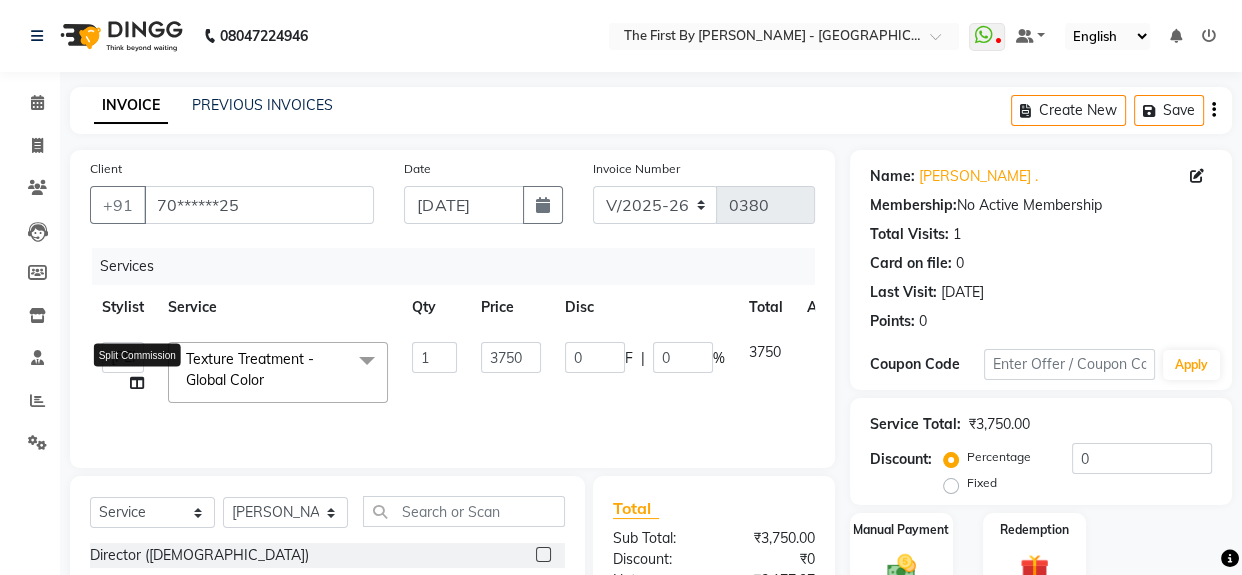 select on "70388" 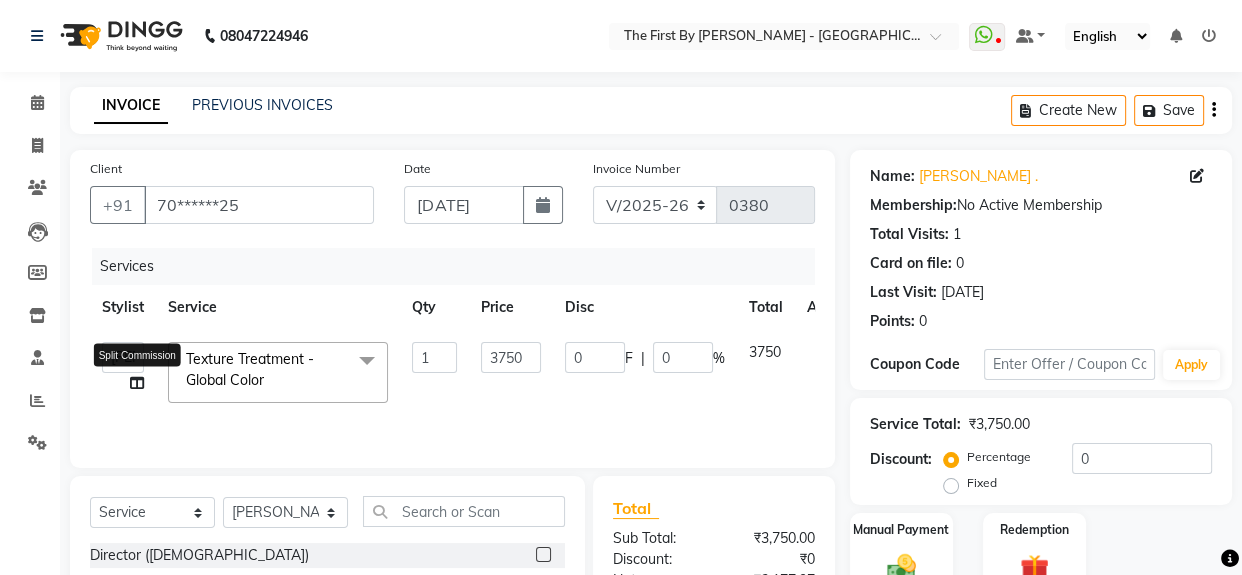 select on "68243" 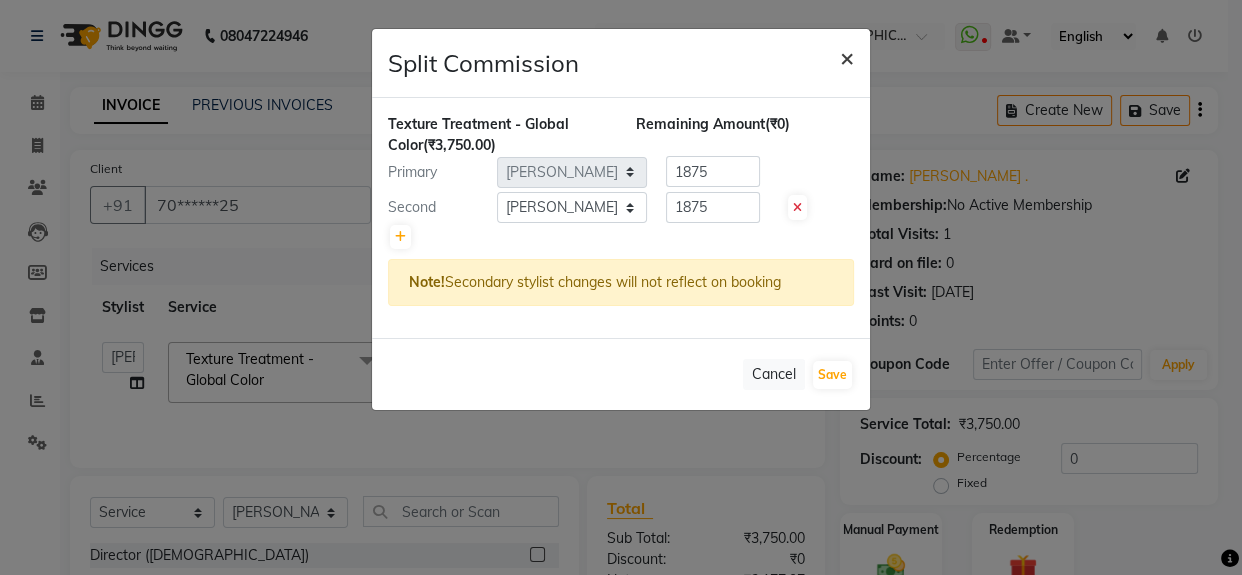 click on "×" 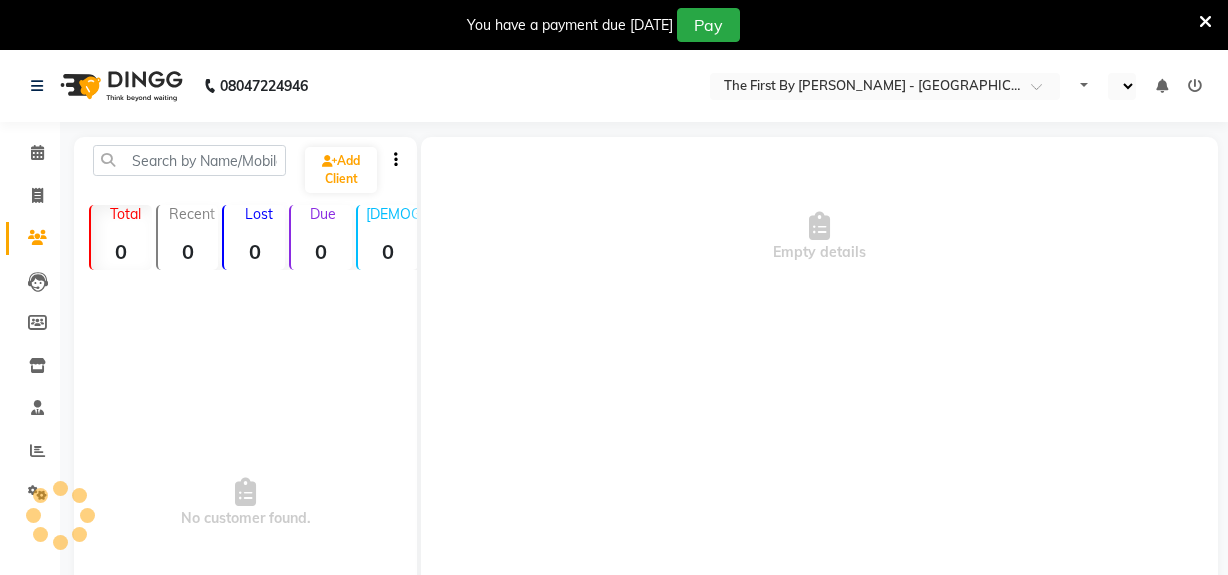 scroll, scrollTop: 0, scrollLeft: 0, axis: both 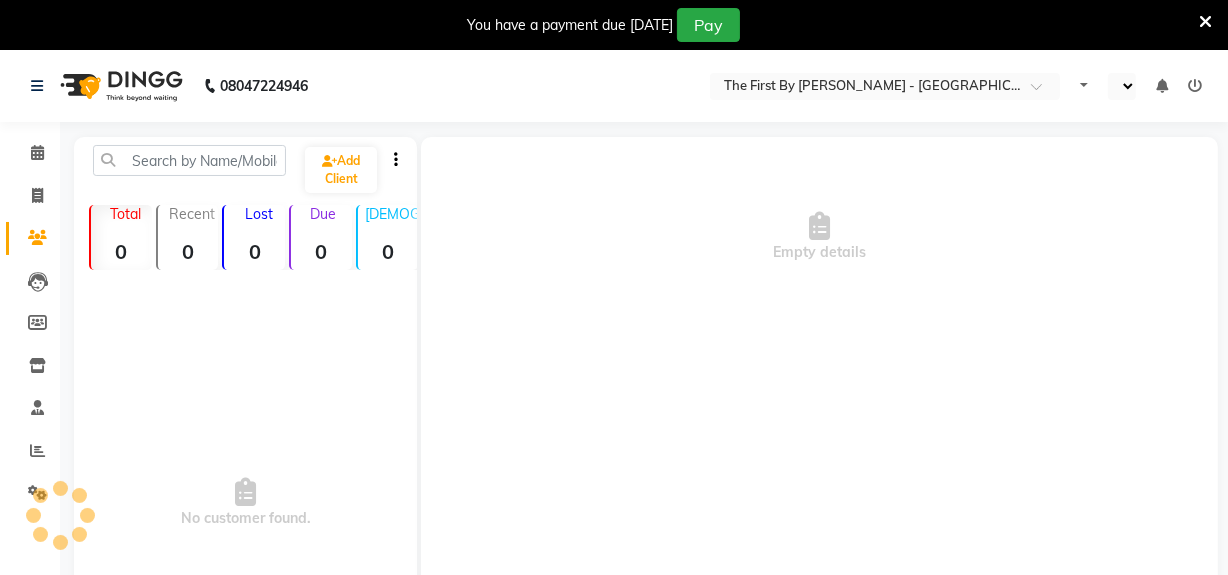 select on "en" 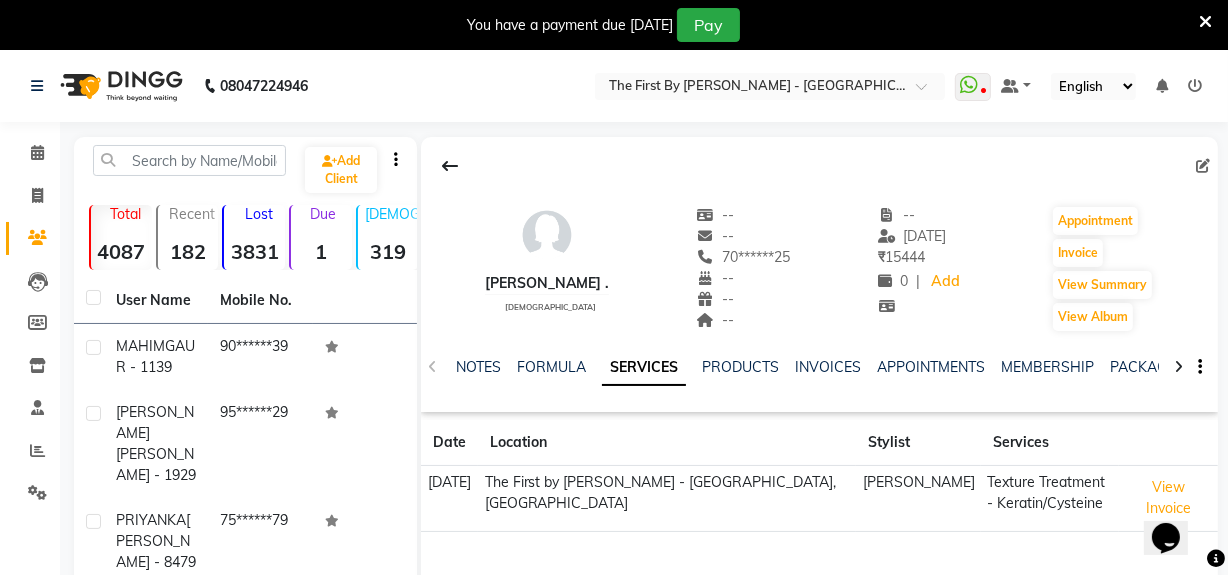 scroll, scrollTop: 0, scrollLeft: 0, axis: both 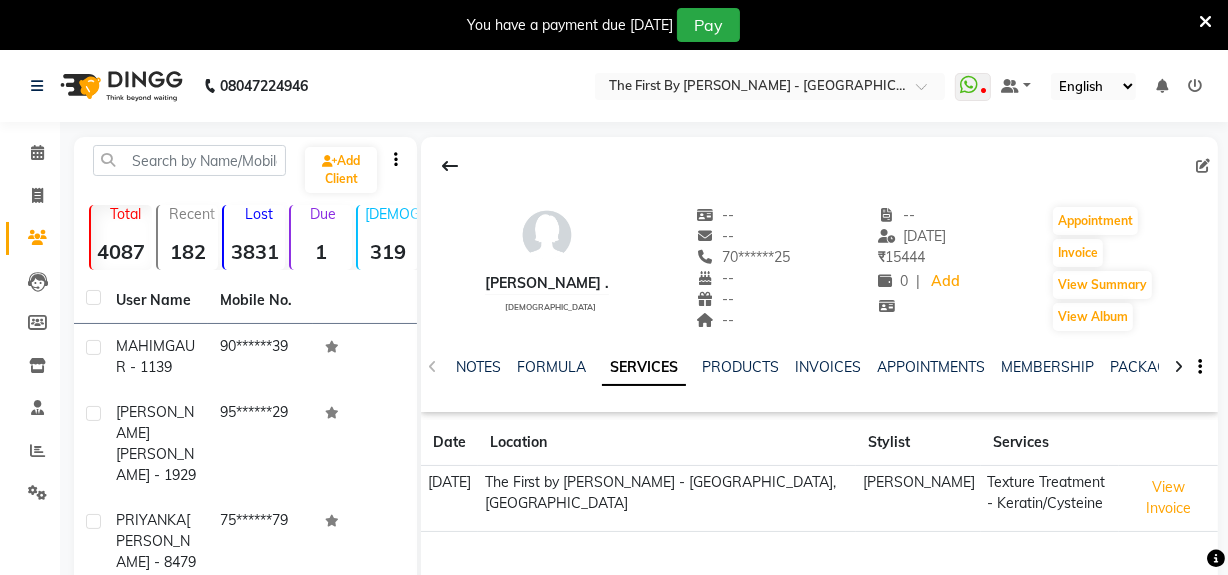 click at bounding box center [1205, 22] 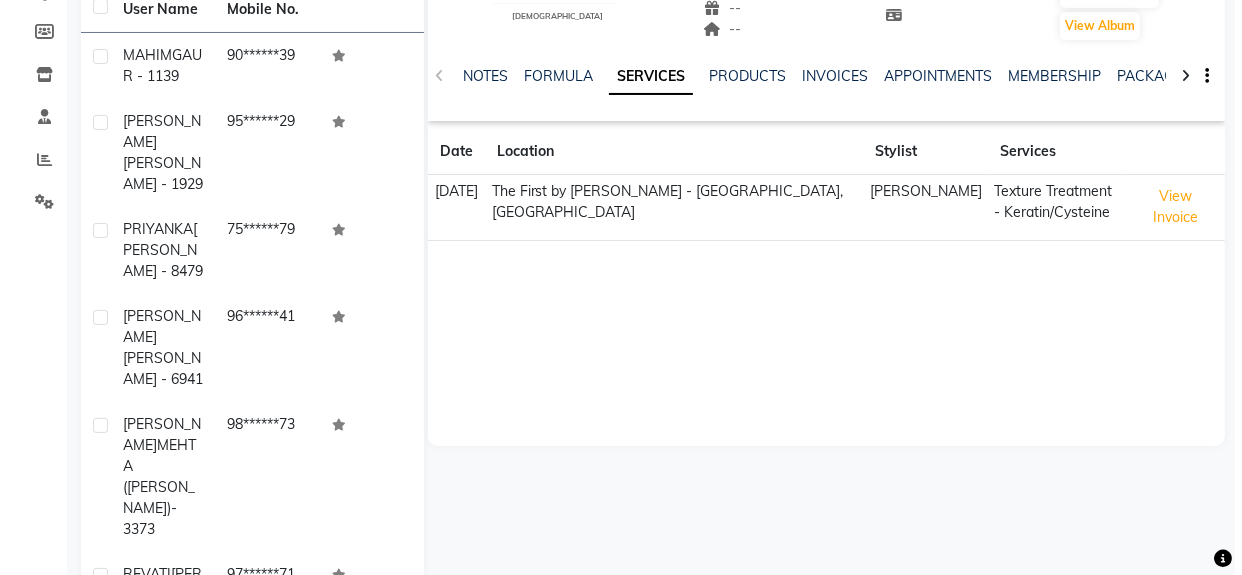 scroll, scrollTop: 272, scrollLeft: 0, axis: vertical 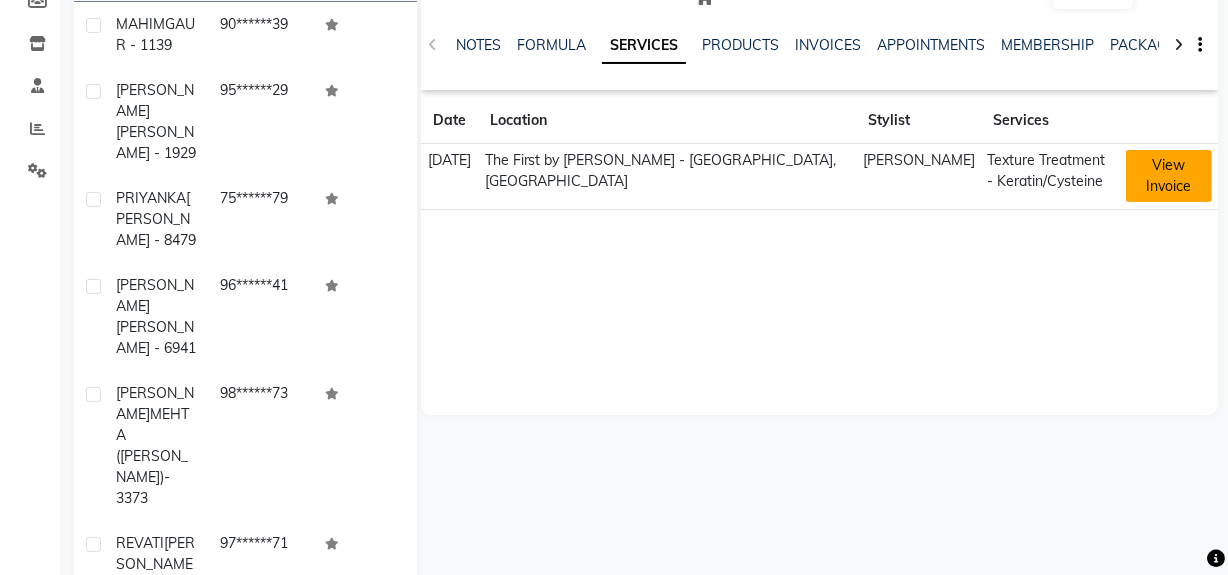 click on "View Invoice" 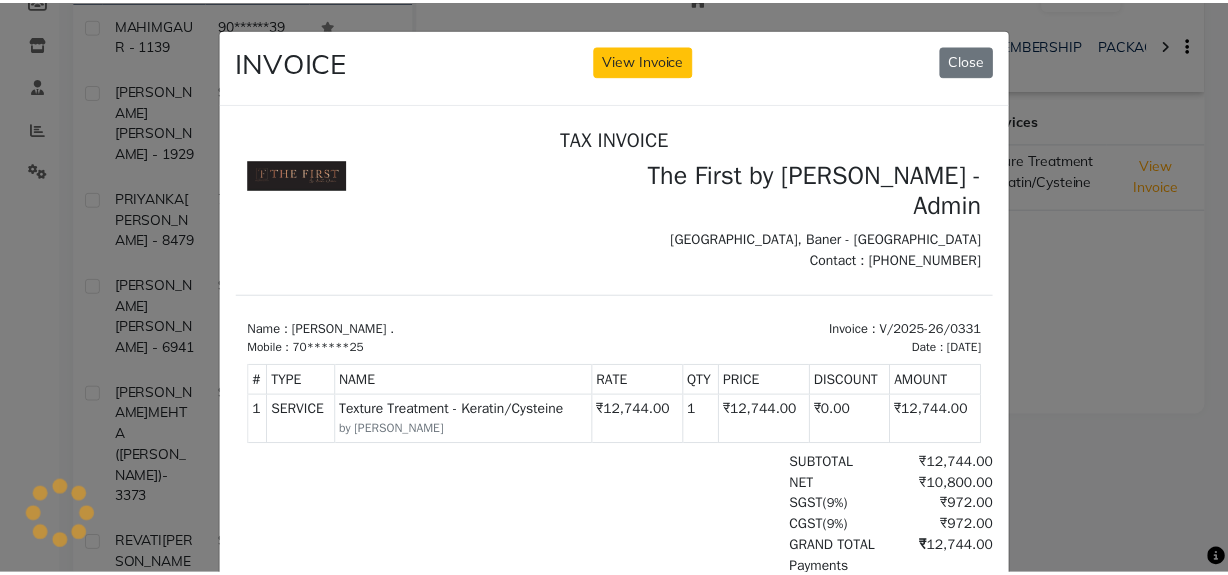 scroll, scrollTop: 0, scrollLeft: 0, axis: both 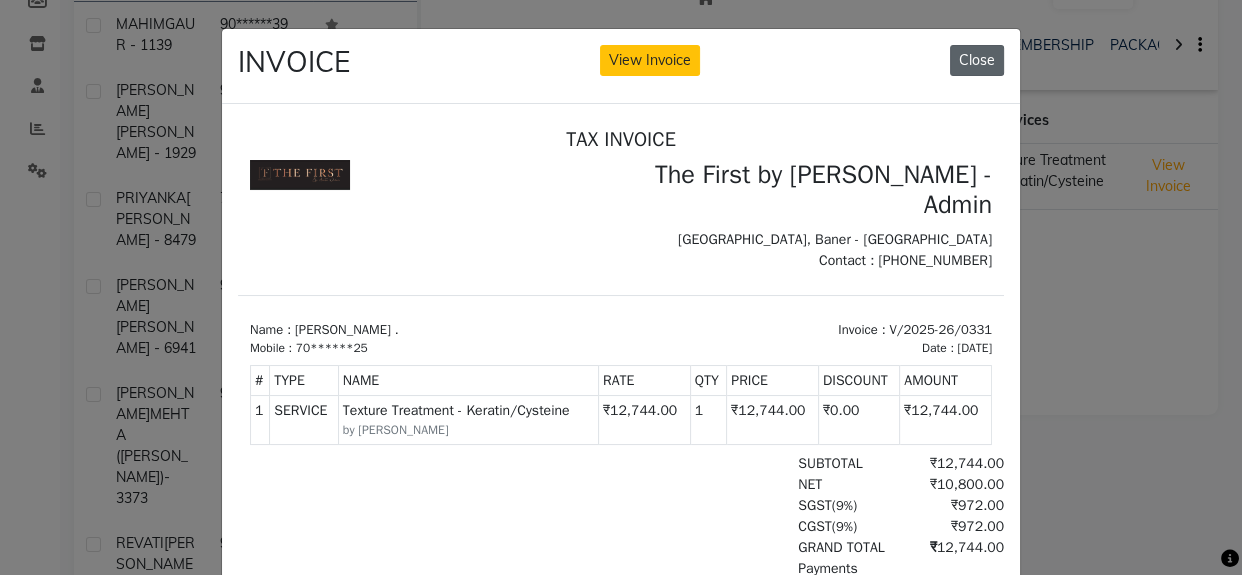click on "Close" 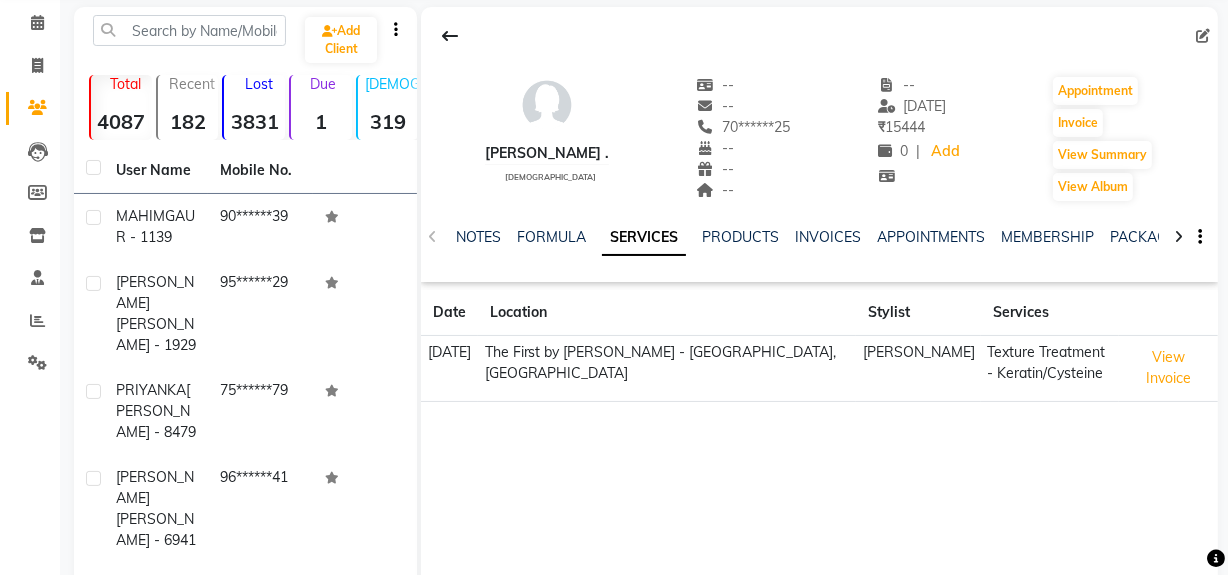 scroll, scrollTop: 0, scrollLeft: 0, axis: both 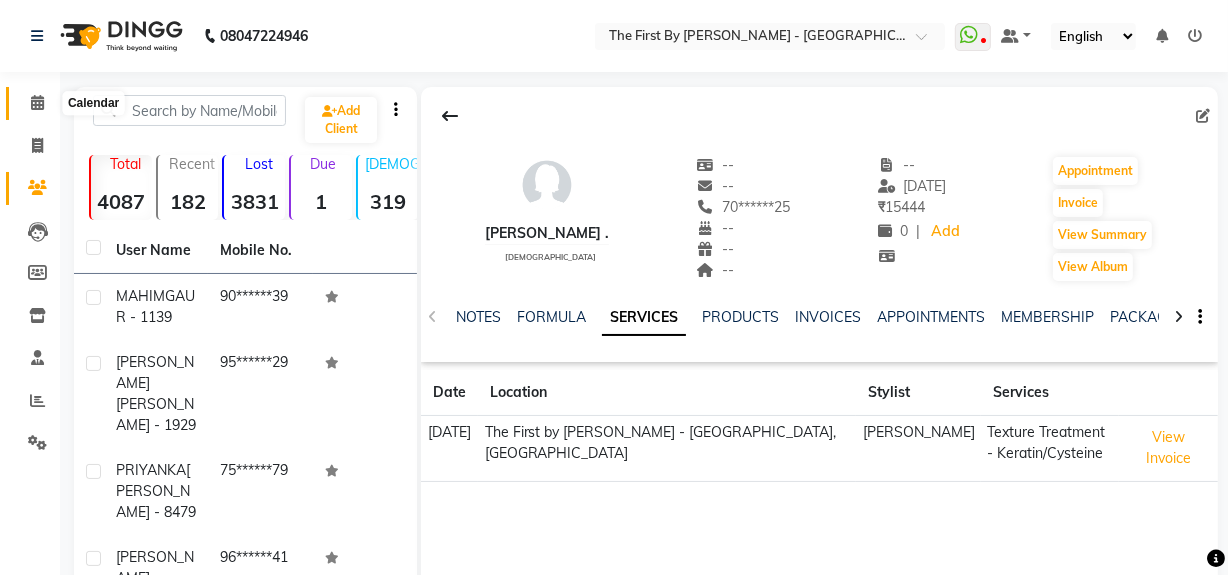 click 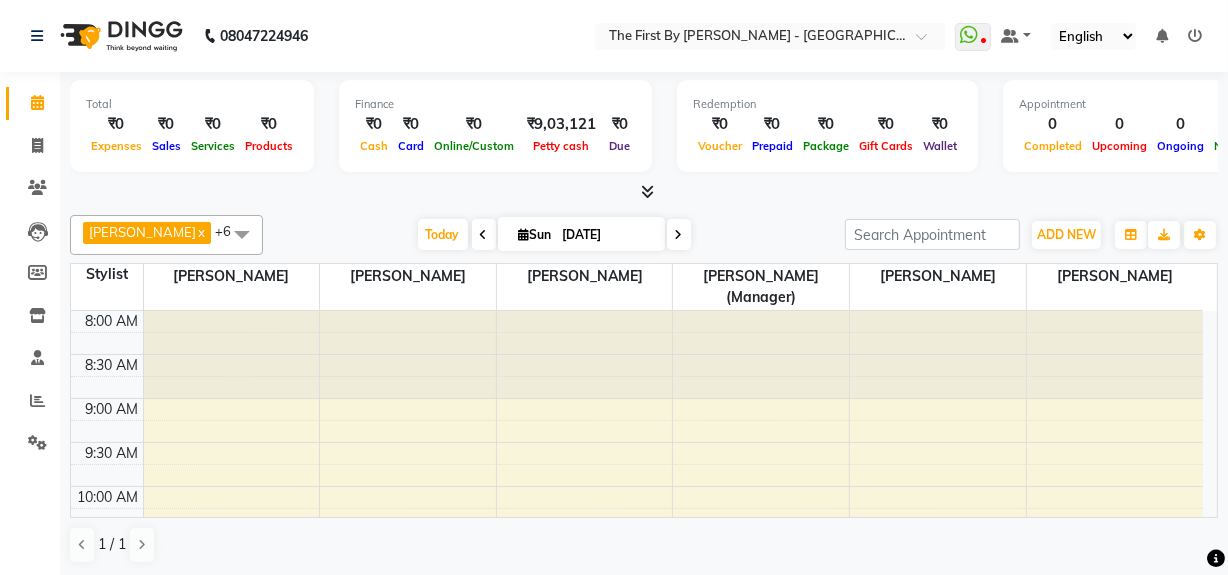 scroll, scrollTop: 363, scrollLeft: 0, axis: vertical 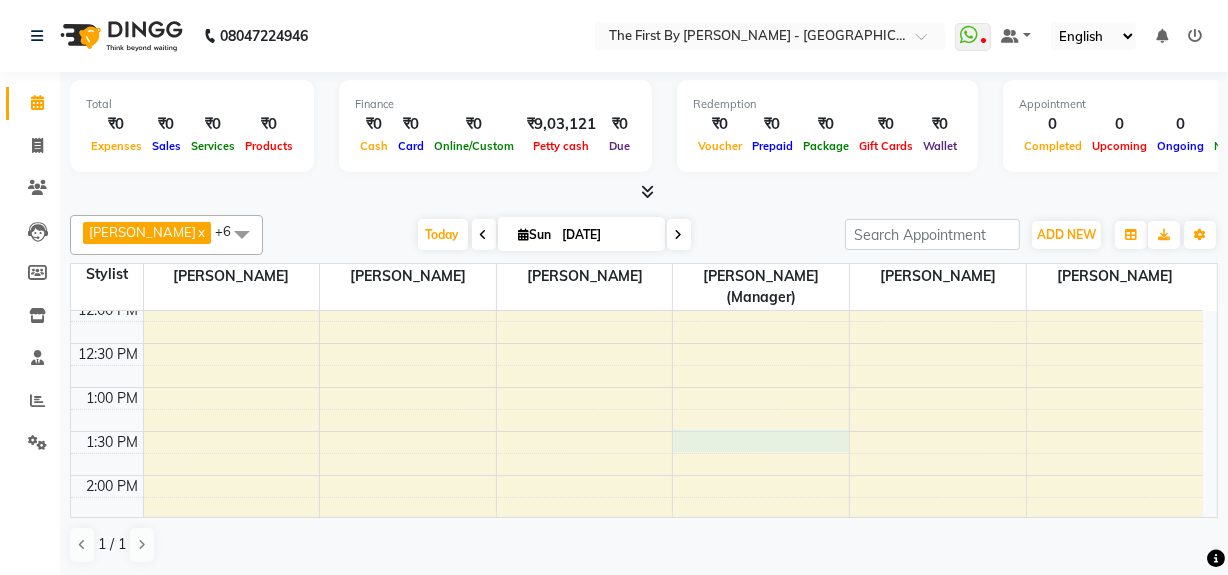 click on "8:00 AM 8:30 AM 9:00 AM 9:30 AM 10:00 AM 10:30 AM 11:00 AM 11:30 AM 12:00 PM 12:30 PM 1:00 PM 1:30 PM 2:00 PM 2:30 PM 3:00 PM 3:30 PM 4:00 PM 4:30 PM 5:00 PM 5:30 PM 6:00 PM 6:30 PM 7:00 PM 7:30 PM 8:00 PM 8:30 PM" at bounding box center (637, 519) 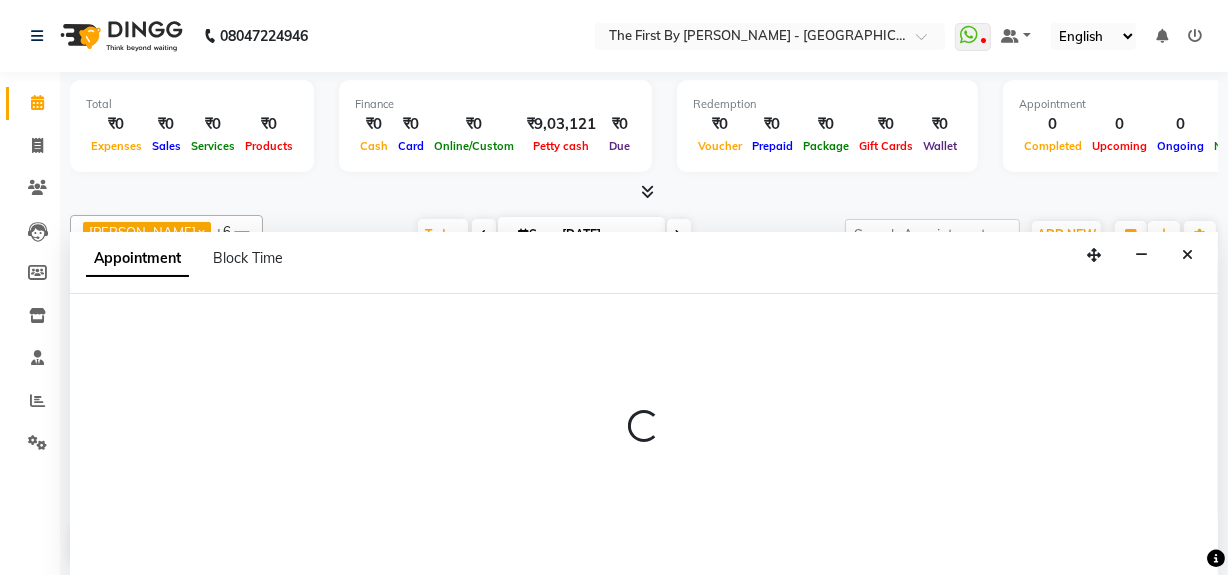 scroll, scrollTop: 0, scrollLeft: 0, axis: both 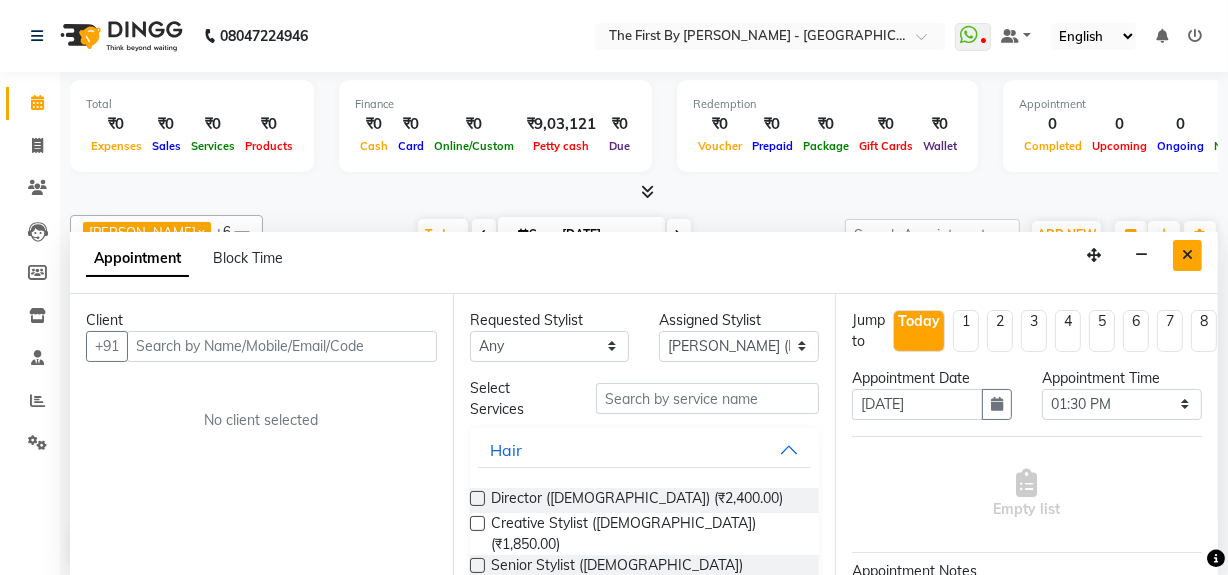 click at bounding box center [1187, 255] 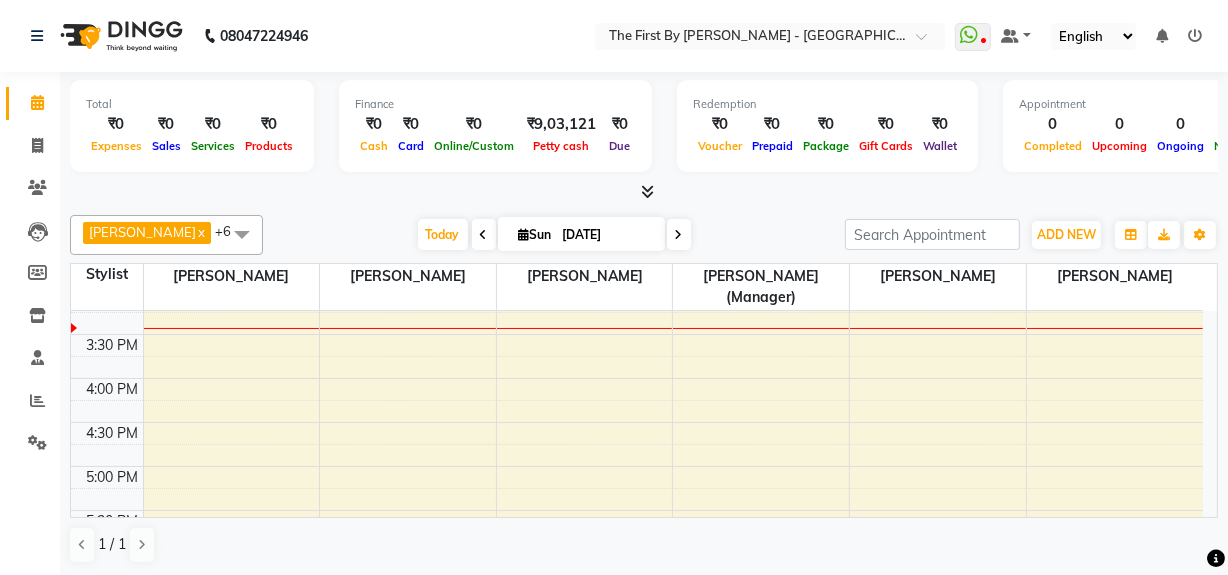 scroll, scrollTop: 545, scrollLeft: 0, axis: vertical 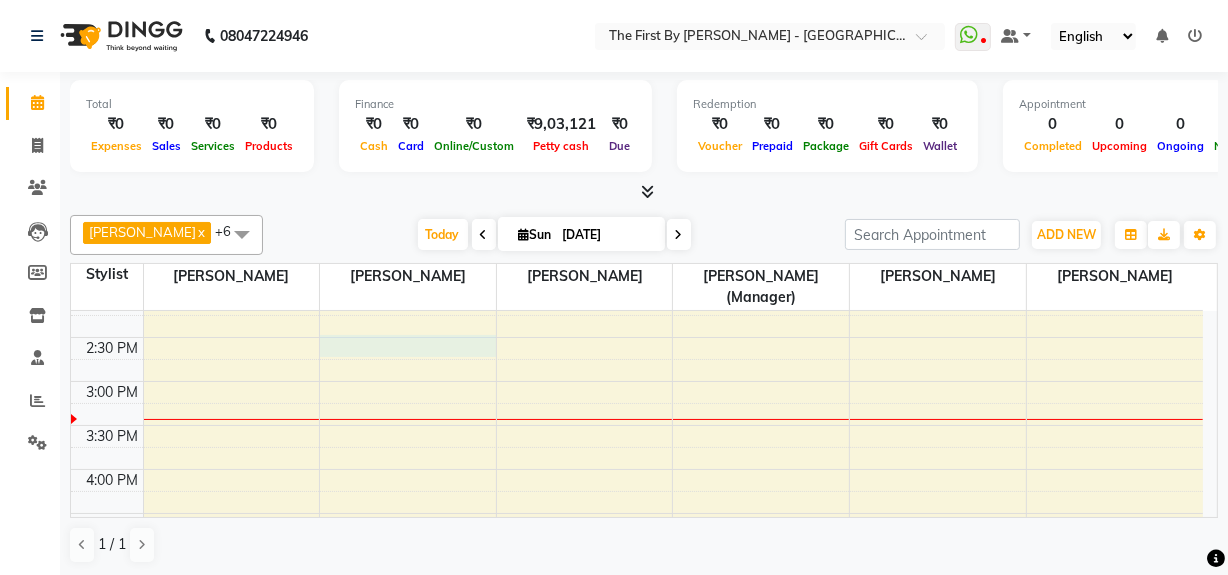 click on "8:00 AM 8:30 AM 9:00 AM 9:30 AM 10:00 AM 10:30 AM 11:00 AM 11:30 AM 12:00 PM 12:30 PM 1:00 PM 1:30 PM 2:00 PM 2:30 PM 3:00 PM 3:30 PM 4:00 PM 4:30 PM 5:00 PM 5:30 PM 6:00 PM 6:30 PM 7:00 PM 7:30 PM 8:00 PM 8:30 PM" at bounding box center (637, 337) 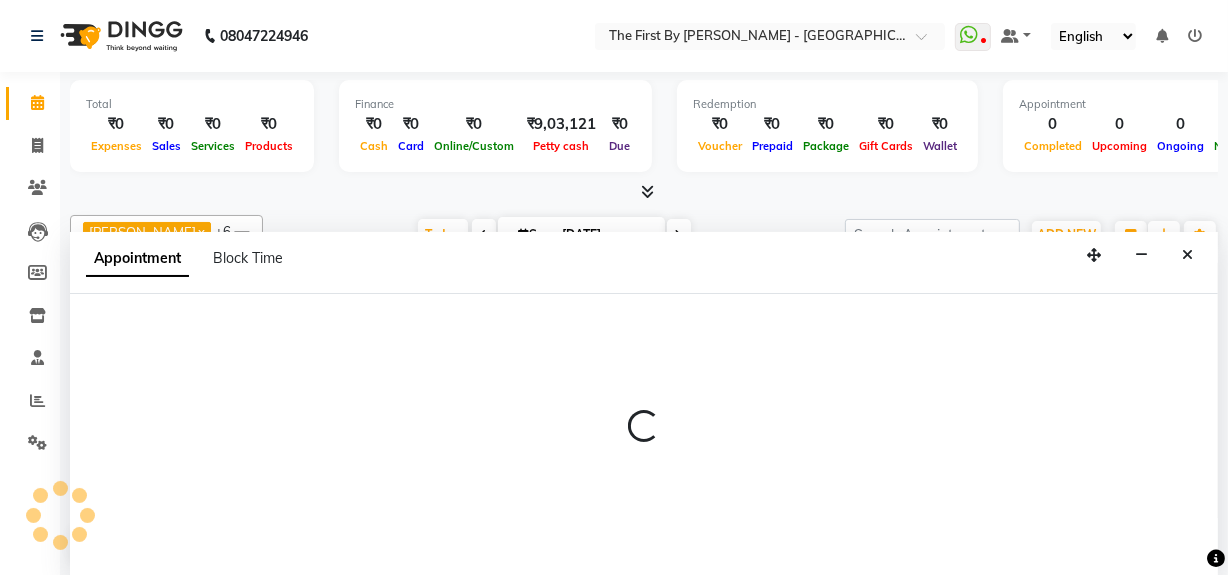 select on "49058" 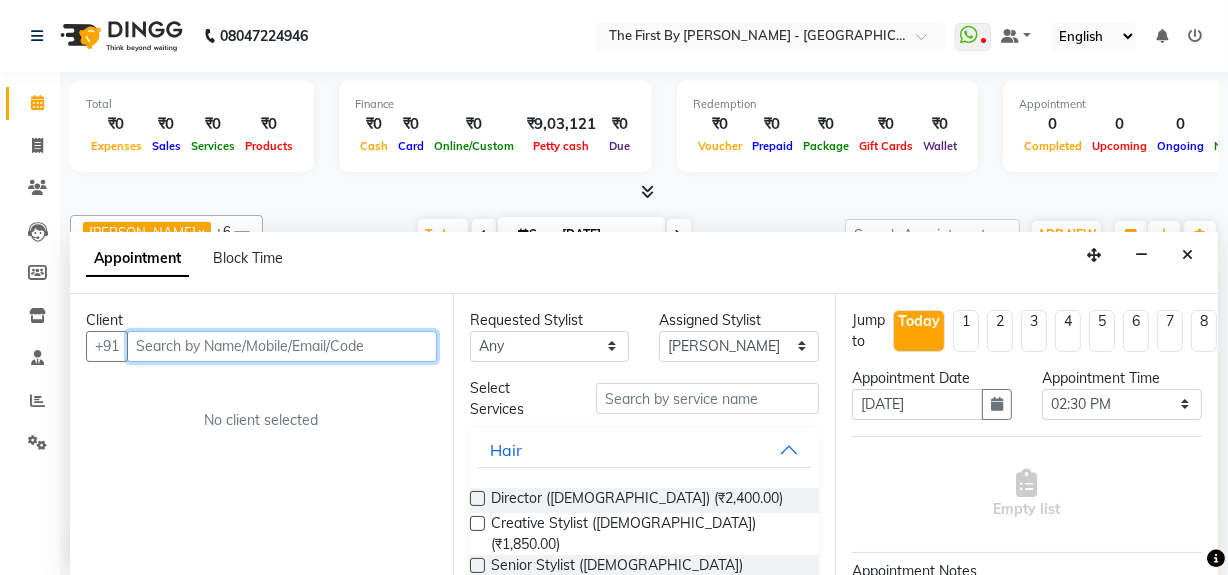 click at bounding box center (282, 346) 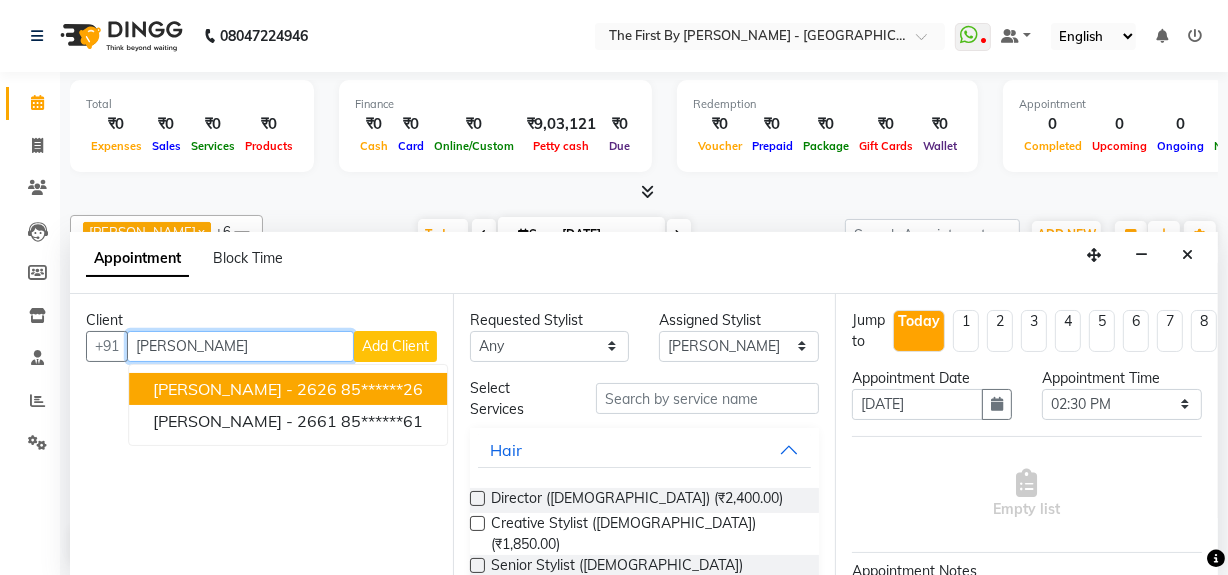 click on "85******26" at bounding box center [382, 389] 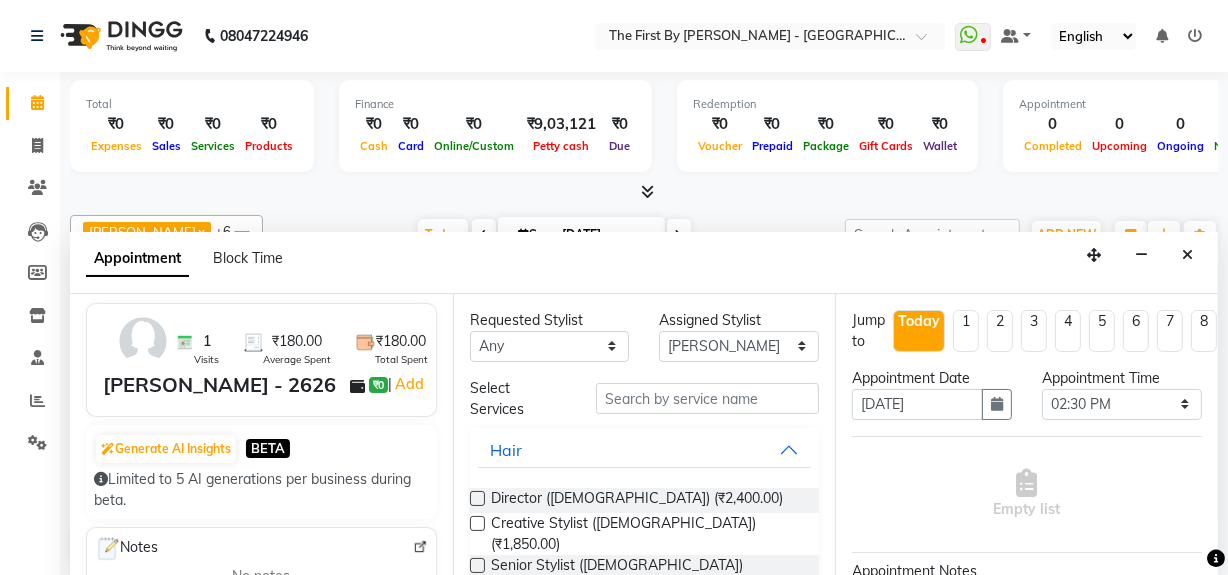 scroll, scrollTop: 0, scrollLeft: 0, axis: both 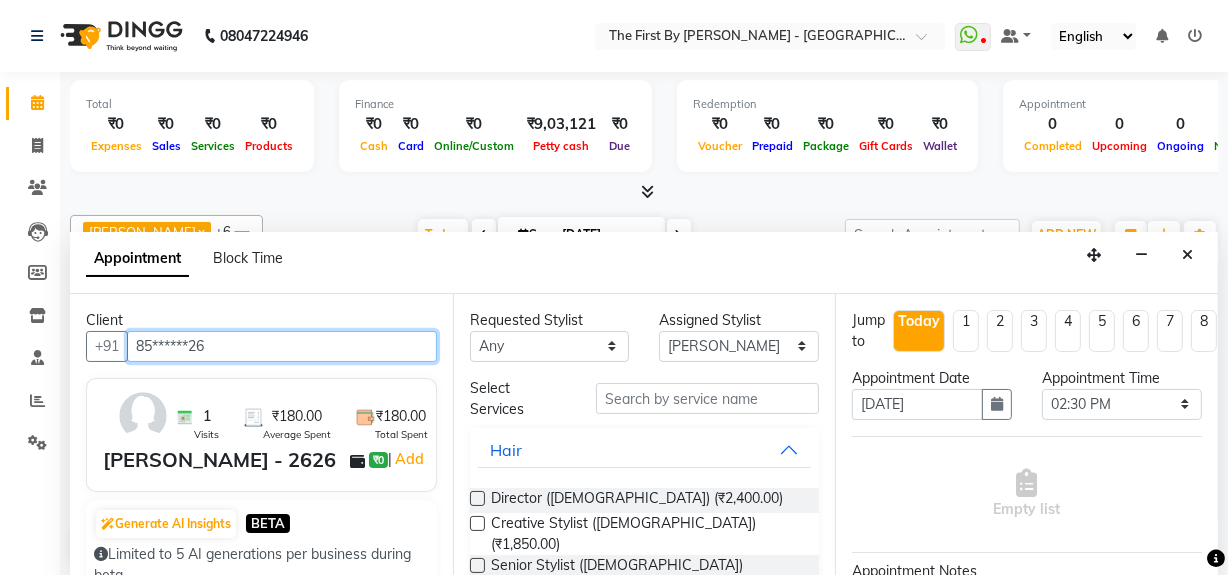 click on "85******26" at bounding box center (282, 346) 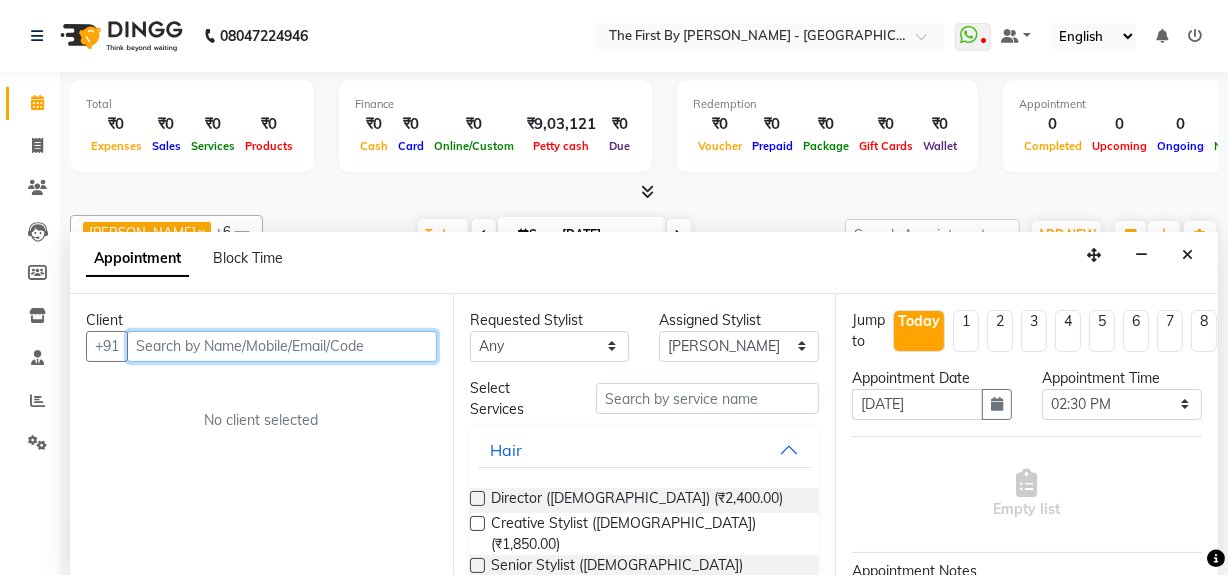 paste on "Sharmishta" 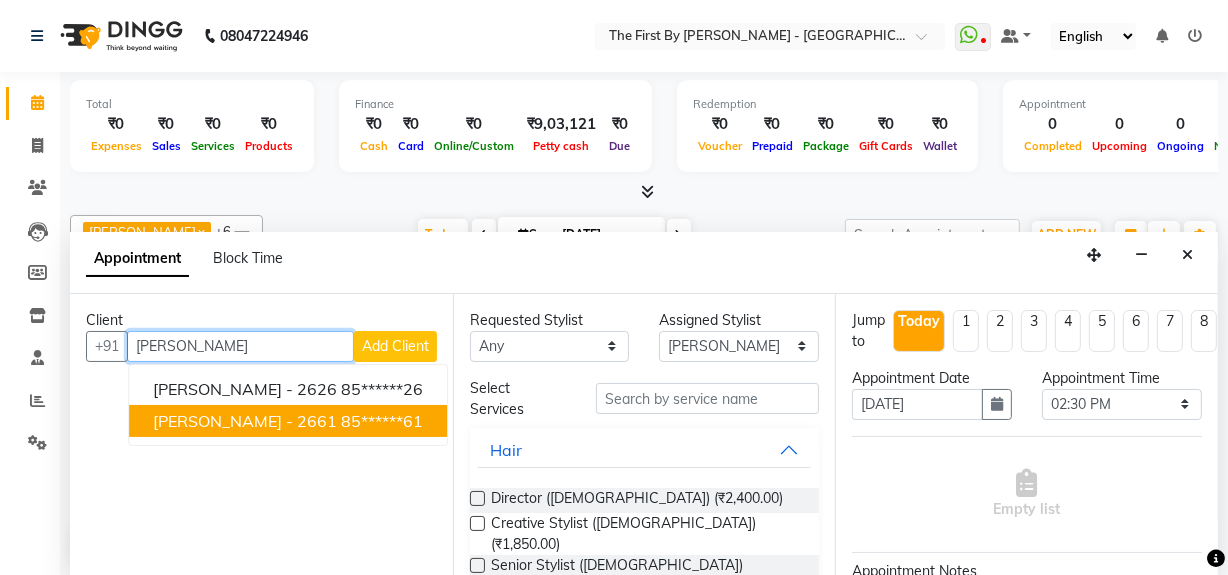 click on "SHARMISHTA - 2661" at bounding box center [245, 421] 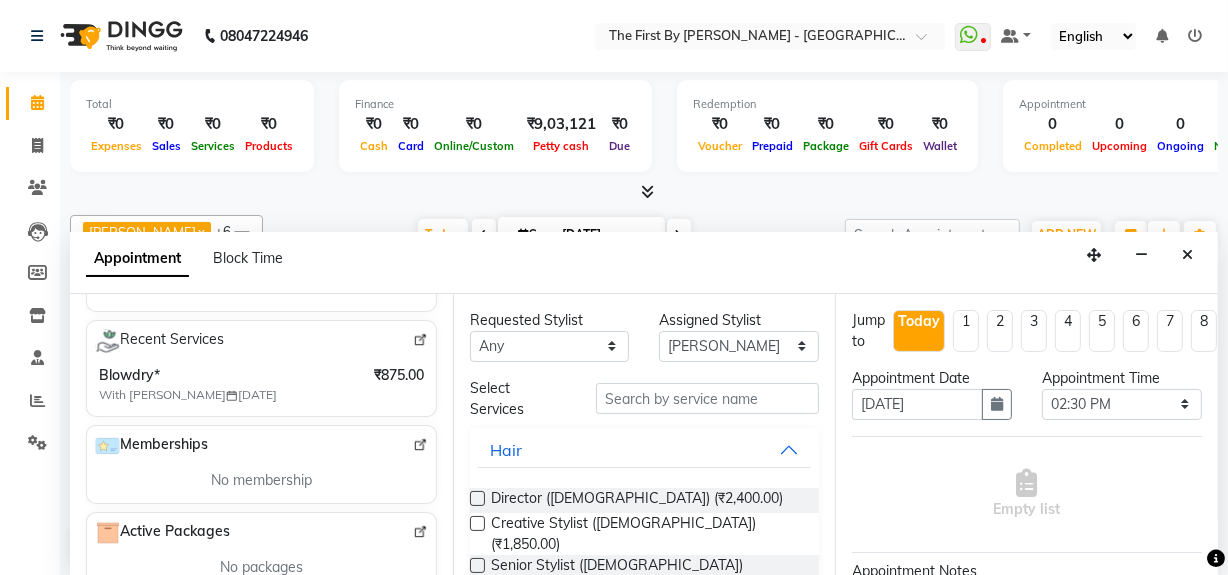 scroll, scrollTop: 0, scrollLeft: 0, axis: both 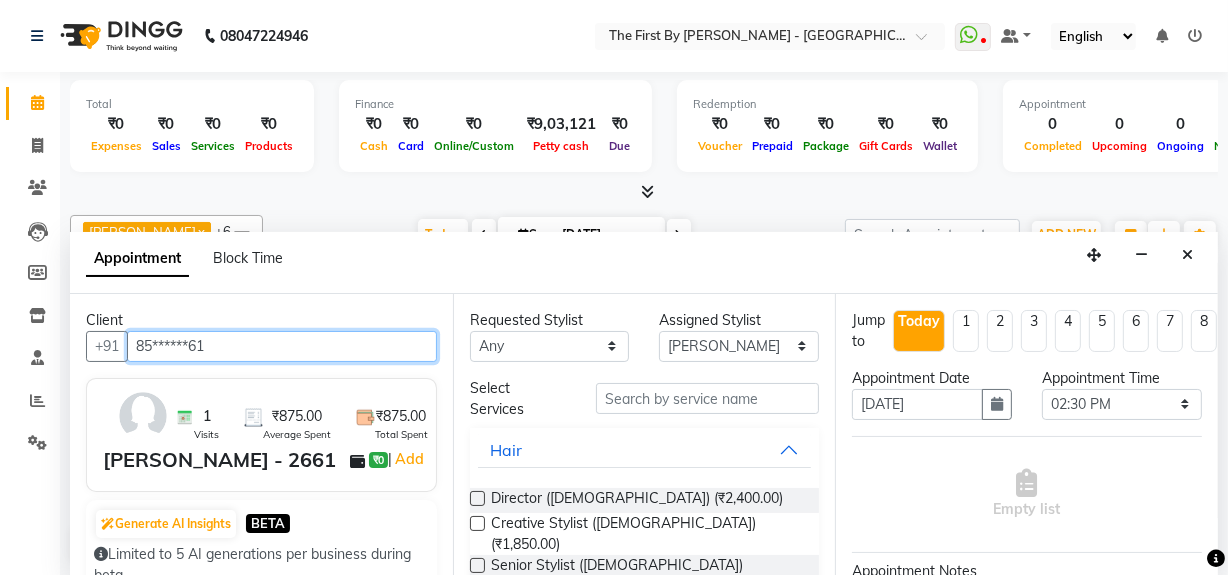 click on "85******61" at bounding box center (282, 346) 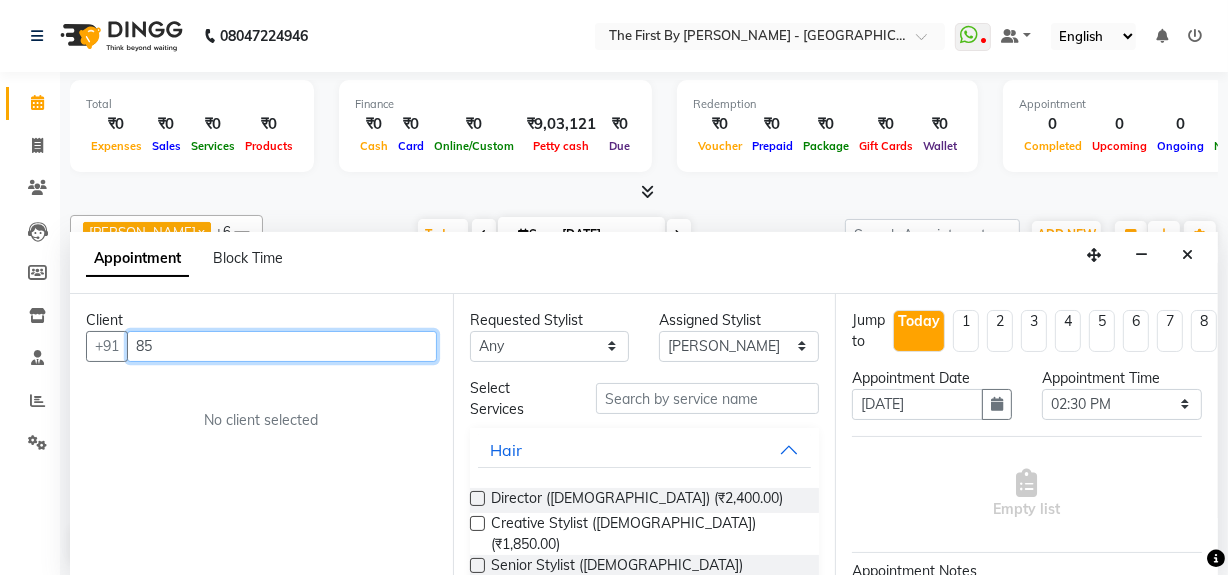 type on "8" 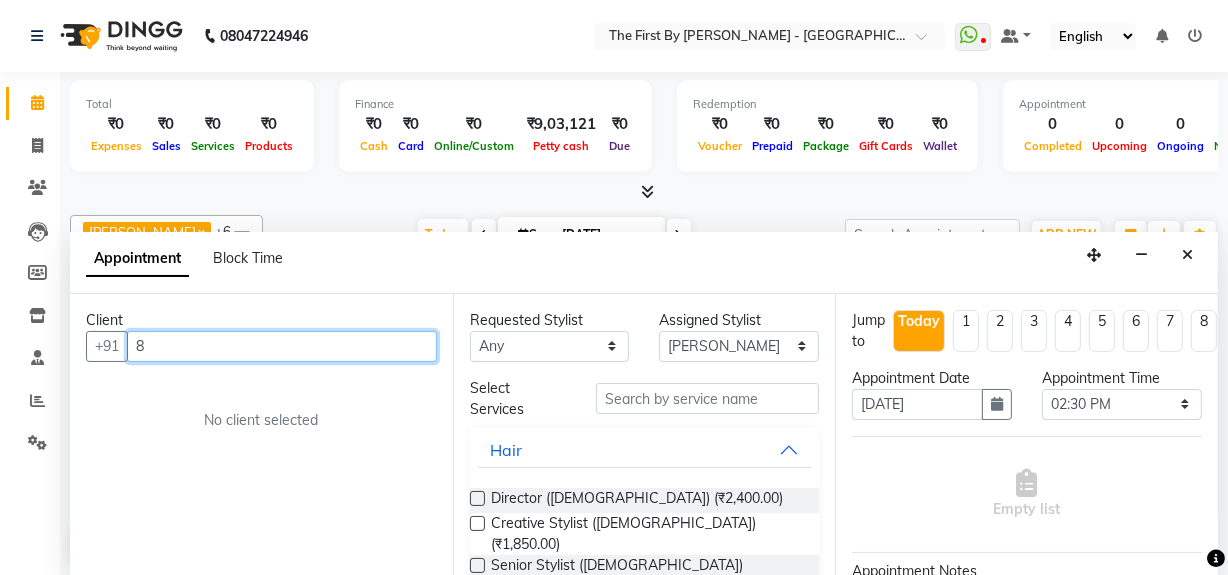 type 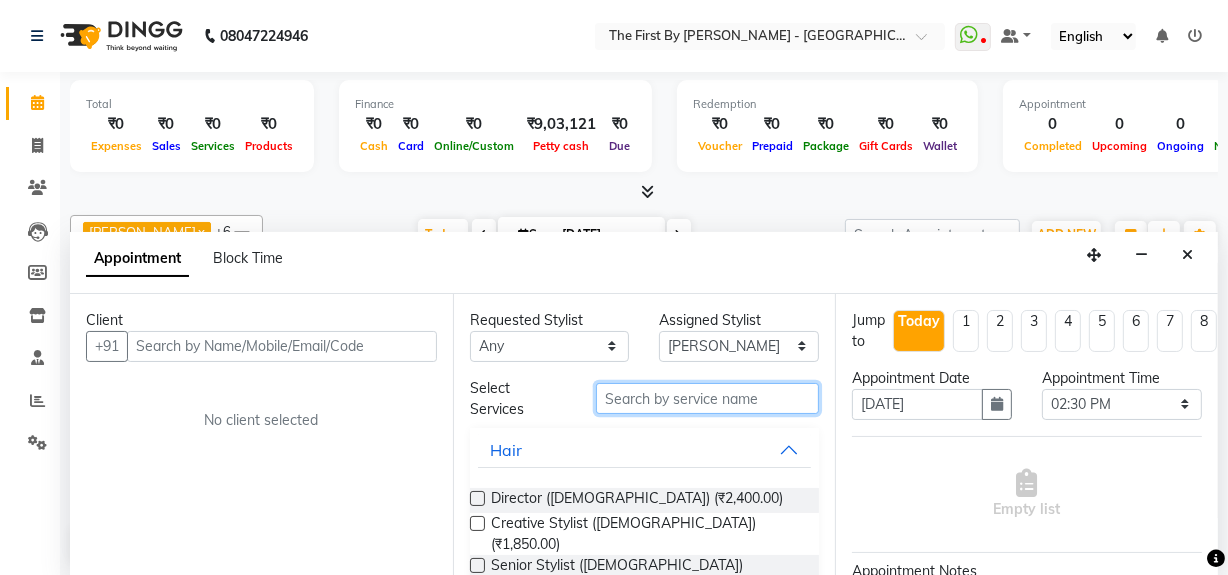 click at bounding box center [707, 398] 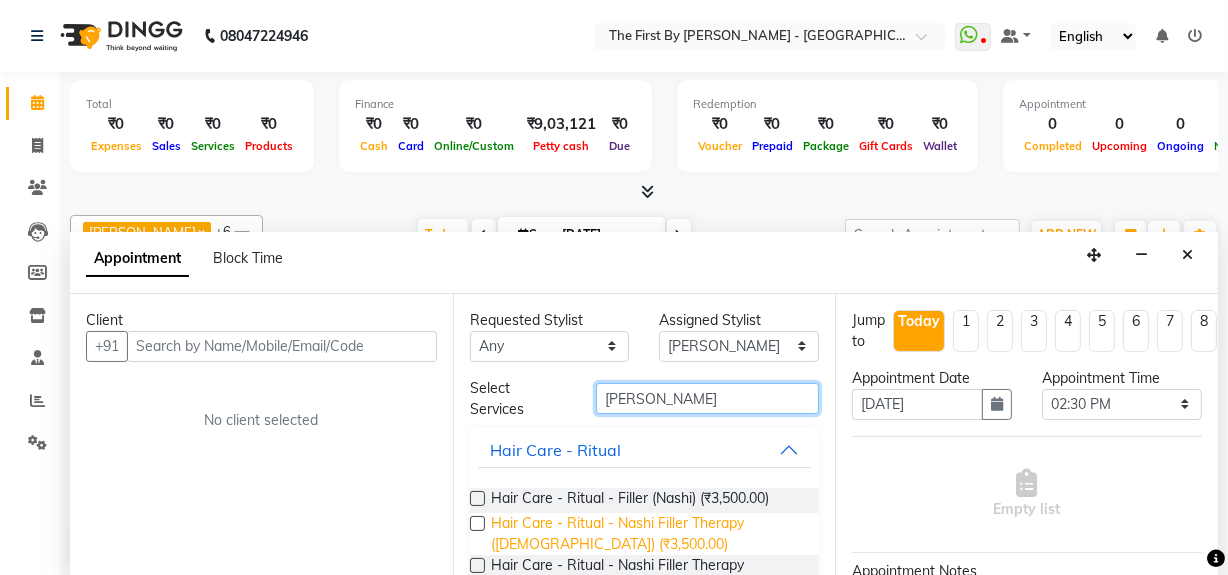 scroll, scrollTop: 76, scrollLeft: 0, axis: vertical 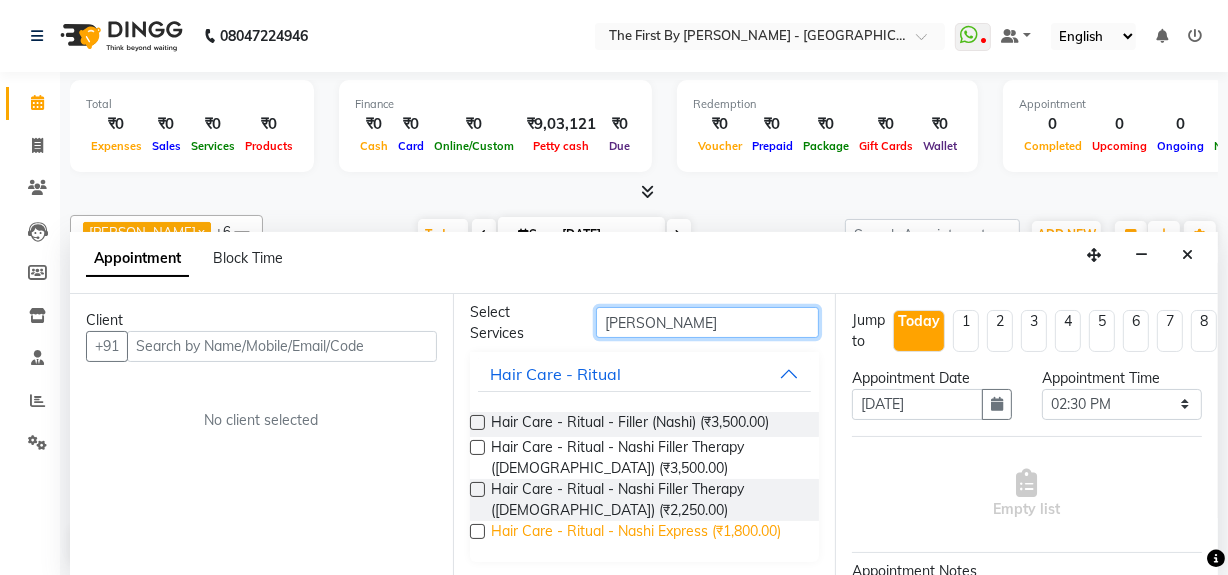 type on "Nash" 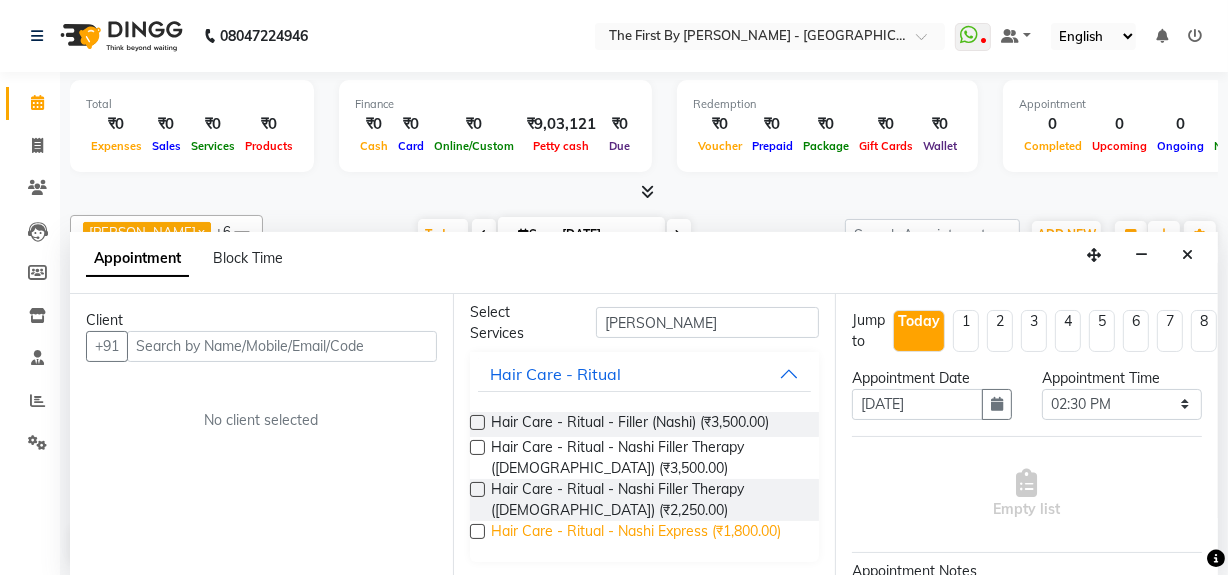click on "Hair Care - Ritual - Nashi Express (₹1,800.00)" at bounding box center [636, 533] 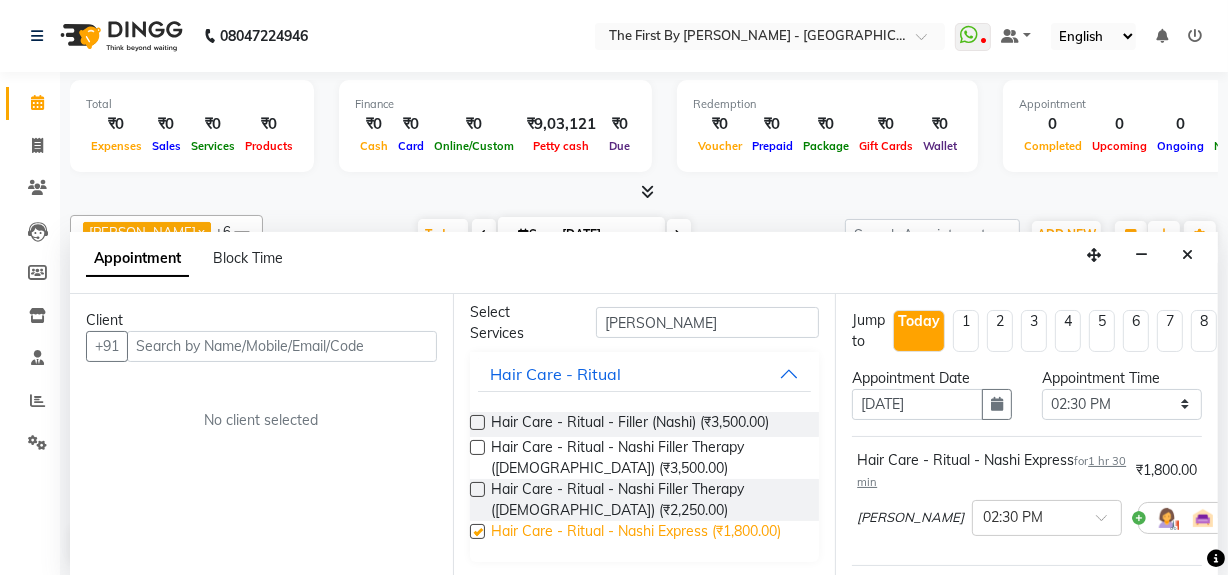 checkbox on "false" 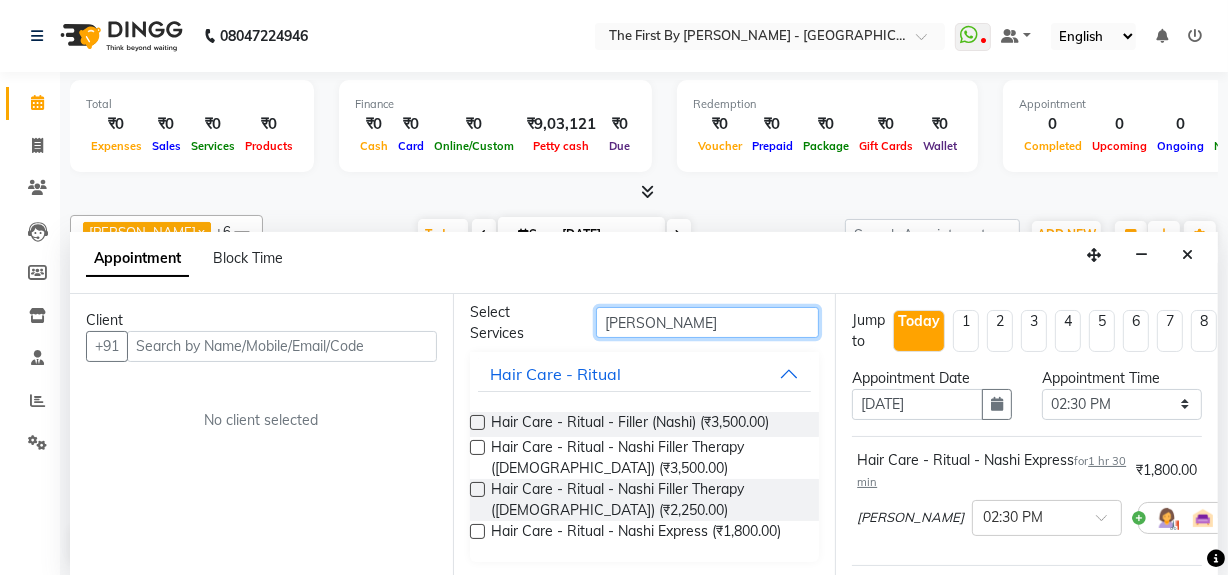 click on "Nash" at bounding box center (707, 322) 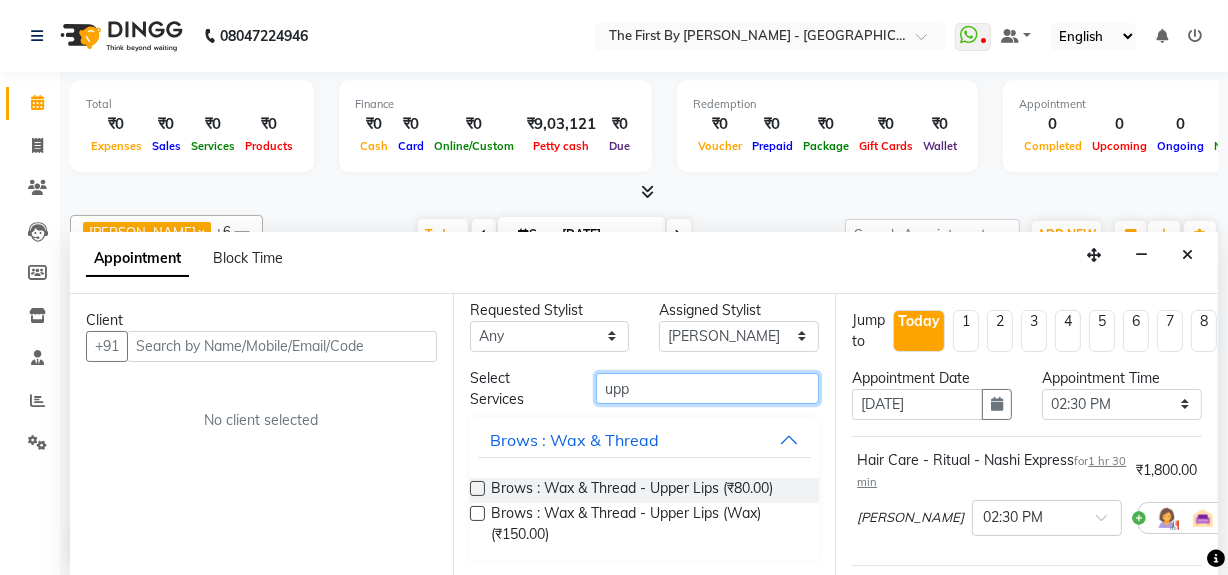 scroll, scrollTop: 9, scrollLeft: 0, axis: vertical 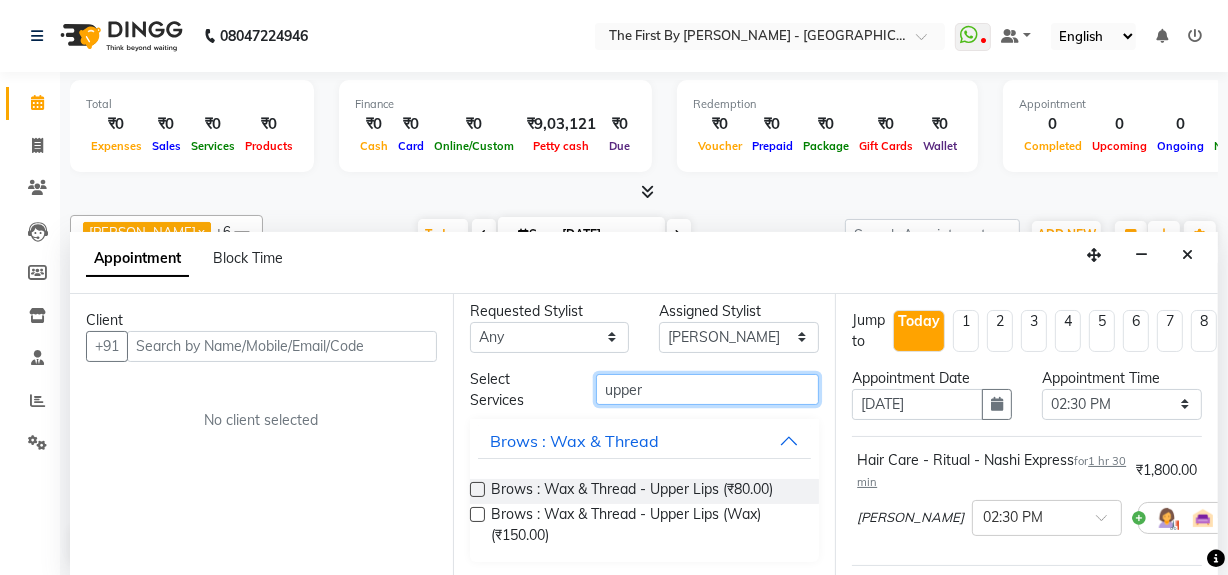 type on "upper" 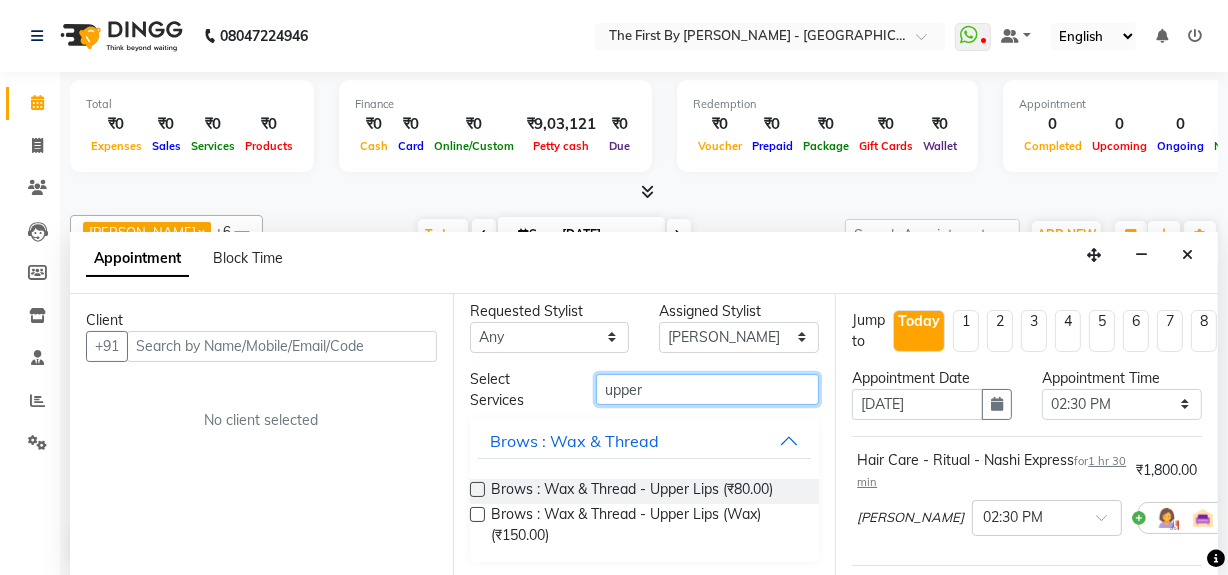 click on "upper" at bounding box center [707, 389] 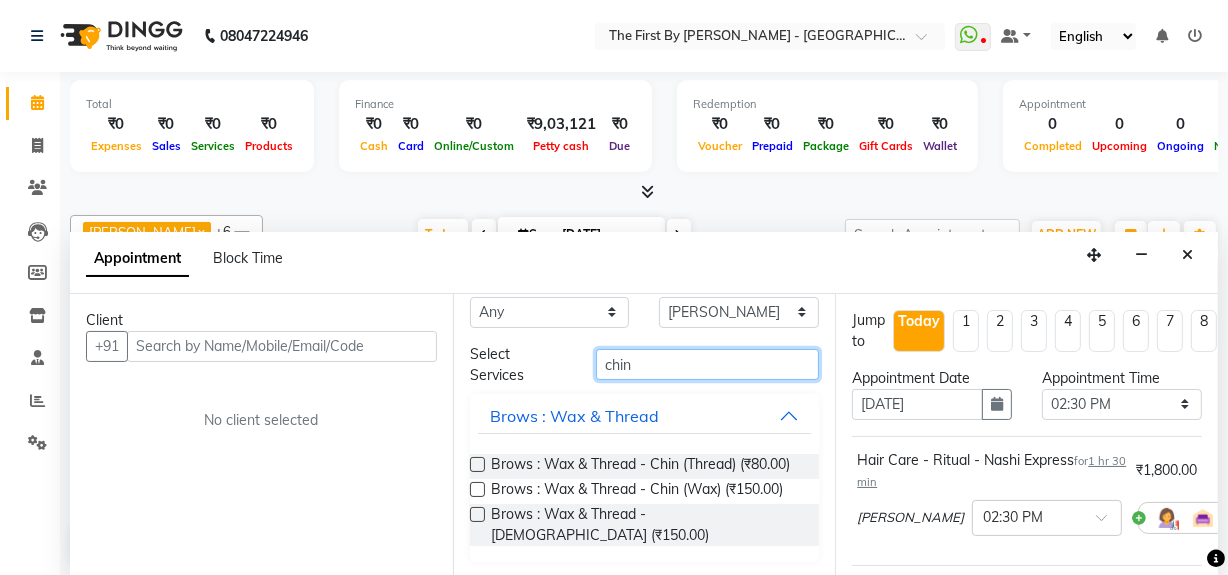 scroll, scrollTop: 0, scrollLeft: 0, axis: both 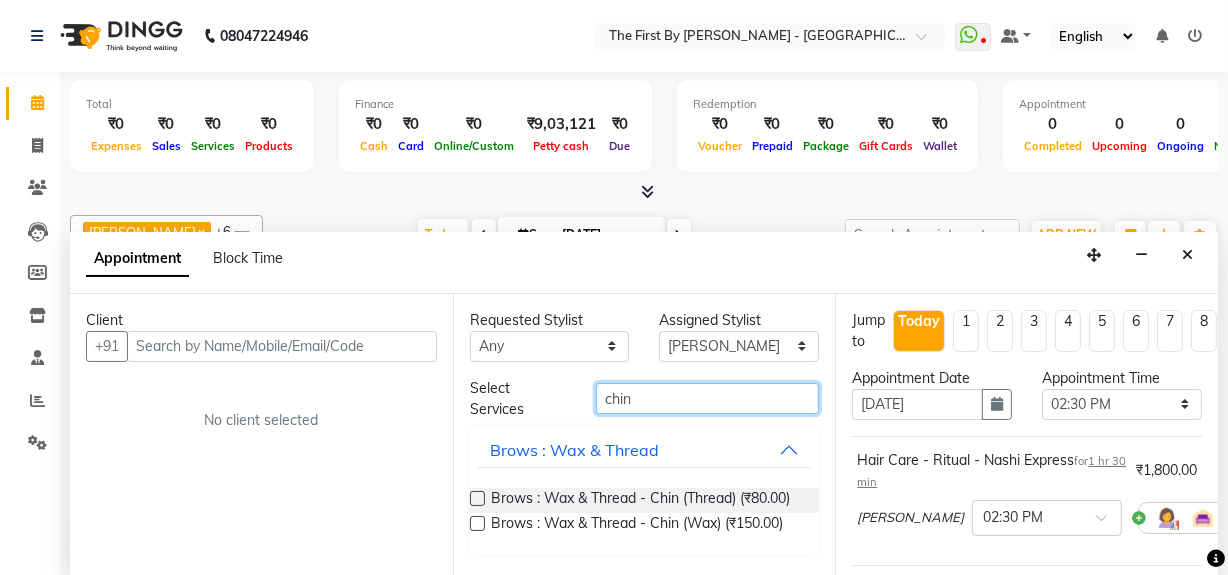 type on "chin" 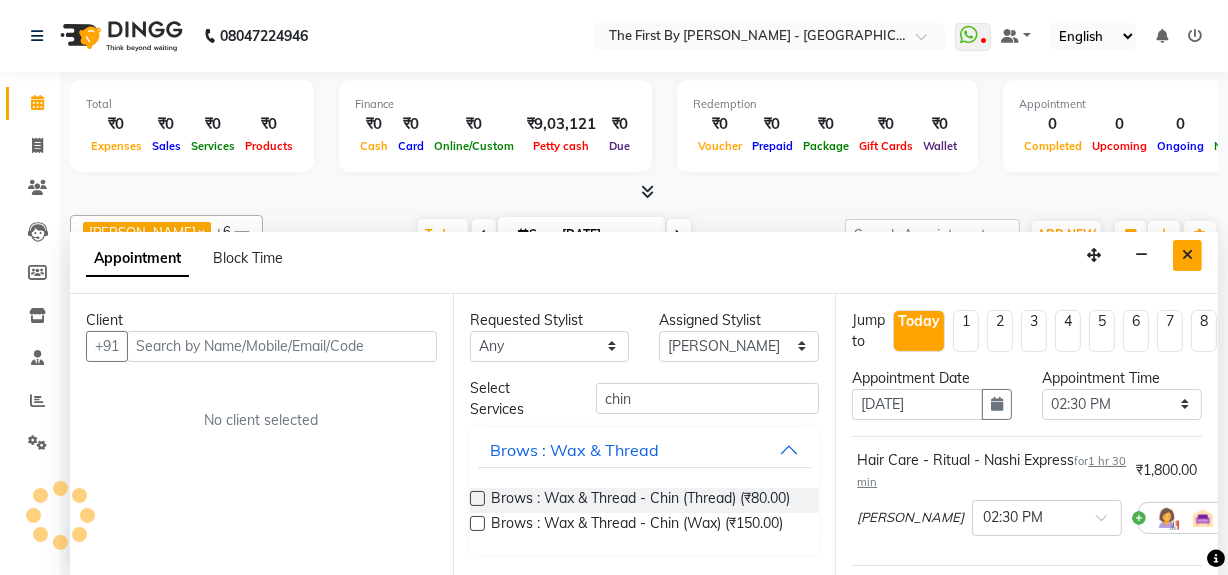 click at bounding box center (1187, 255) 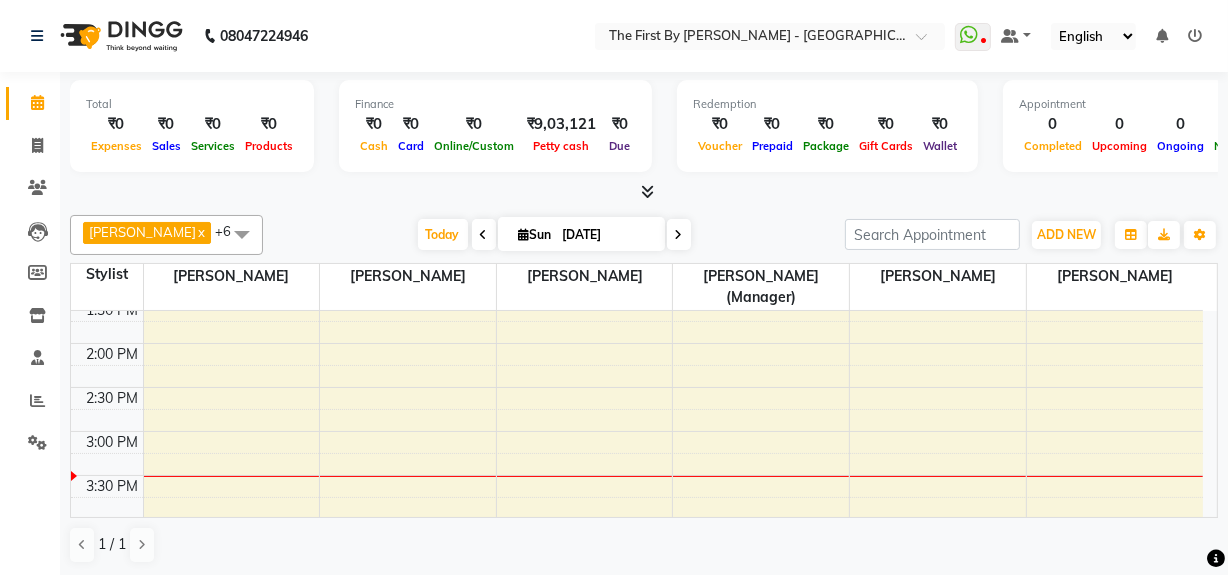 scroll, scrollTop: 454, scrollLeft: 0, axis: vertical 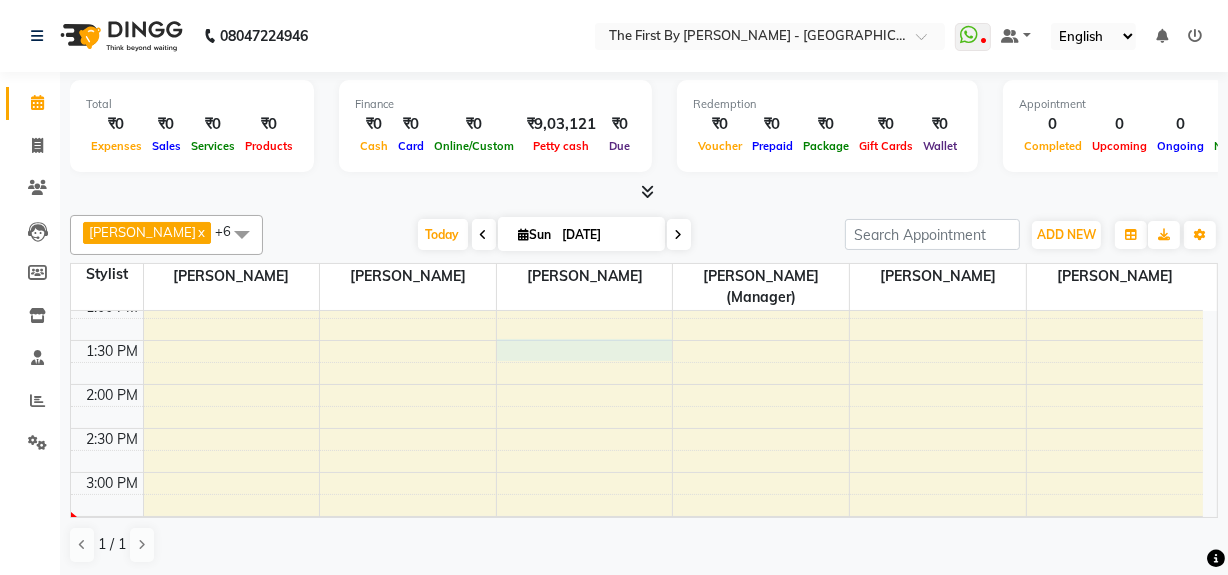 click on "8:00 AM 8:30 AM 9:00 AM 9:30 AM 10:00 AM 10:30 AM 11:00 AM 11:30 AM 12:00 PM 12:30 PM 1:00 PM 1:30 PM 2:00 PM 2:30 PM 3:00 PM 3:30 PM 4:00 PM 4:30 PM 5:00 PM 5:30 PM 6:00 PM 6:30 PM 7:00 PM 7:30 PM 8:00 PM 8:30 PM" at bounding box center [637, 428] 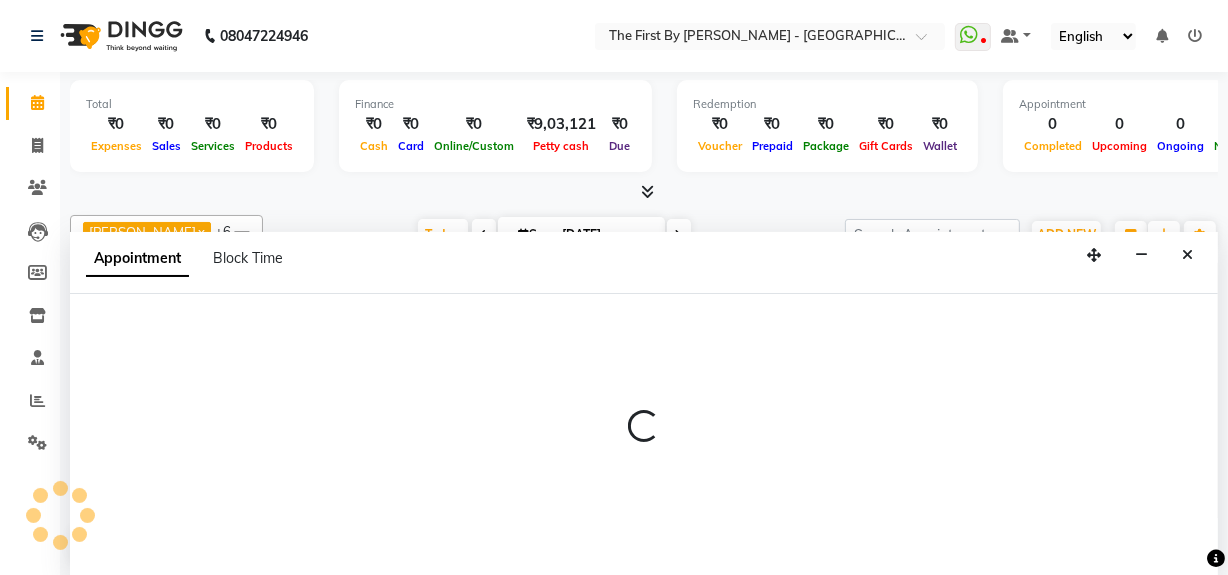 select on "49085" 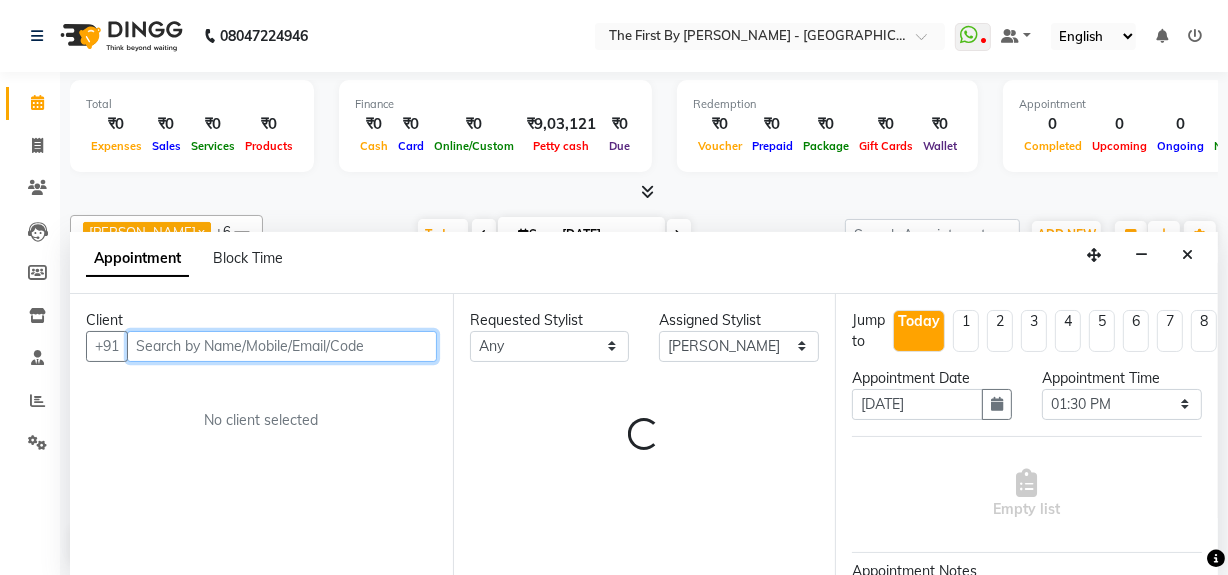 click at bounding box center (282, 346) 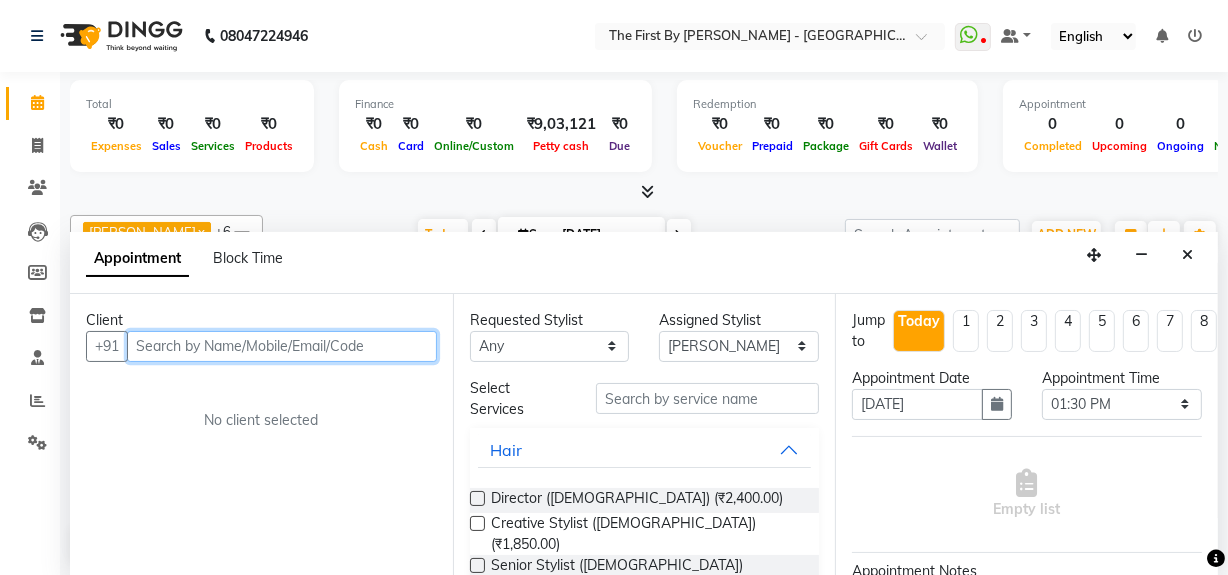 click at bounding box center (282, 346) 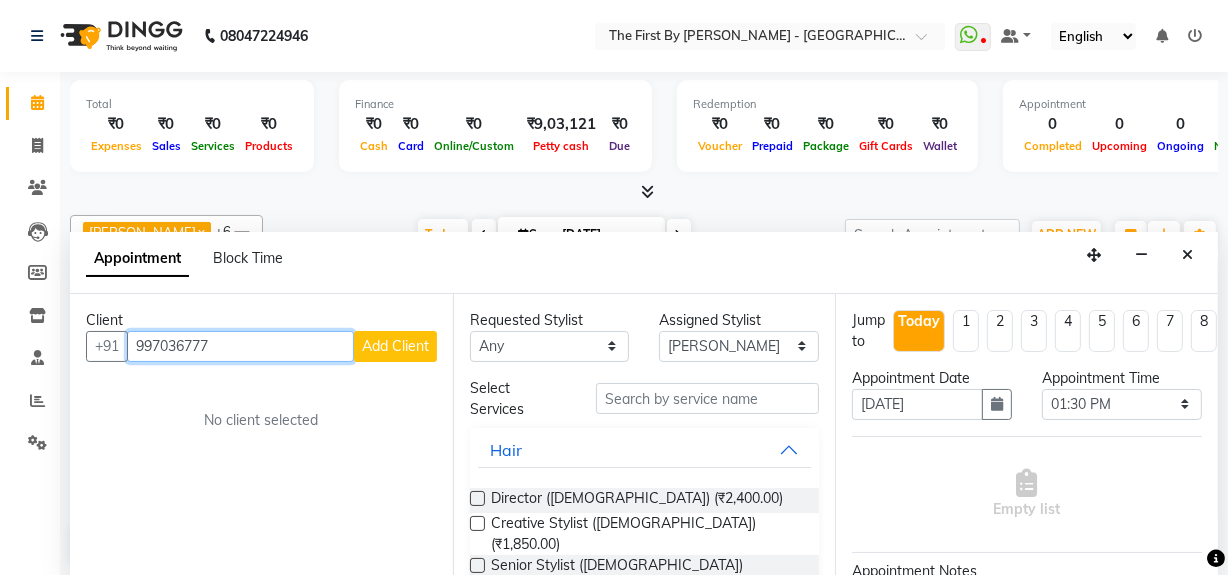 click on "997036777" at bounding box center (240, 346) 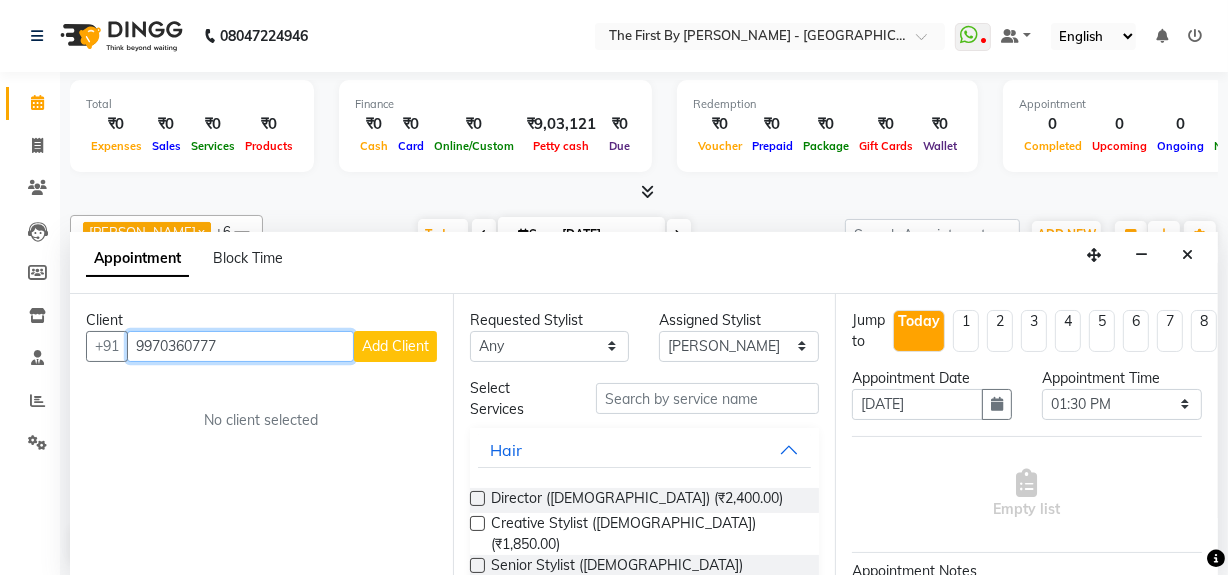 click on "9970360777" at bounding box center [240, 346] 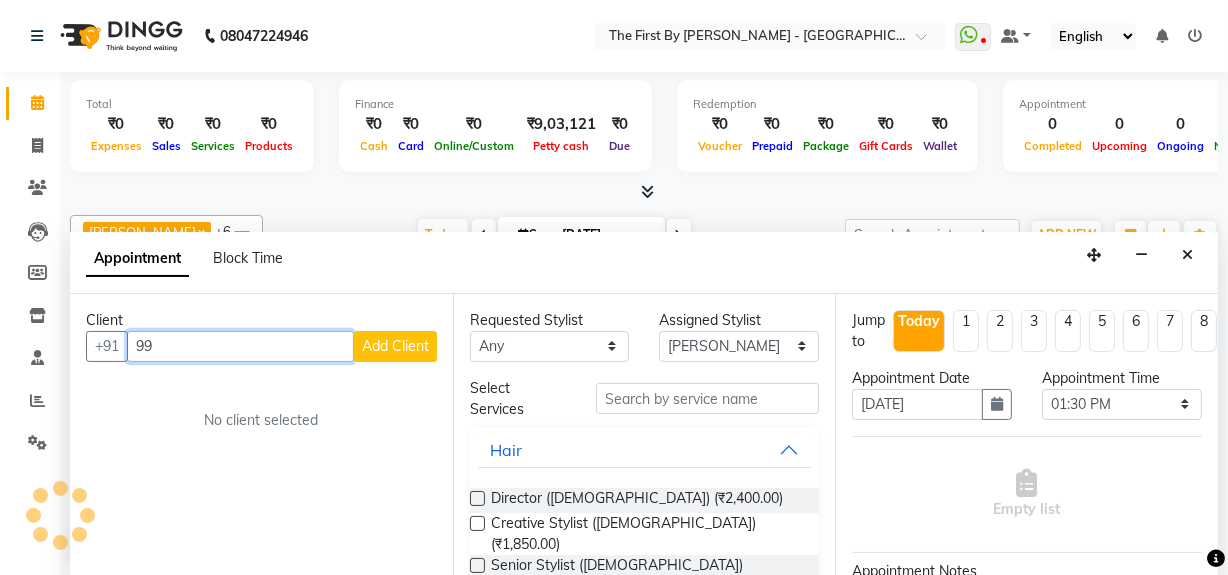 type on "9" 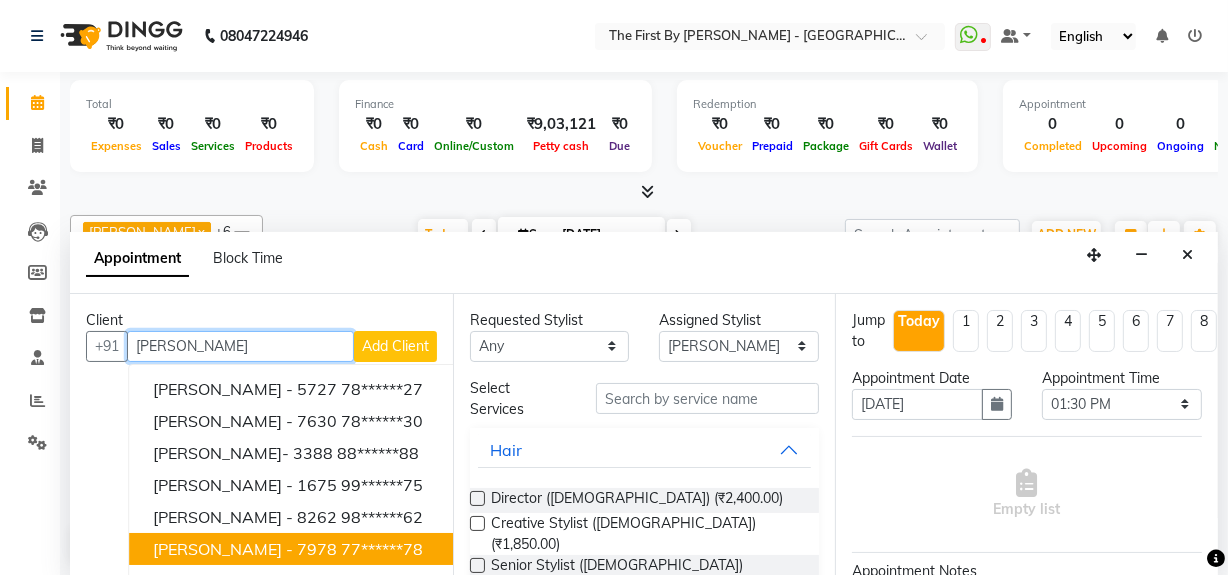 click on "TANVI SHELAR - 7978" at bounding box center [245, 549] 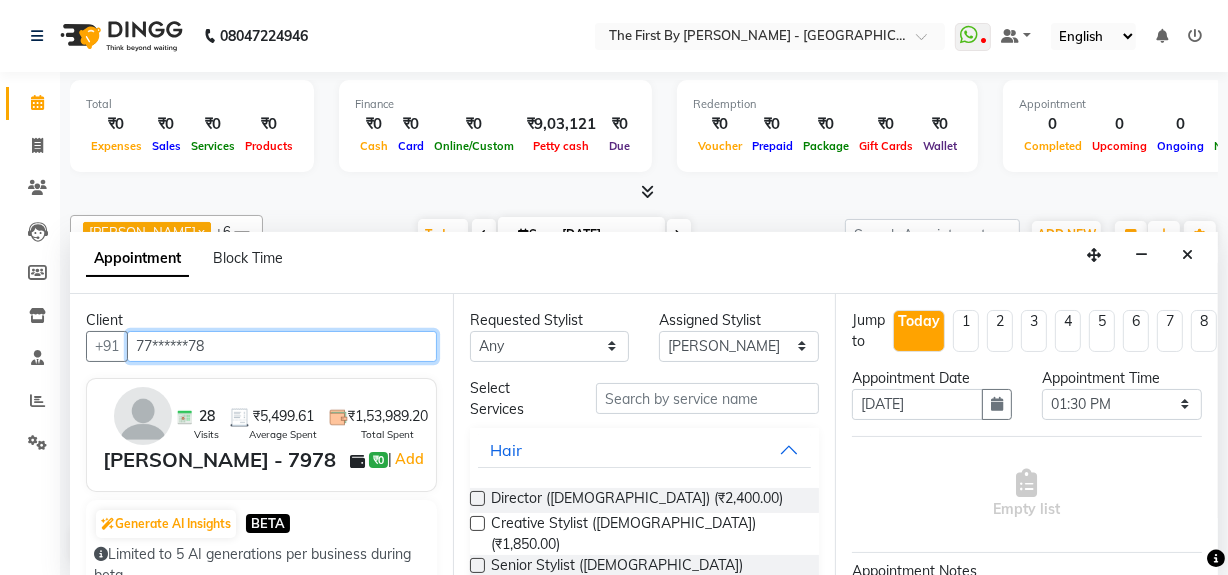 type on "77******78" 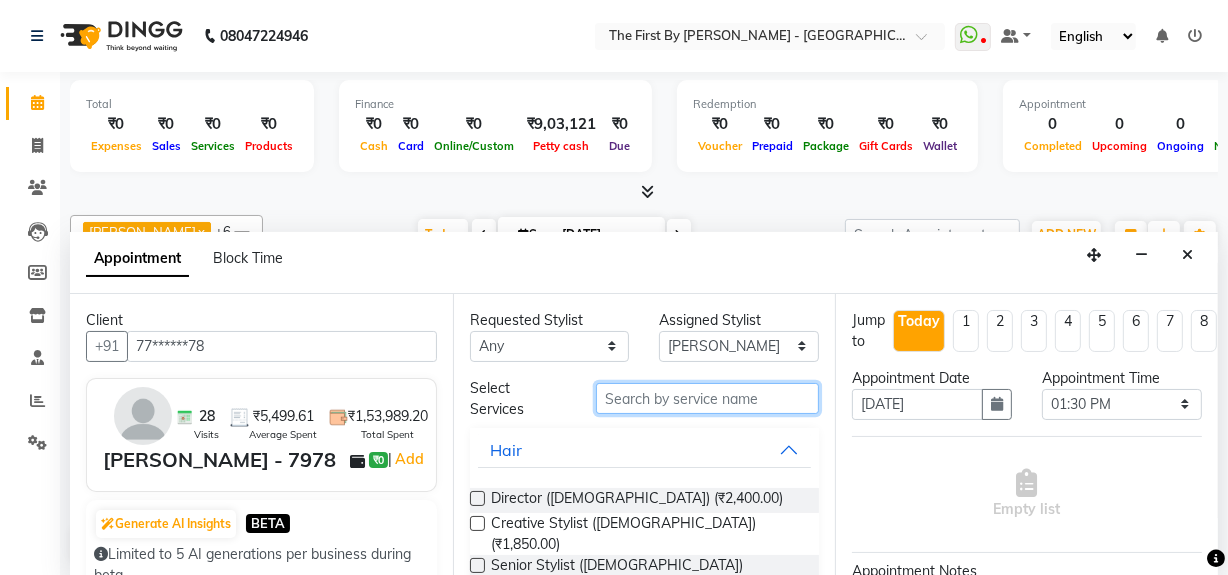 click at bounding box center (707, 398) 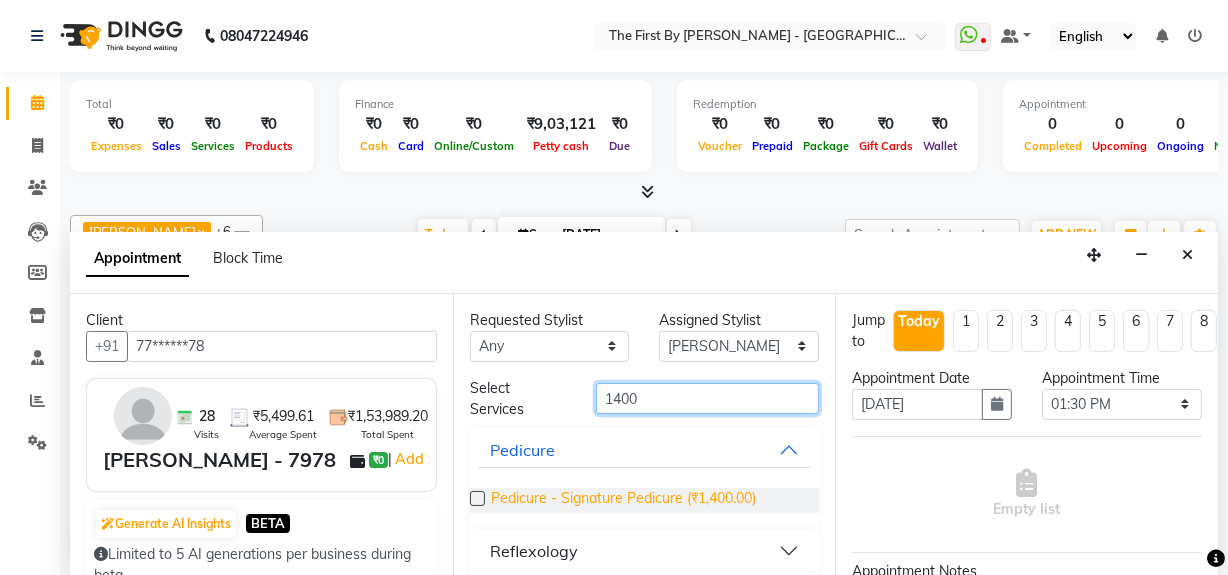 type on "1400" 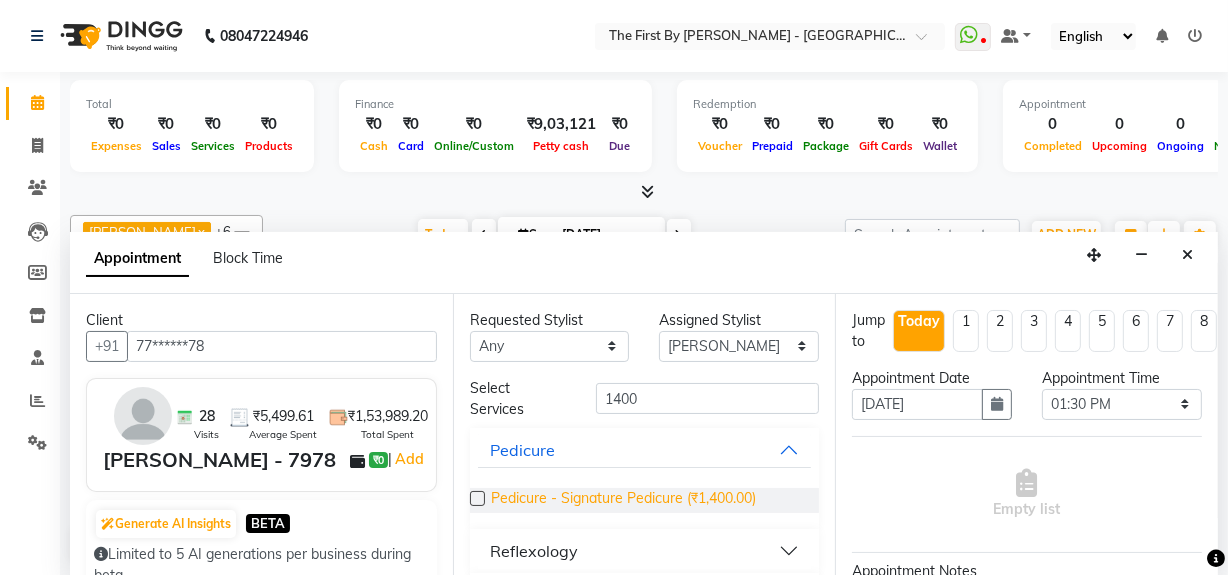 click on "Pedicure - Signature Pedicure (₹1,400.00)" at bounding box center (623, 500) 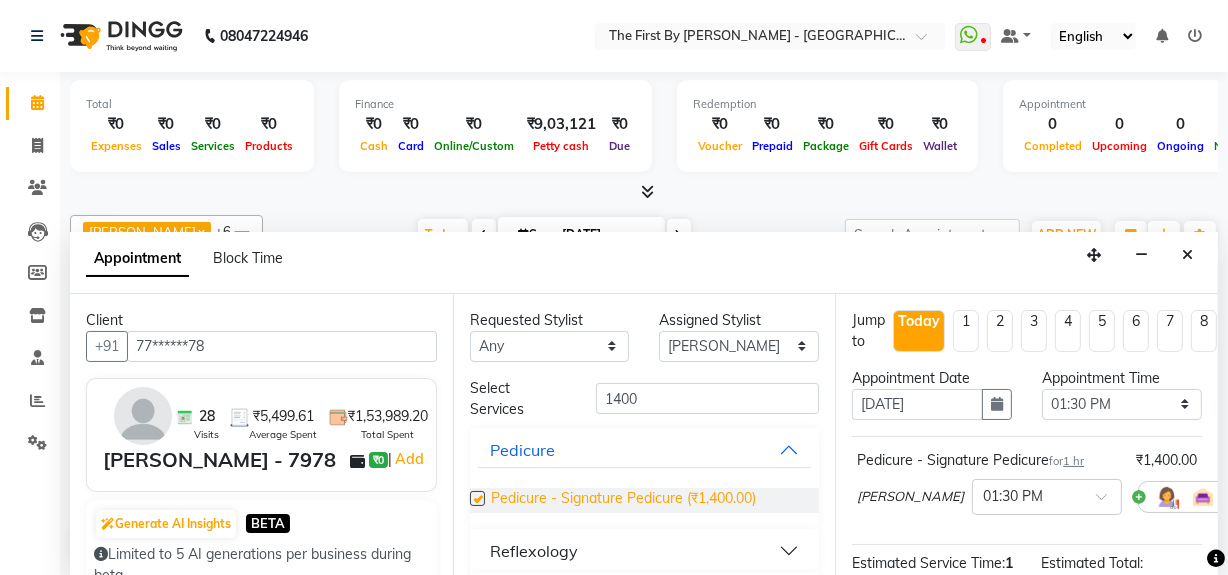 checkbox on "false" 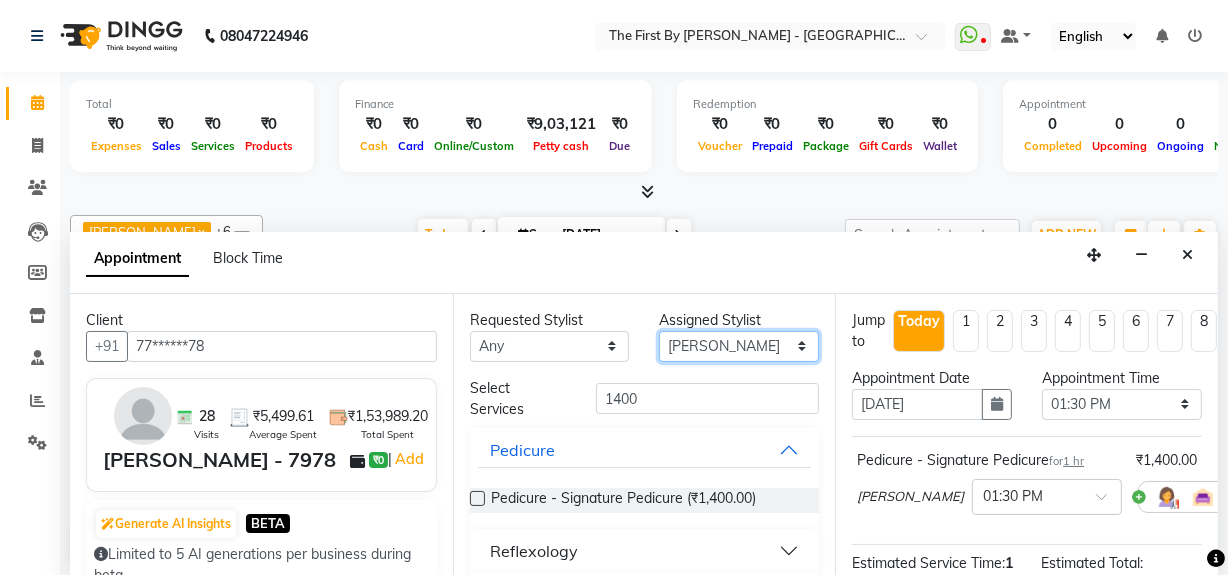 click on "Select Aarti Walia Guru Singh Laxmi Kamble  Pranav Gaikwad Sachin Pasalkar  Sakshi Khairnar (Manager)" at bounding box center (739, 346) 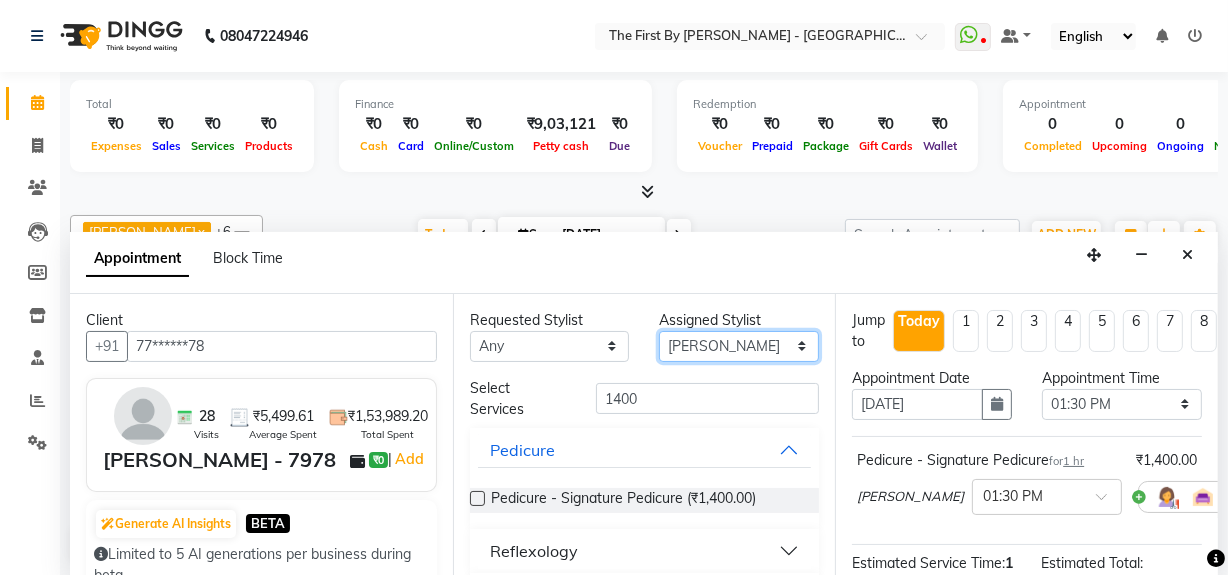 select on "49058" 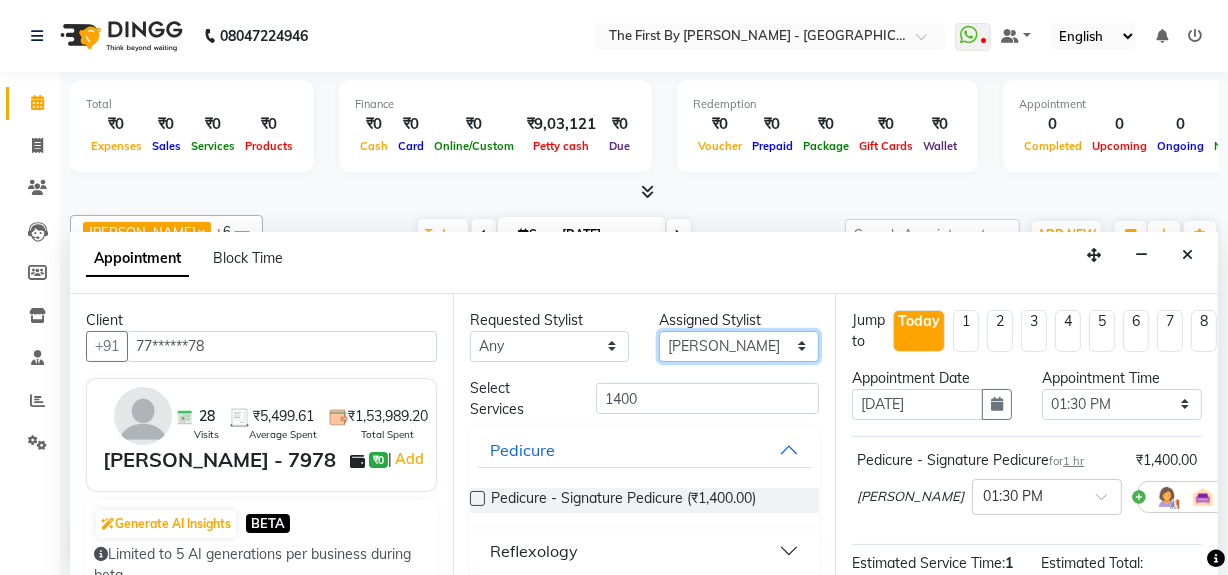 click on "Select Aarti Walia Guru Singh Laxmi Kamble  Pranav Gaikwad Sachin Pasalkar  Sakshi Khairnar (Manager)" at bounding box center (739, 346) 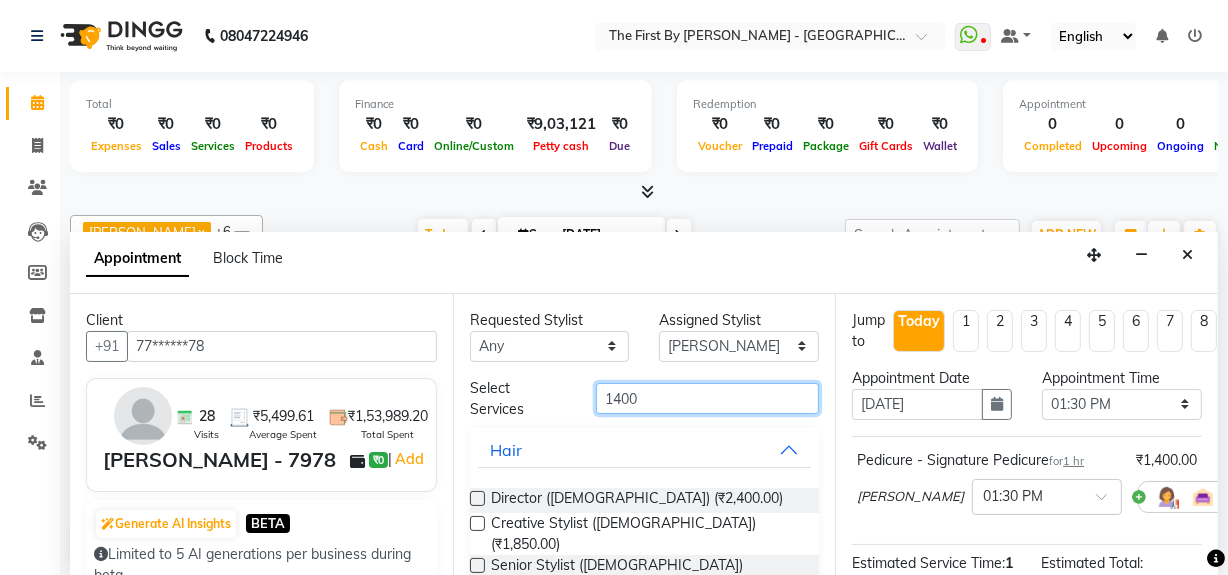 click on "1400" at bounding box center (707, 398) 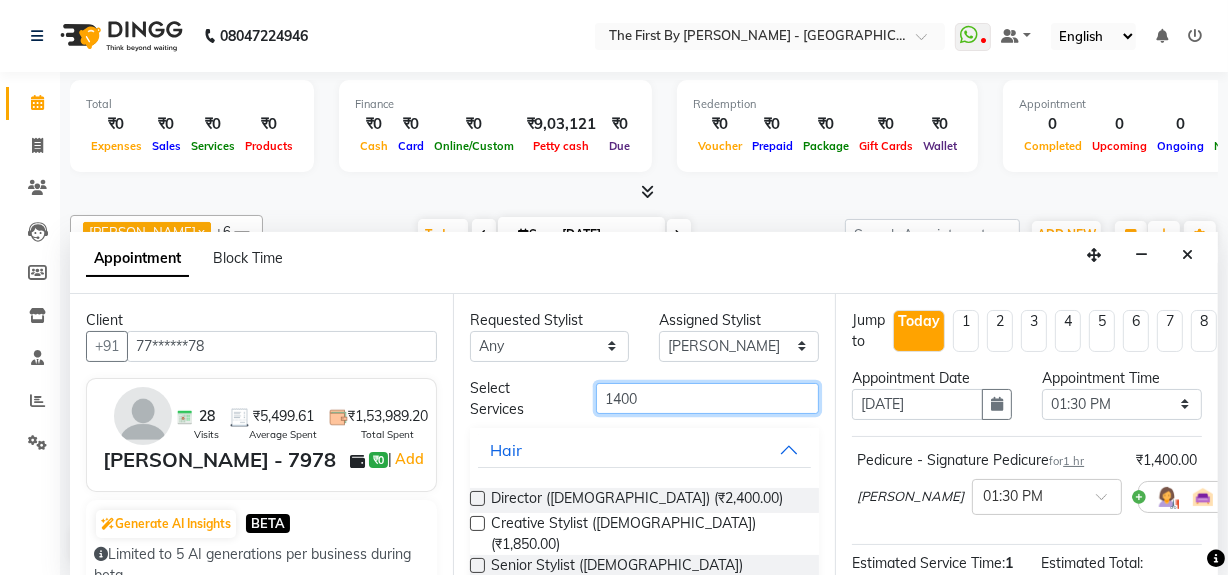 click on "1400" at bounding box center [707, 398] 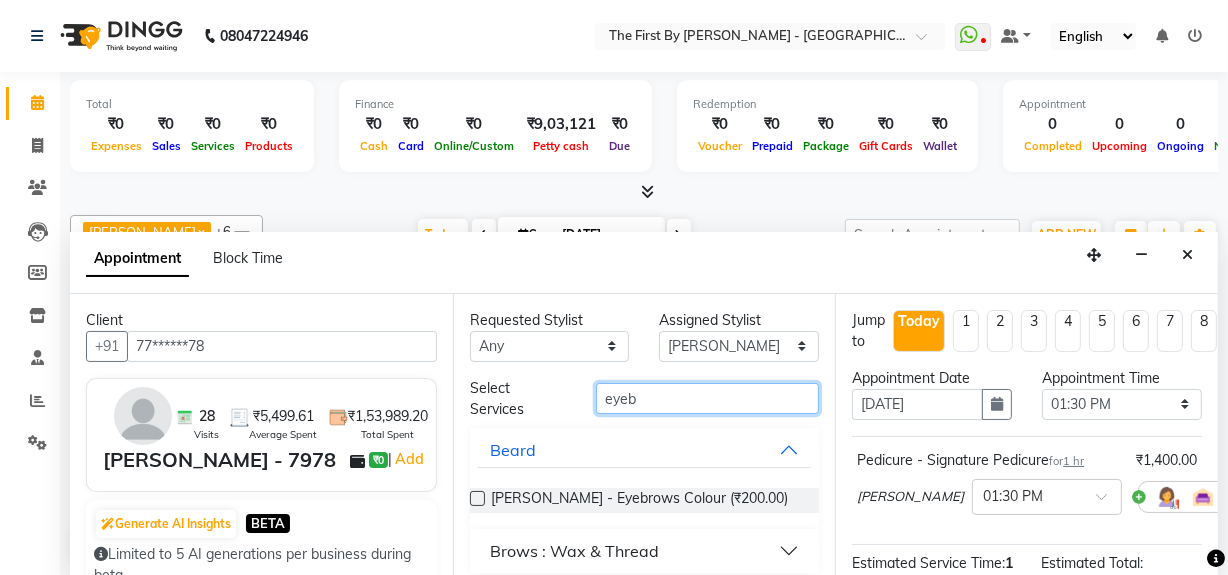 type on "eyeb" 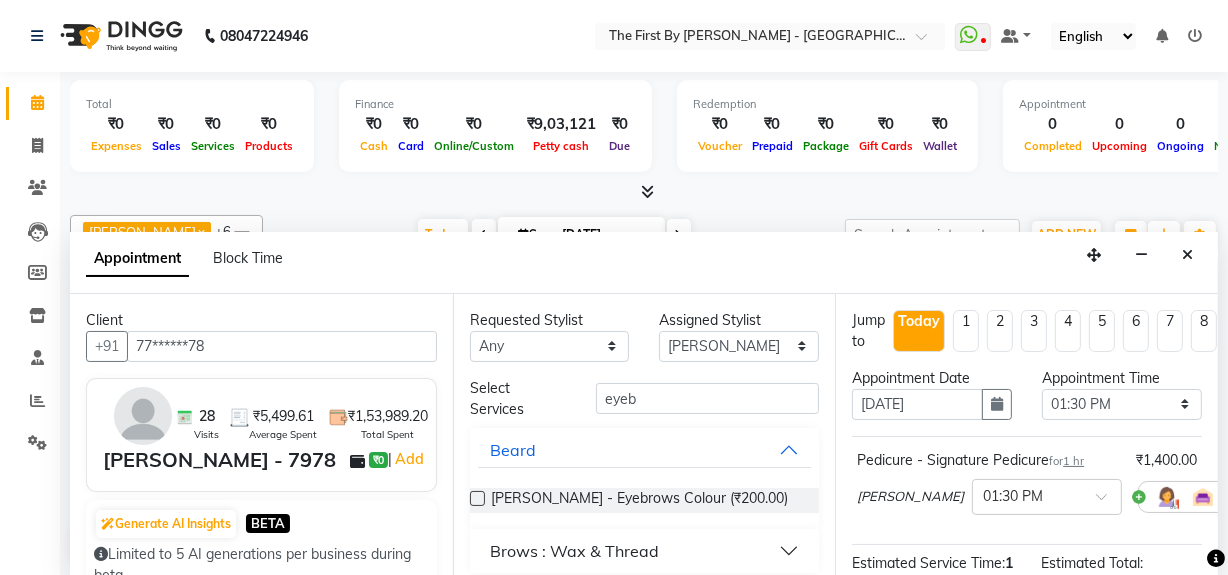 click on "Requested Stylist Any Aarti Walia Guru Singh Laxmi Kamble  Pranav Gaikwad Sachin Pasalkar  Sakshi Khairnar (Manager) Assigned Stylist Select Aarti Walia Guru Singh Laxmi Kamble  Pranav Gaikwad Sachin Pasalkar  Sakshi Khairnar (Manager) Select Services eyeb    Beard Beard - Eyebrows Colour (₹200.00)    Brows : Wax & Thread" at bounding box center [644, 435] 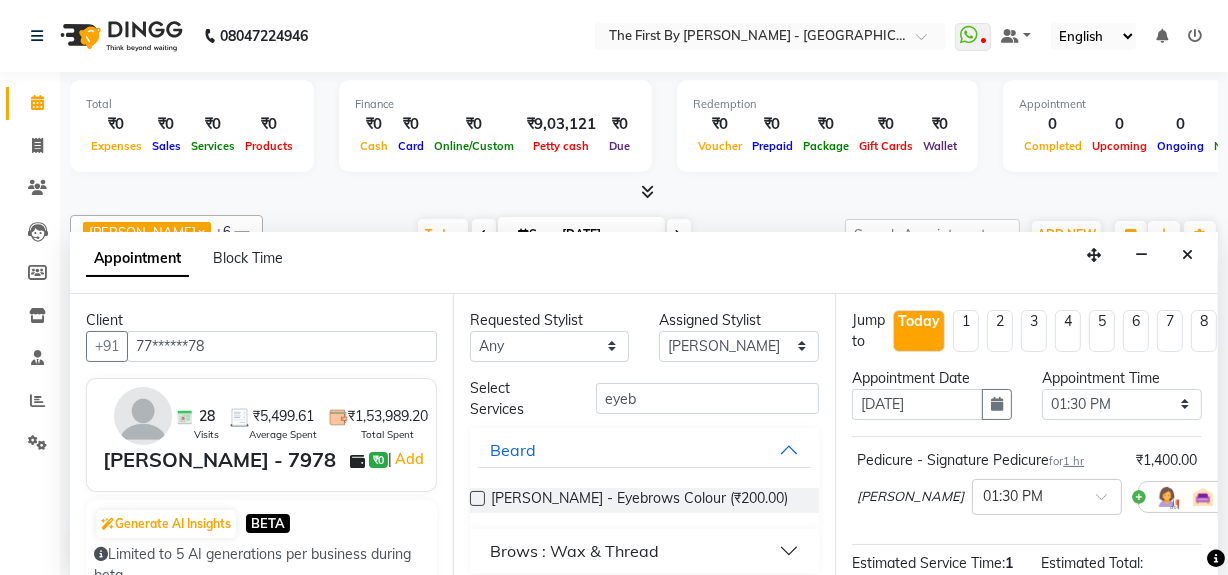 click on "Brows : Wax & Thread" at bounding box center [645, 551] 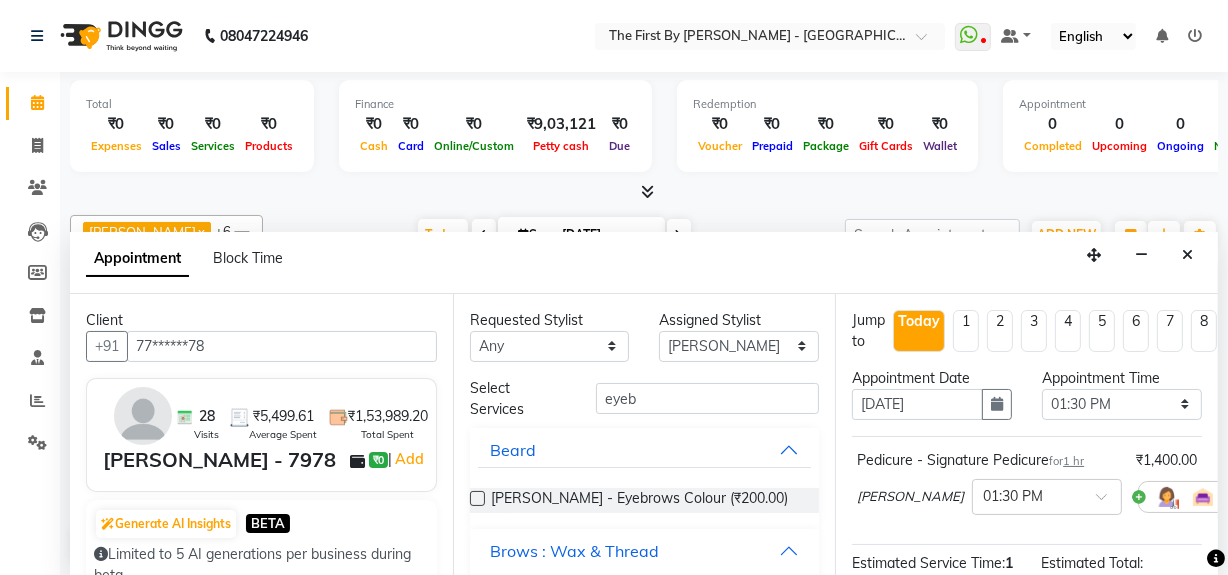 scroll, scrollTop: 106, scrollLeft: 0, axis: vertical 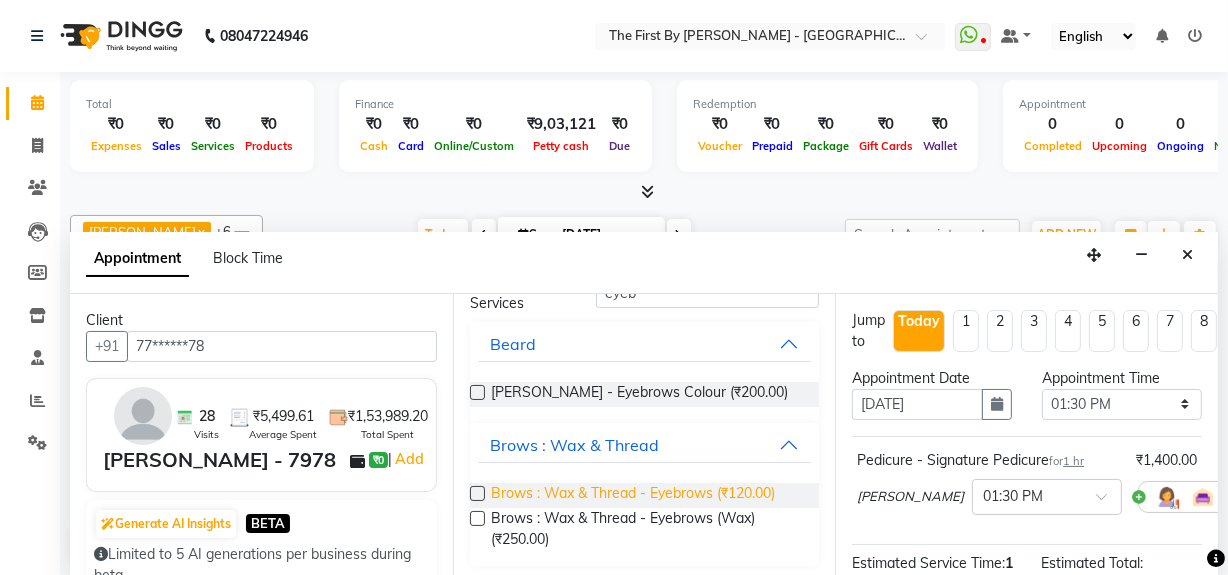 click on "Brows : Wax & Thread - Eyebrows (₹120.00)" at bounding box center (633, 495) 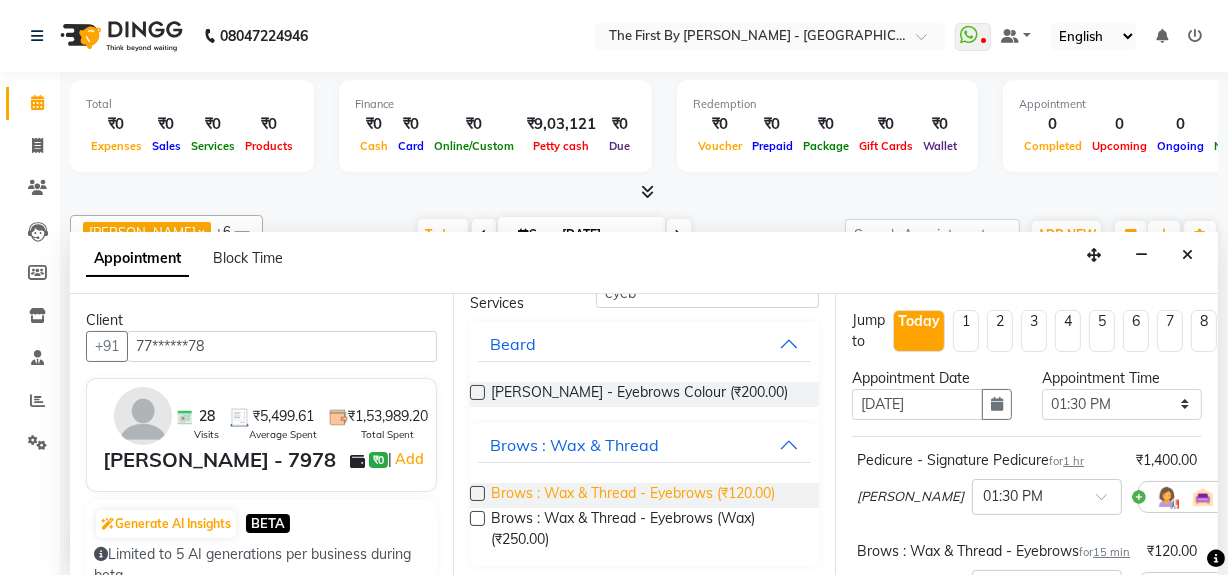 click on "Brows : Wax & Thread - Eyebrows (₹120.00)" at bounding box center (633, 495) 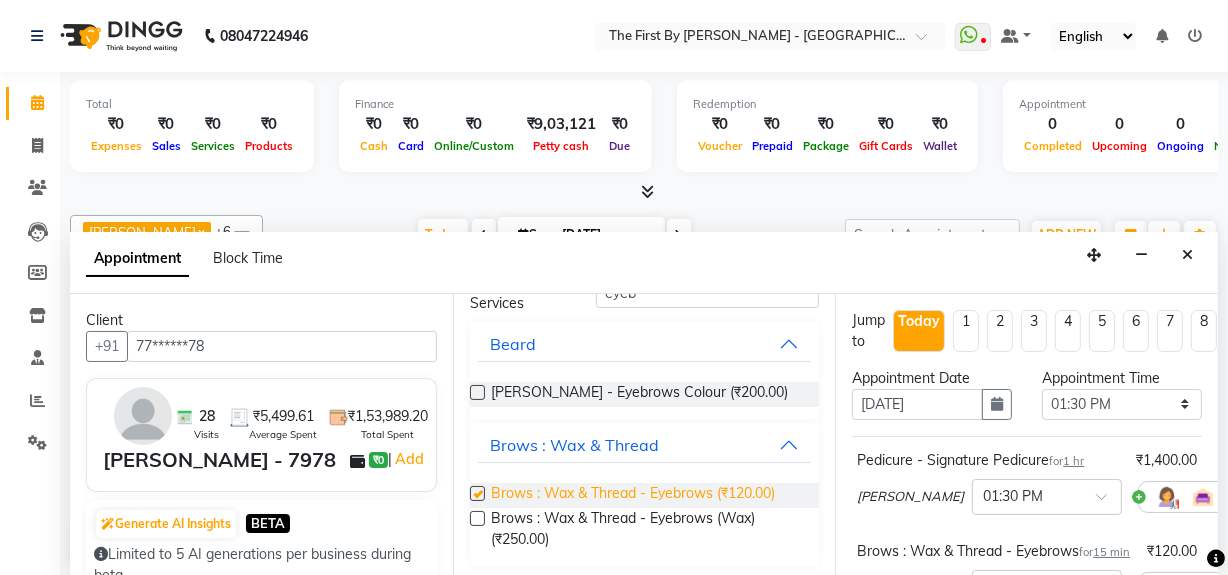 checkbox on "false" 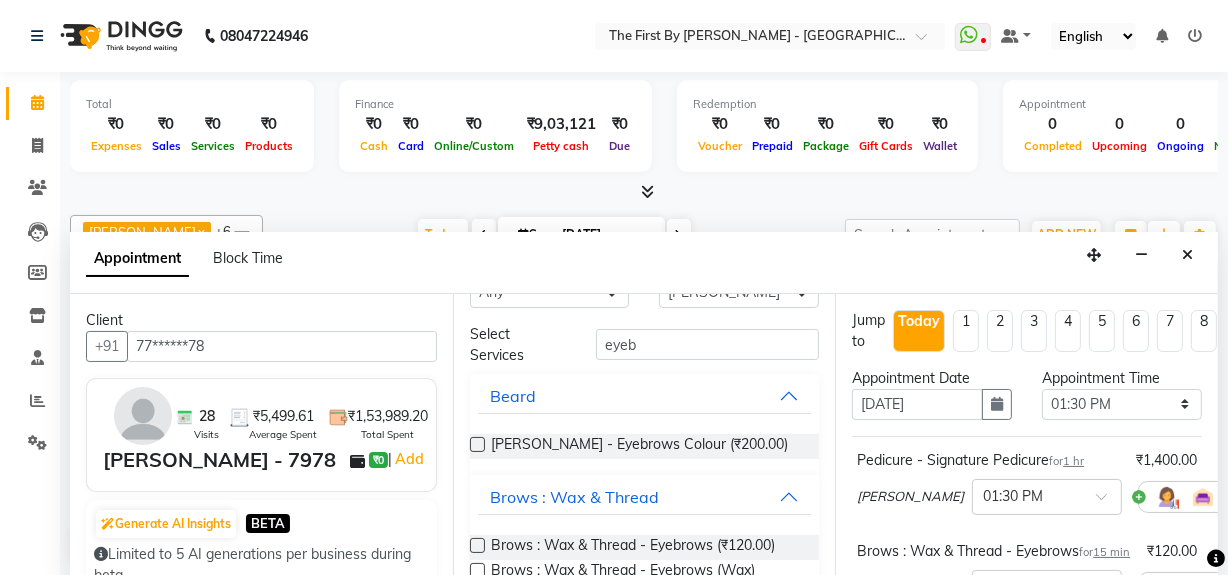 scroll, scrollTop: 0, scrollLeft: 0, axis: both 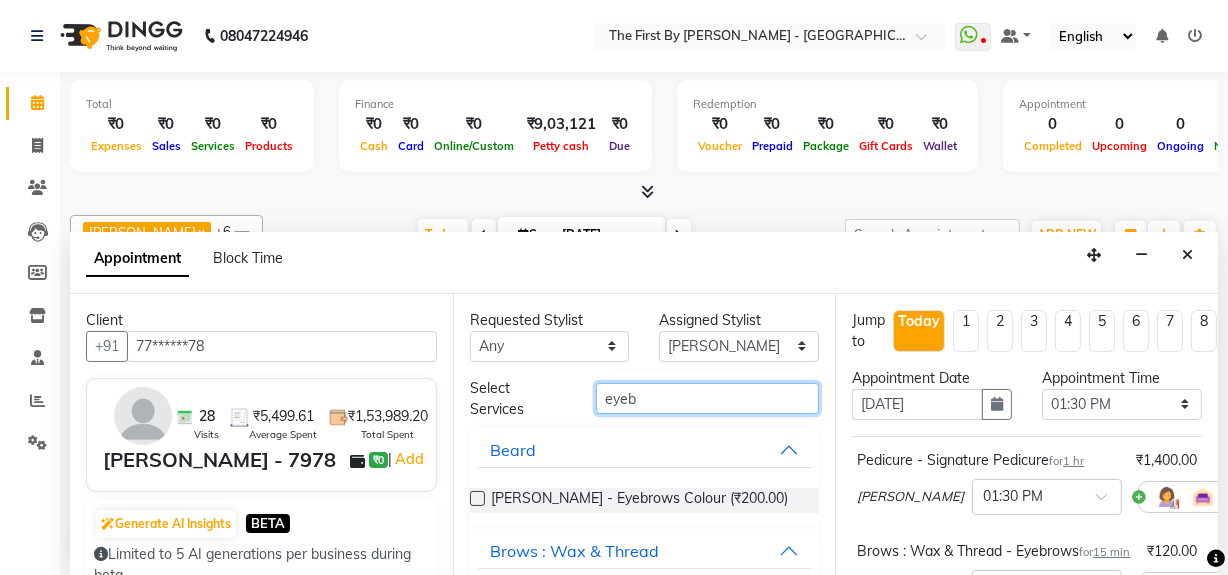click on "eyeb" at bounding box center [707, 398] 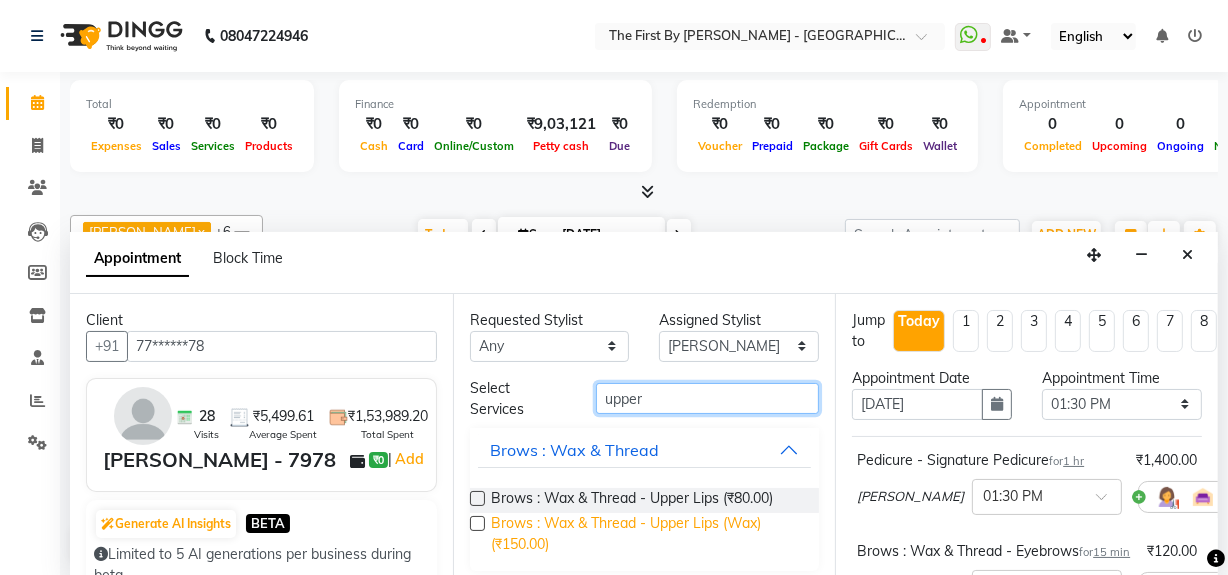 type on "upper" 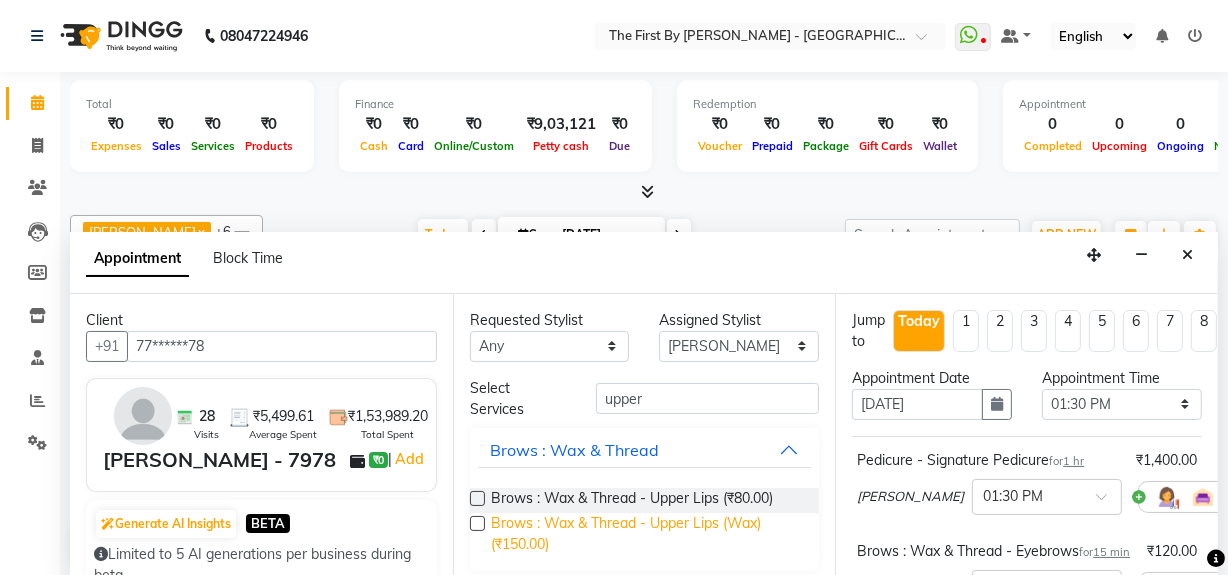 click on "Brows : Wax & Thread - Upper Lips (Wax) (₹150.00)" at bounding box center [647, 534] 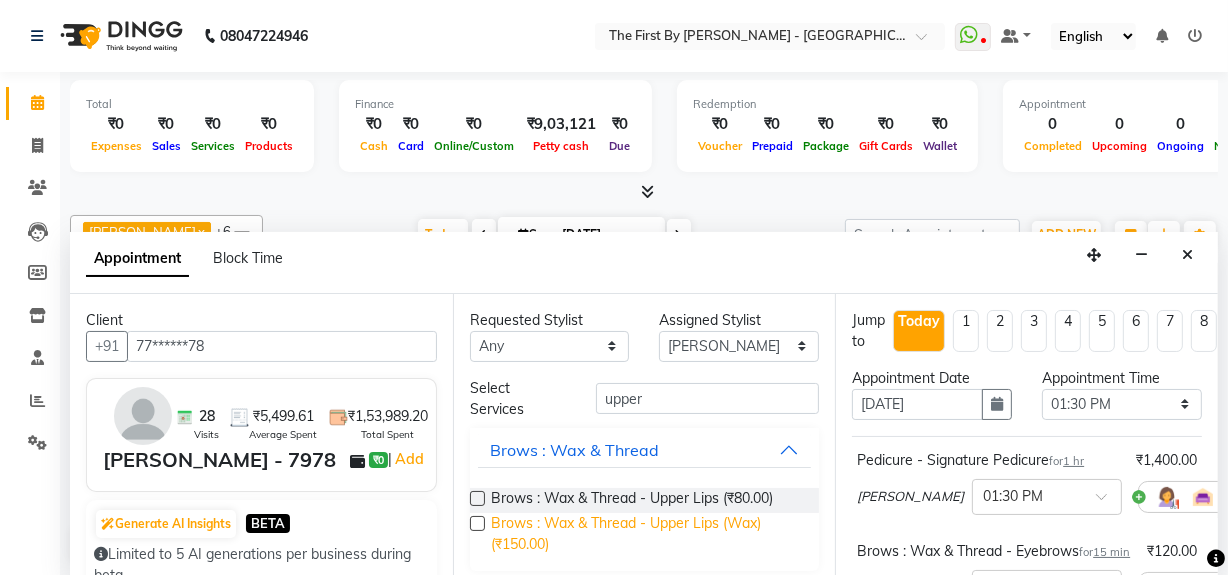 click on "Brows : Wax & Thread - Upper Lips (Wax) (₹150.00)" at bounding box center (647, 534) 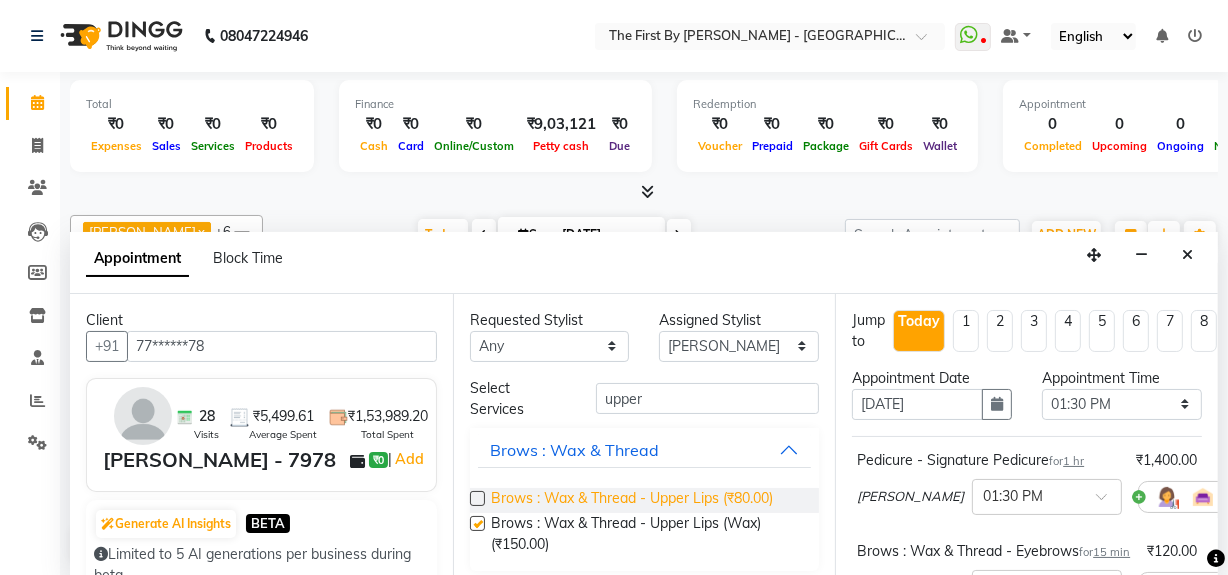 checkbox on "false" 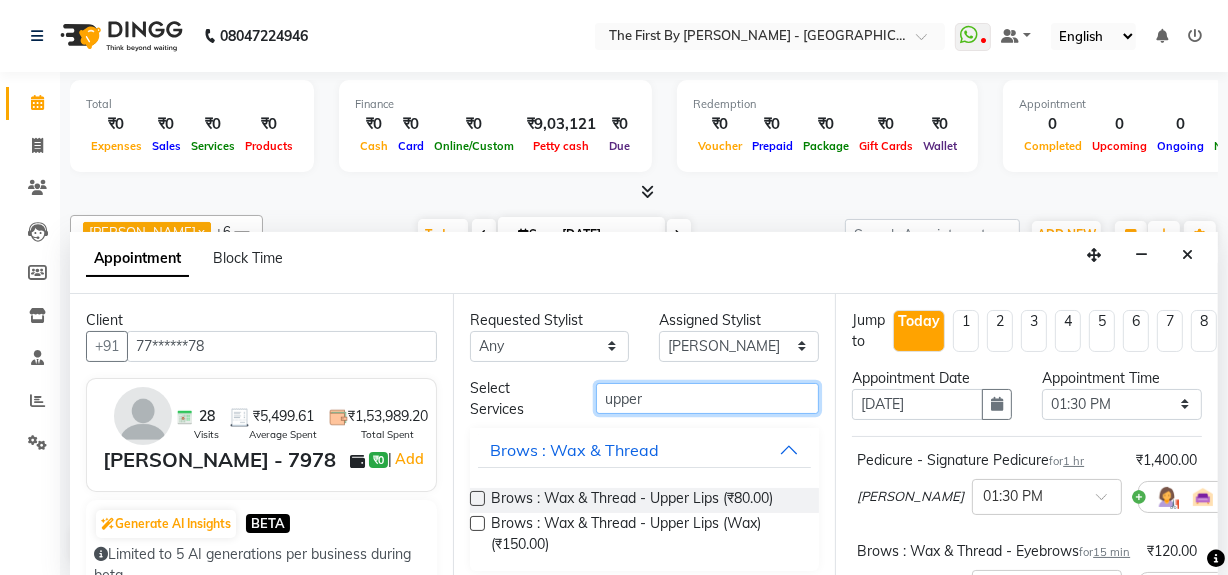 click on "upper" at bounding box center (707, 398) 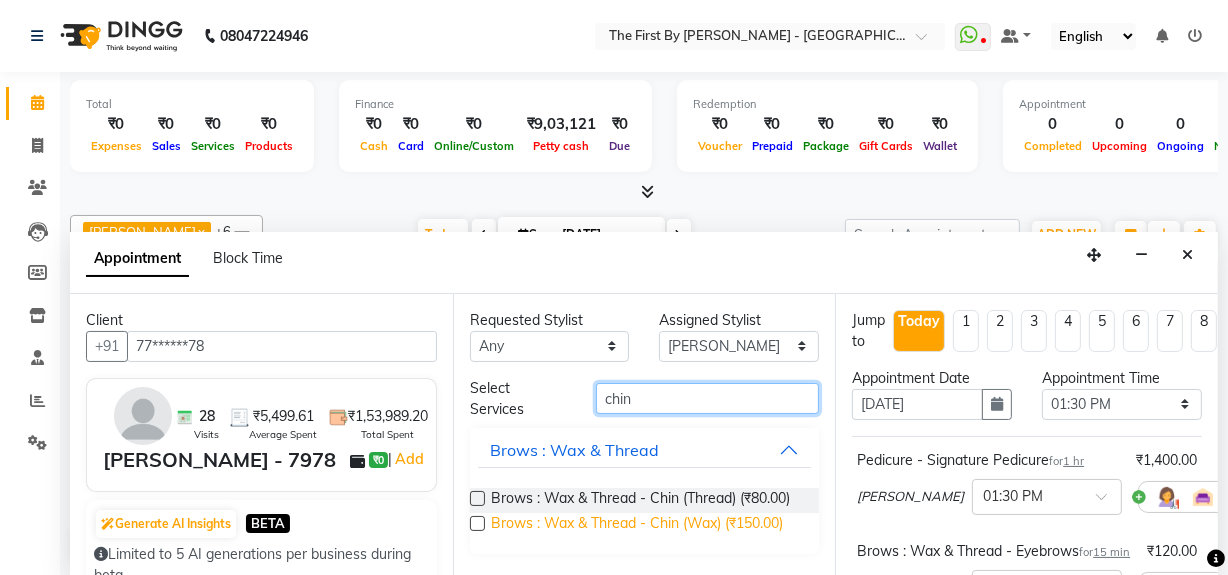 type on "chin" 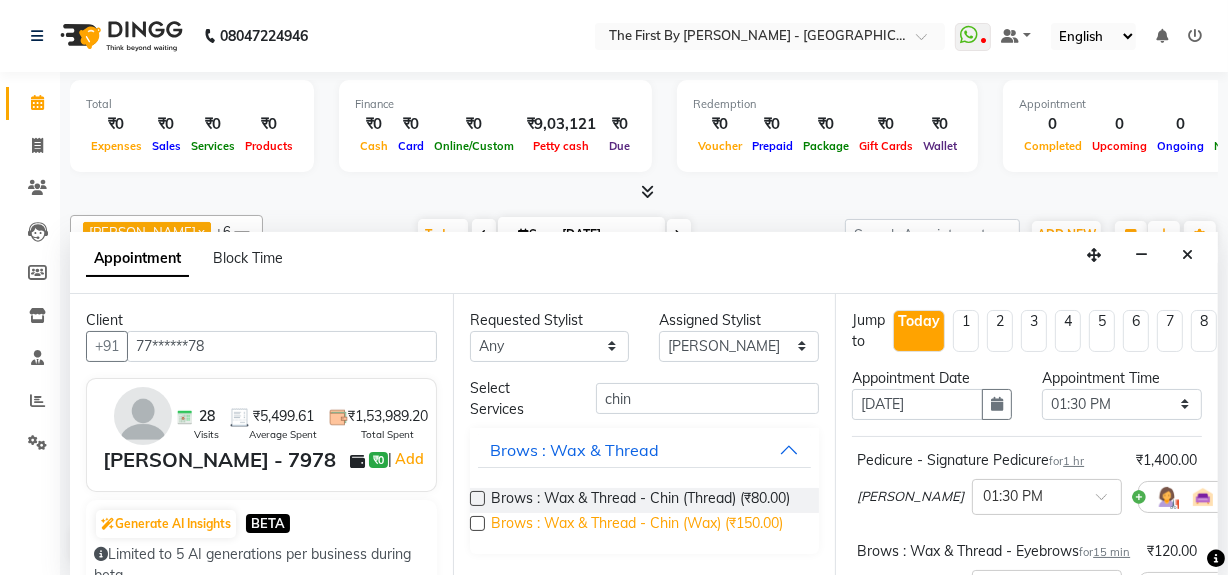 click on "Brows : Wax & Thread - Chin (Wax) (₹150.00)" at bounding box center (637, 525) 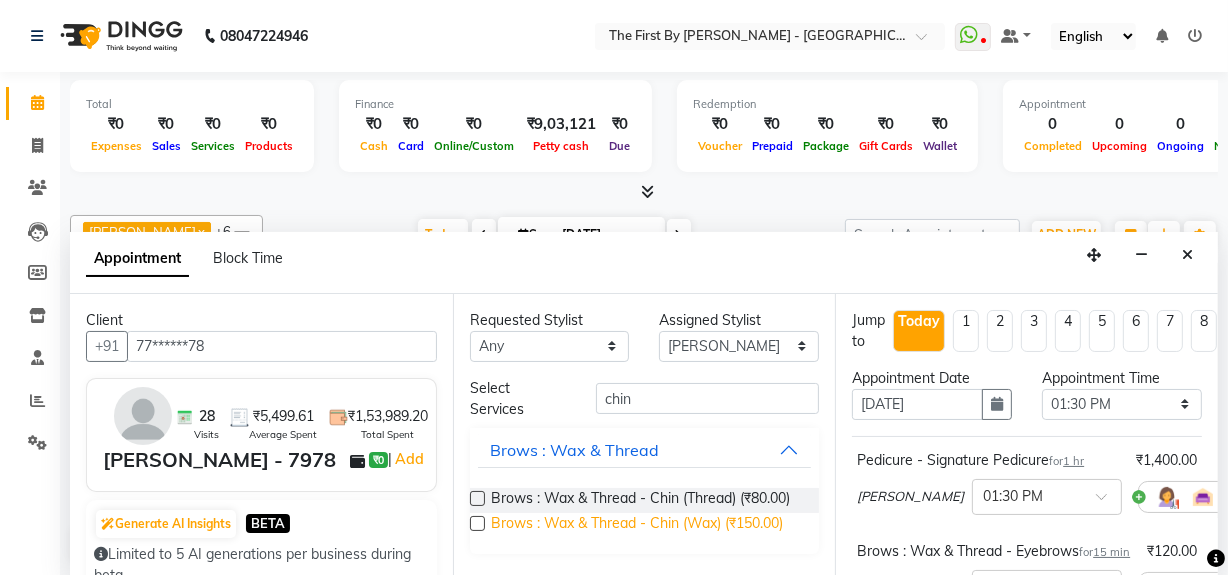 click on "Brows : Wax & Thread - Chin (Wax) (₹150.00)" at bounding box center (637, 525) 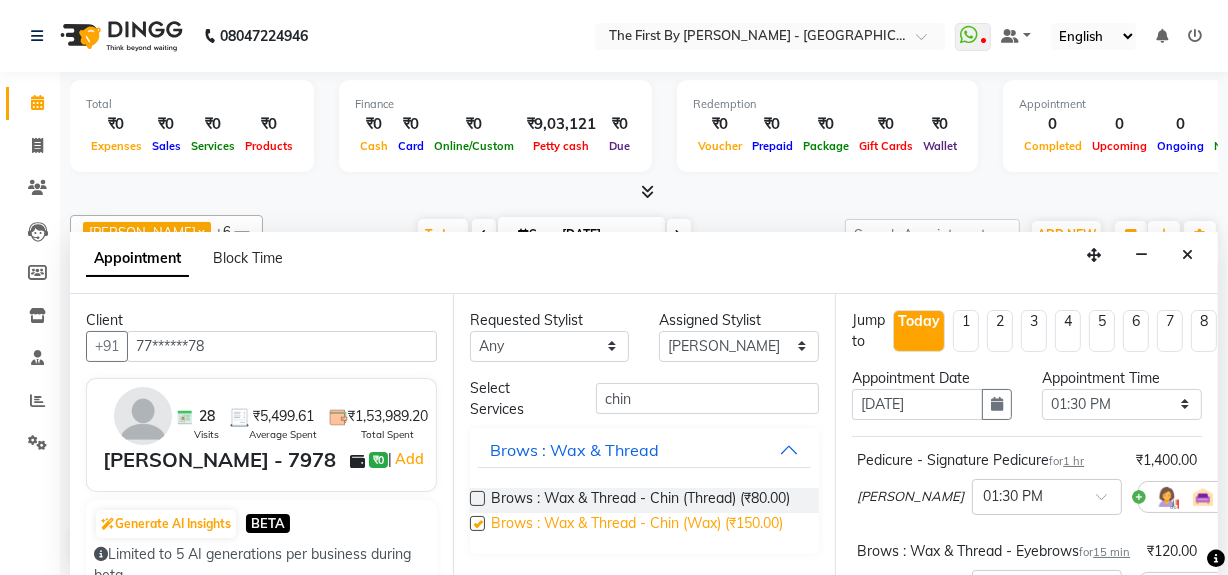 checkbox on "false" 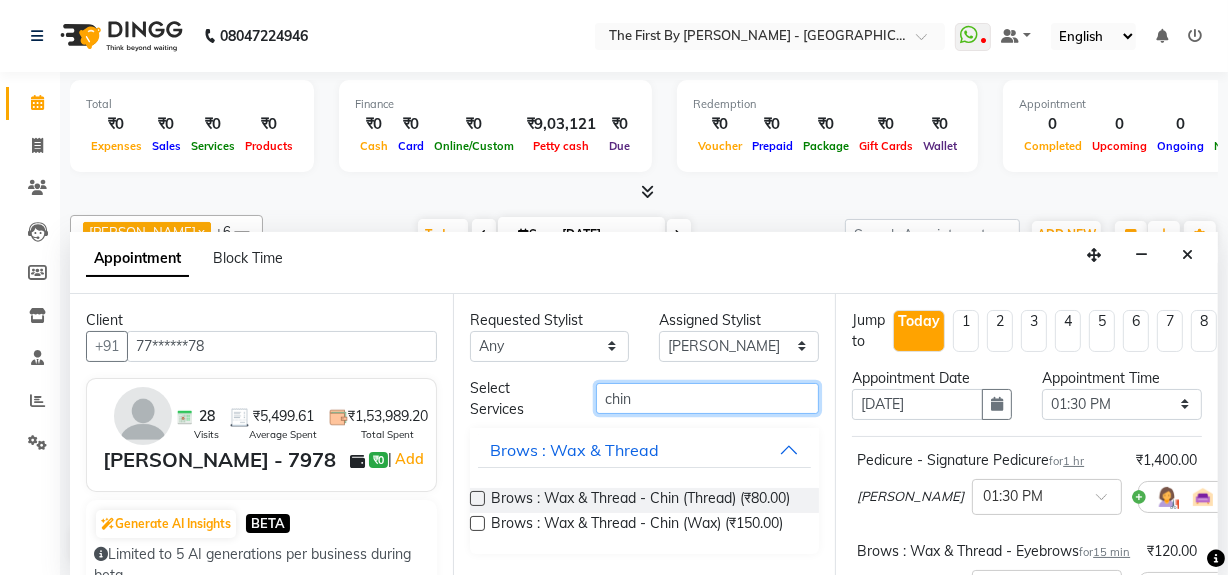click on "chin" at bounding box center [707, 398] 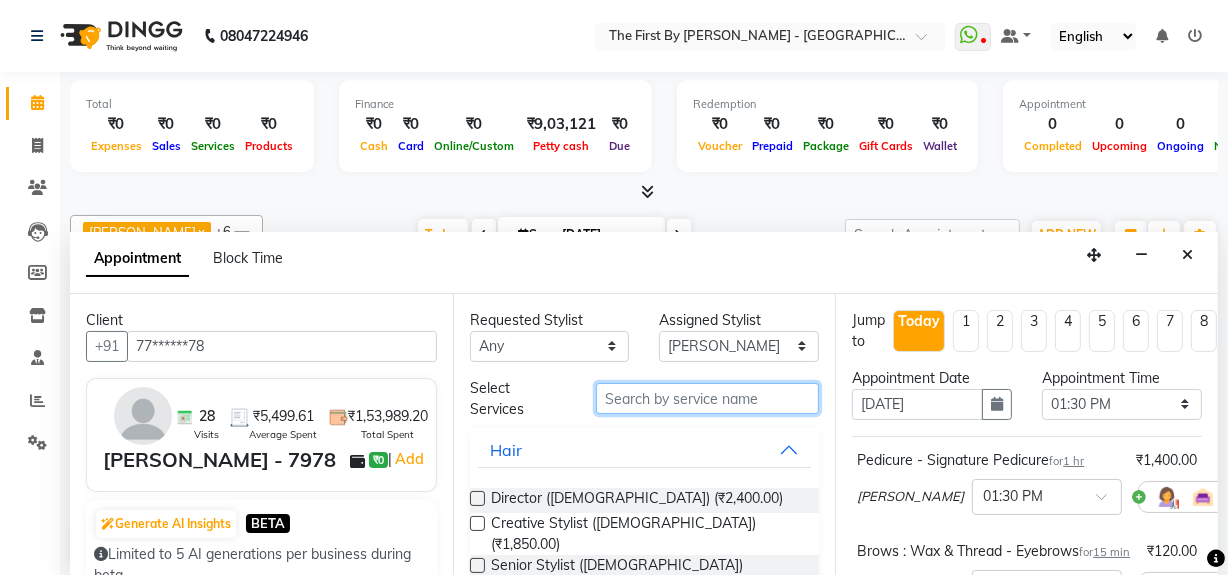 type 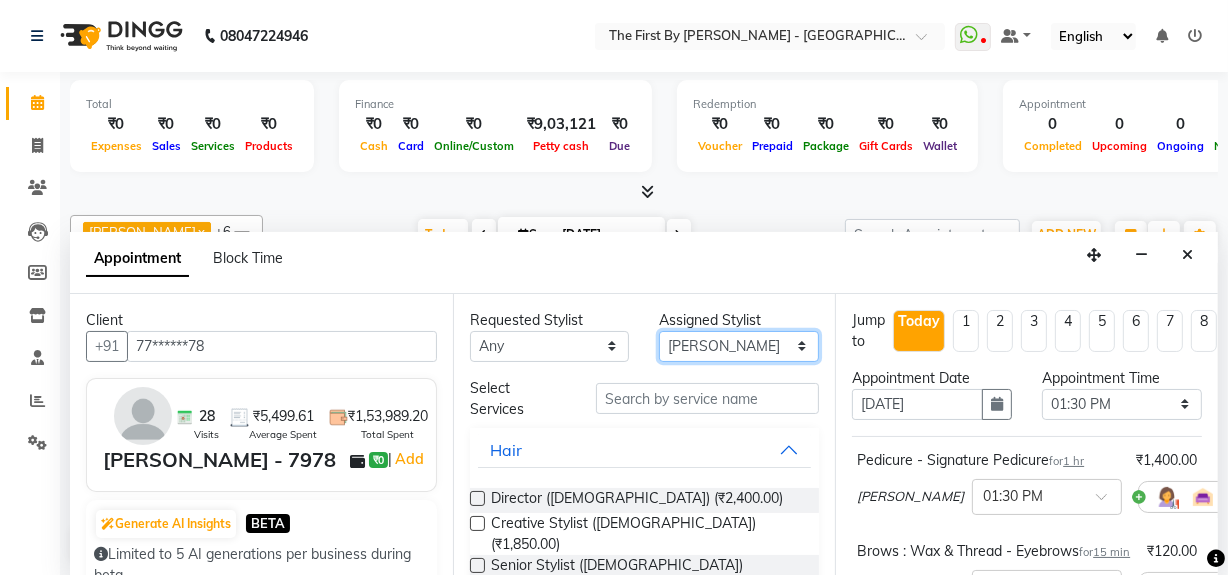 click on "Select Aarti Walia Guru Singh Laxmi Kamble  Pranav Gaikwad Sachin Pasalkar  Sakshi Khairnar (Manager)" at bounding box center (739, 346) 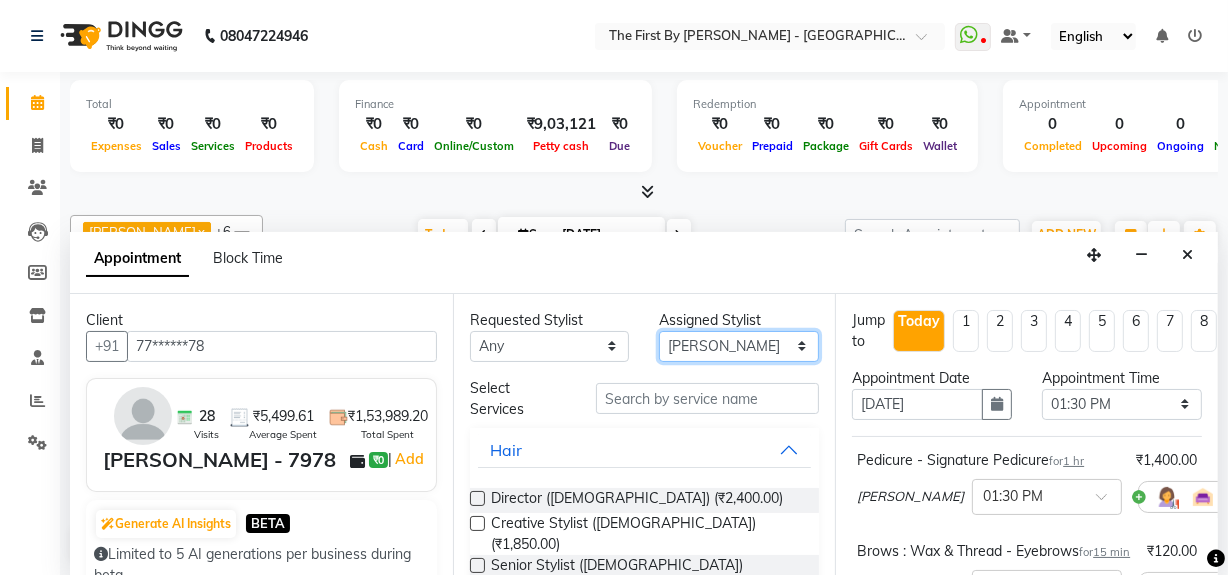 select on "68243" 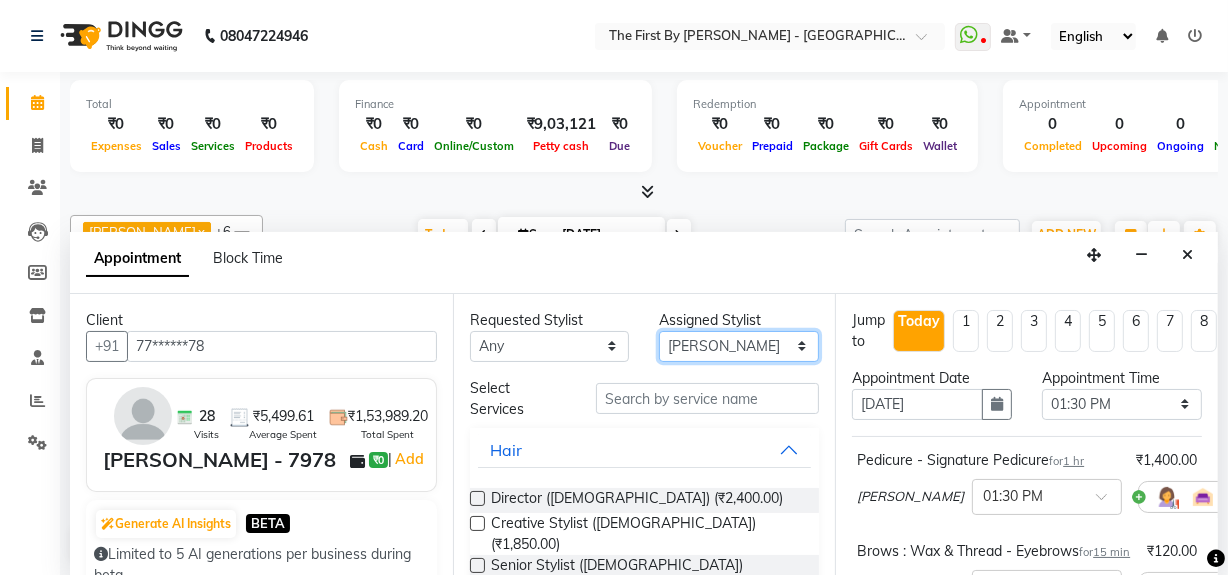 click on "Select Aarti Walia Guru Singh Laxmi Kamble  Pranav Gaikwad Sachin Pasalkar  Sakshi Khairnar (Manager)" at bounding box center [739, 346] 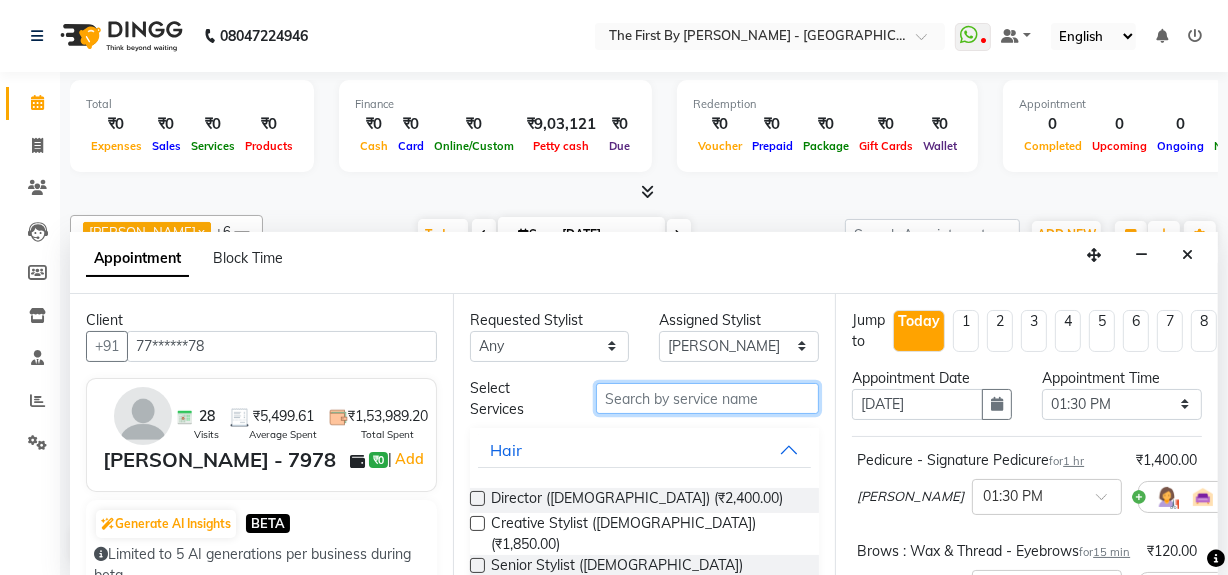 click at bounding box center (707, 398) 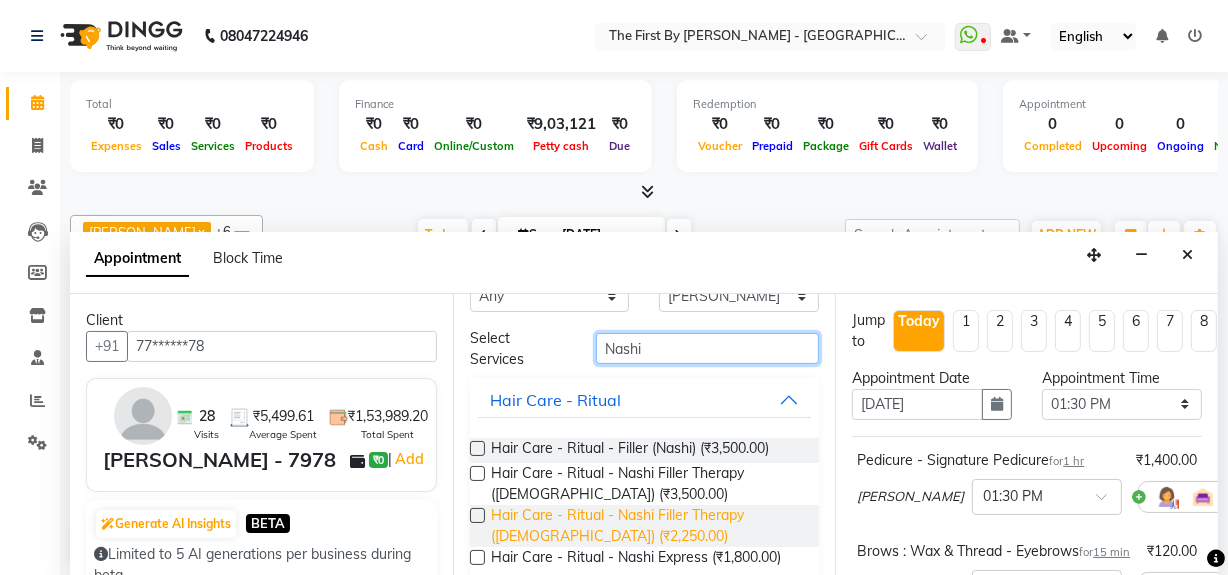 scroll, scrollTop: 76, scrollLeft: 0, axis: vertical 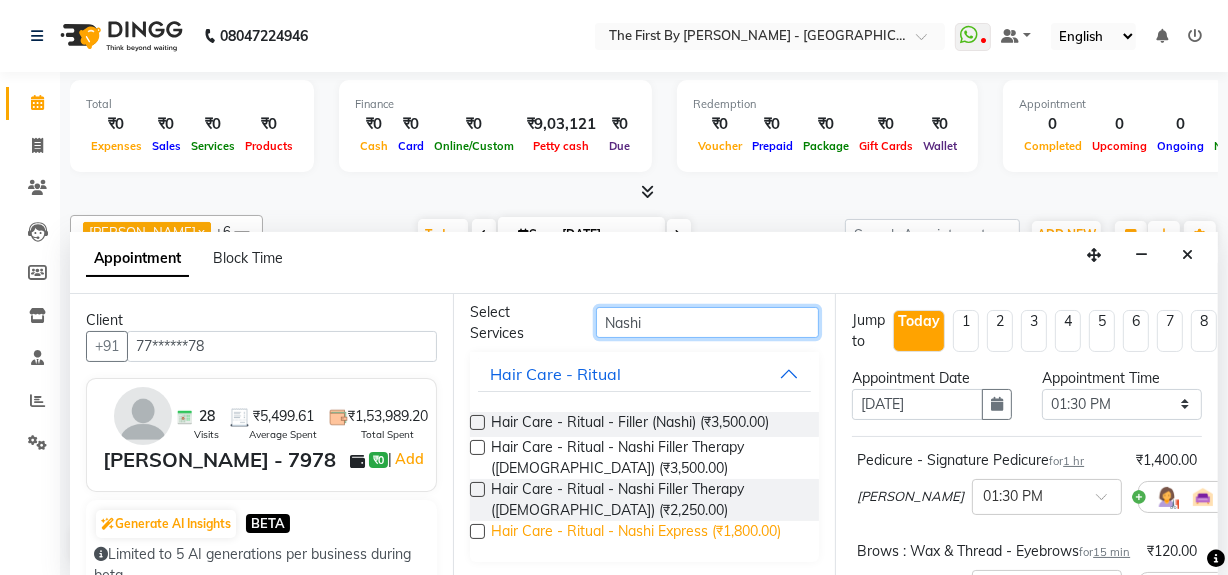 type on "Nashi" 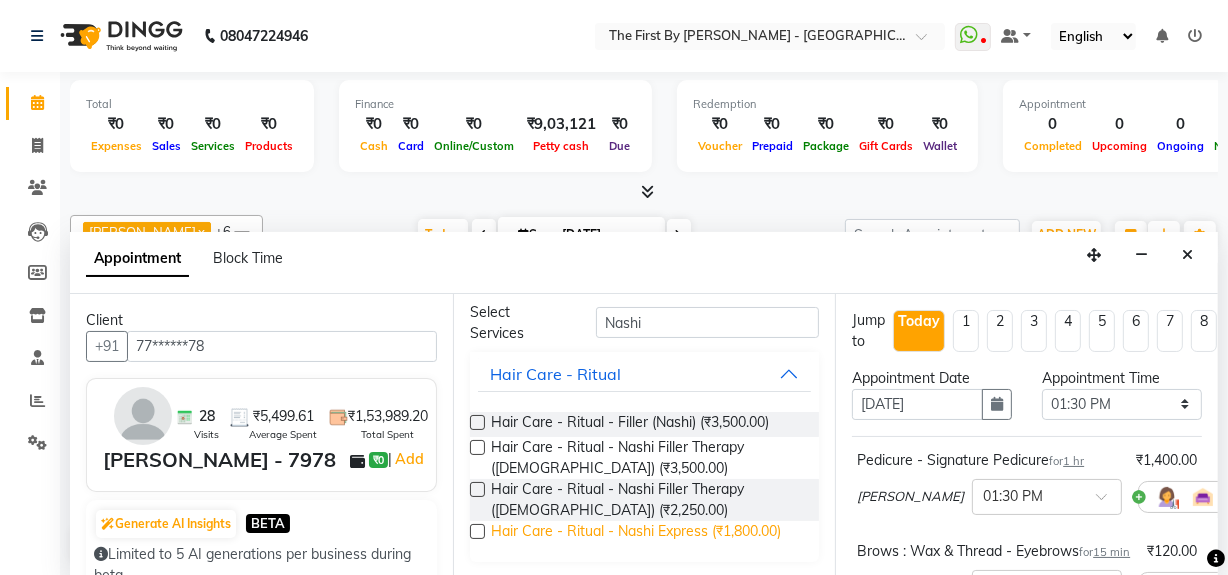 click on "Hair Care - Ritual - Nashi Express (₹1,800.00)" at bounding box center [636, 533] 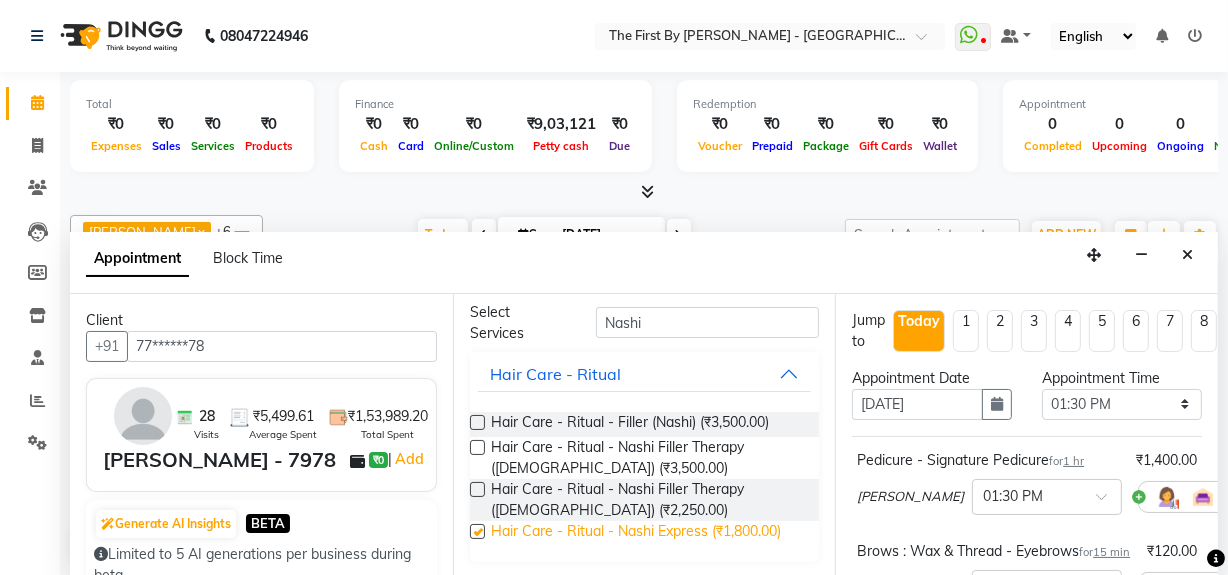 checkbox on "false" 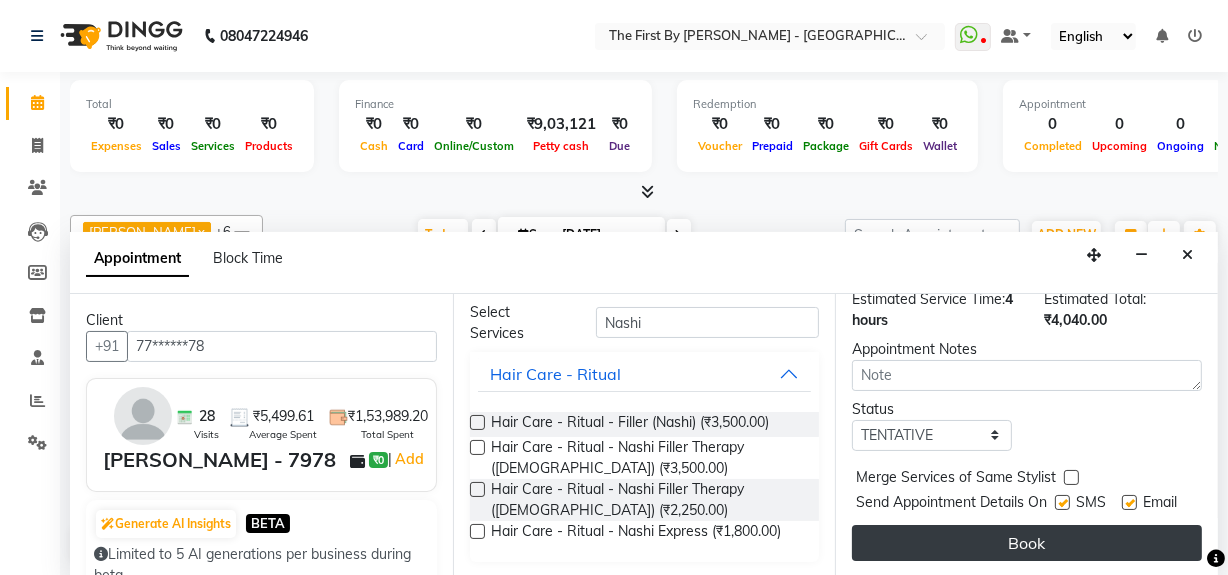 scroll, scrollTop: 1090, scrollLeft: 0, axis: vertical 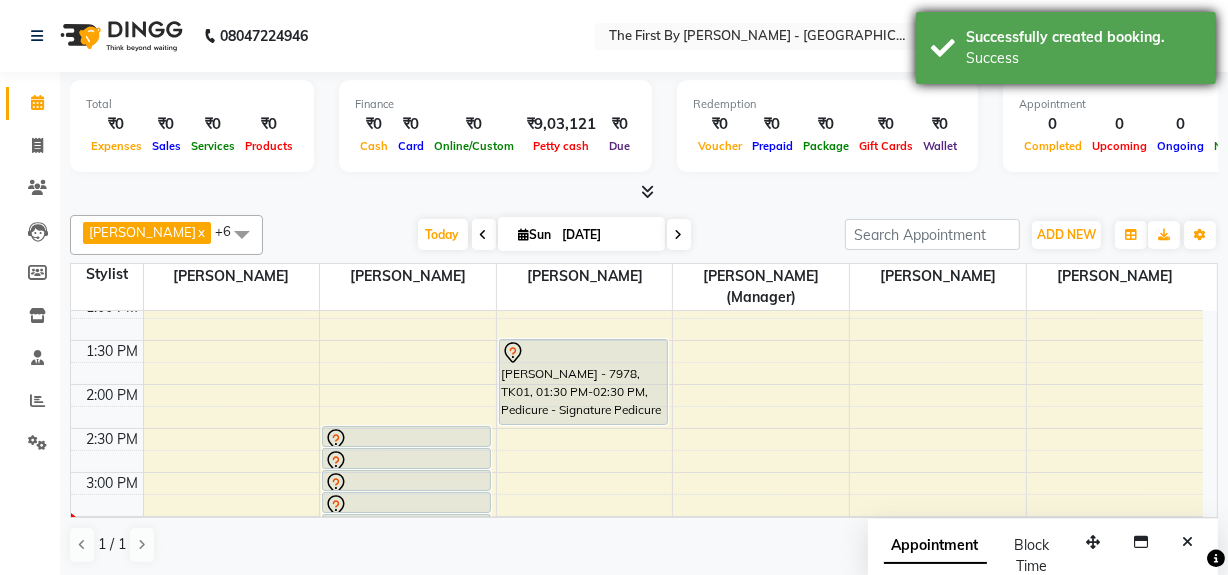 click on "Success" at bounding box center (1083, 58) 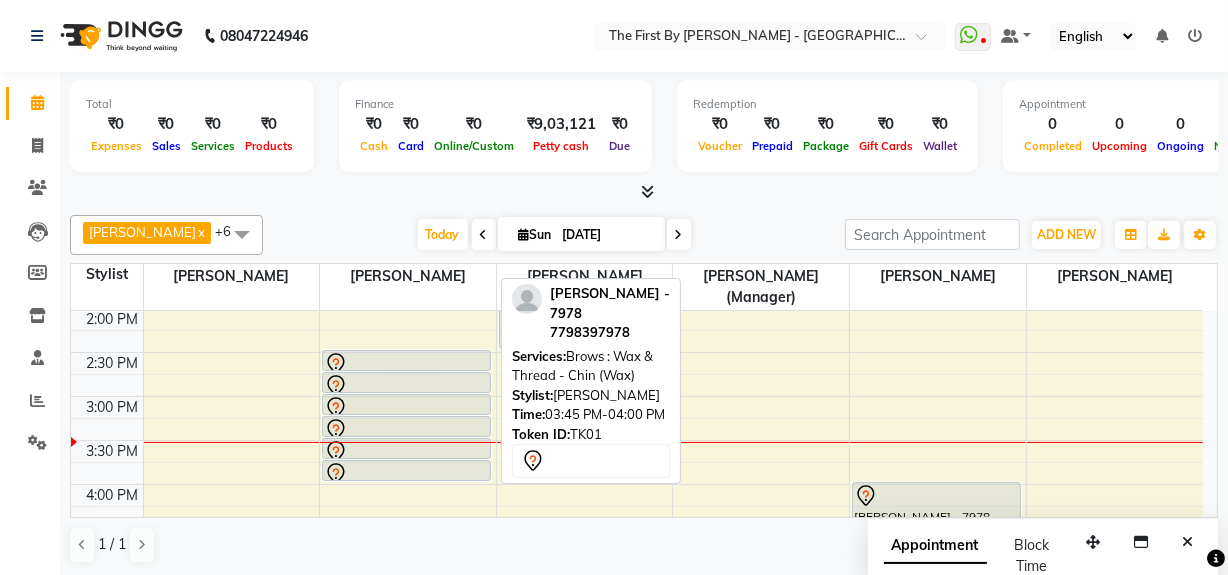 scroll, scrollTop: 636, scrollLeft: 0, axis: vertical 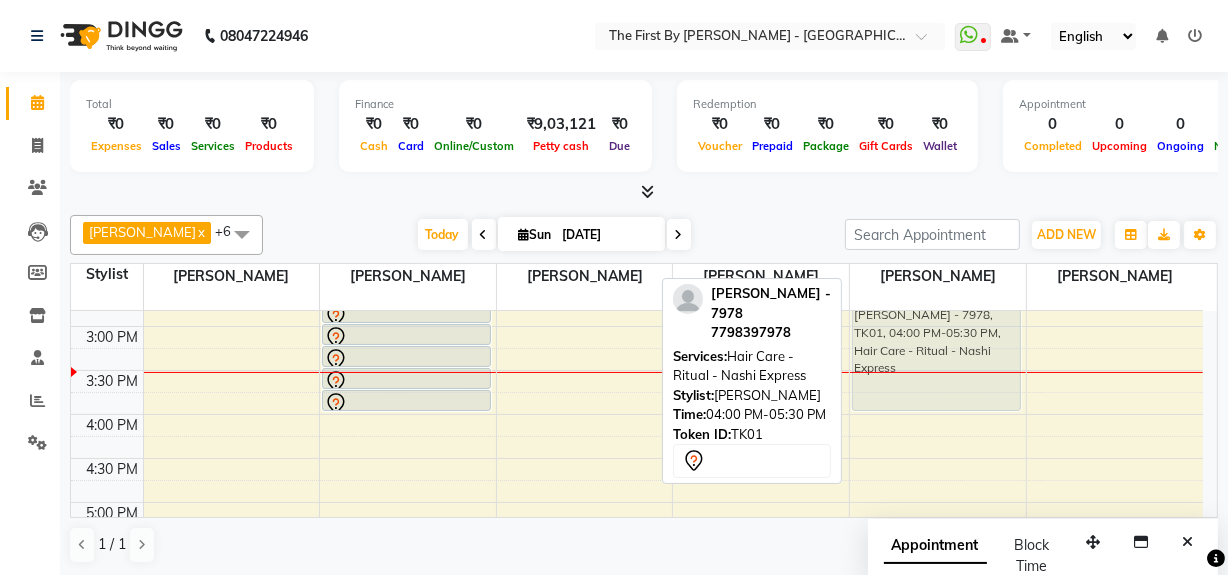drag, startPoint x: 925, startPoint y: 441, endPoint x: 928, endPoint y: 353, distance: 88.051125 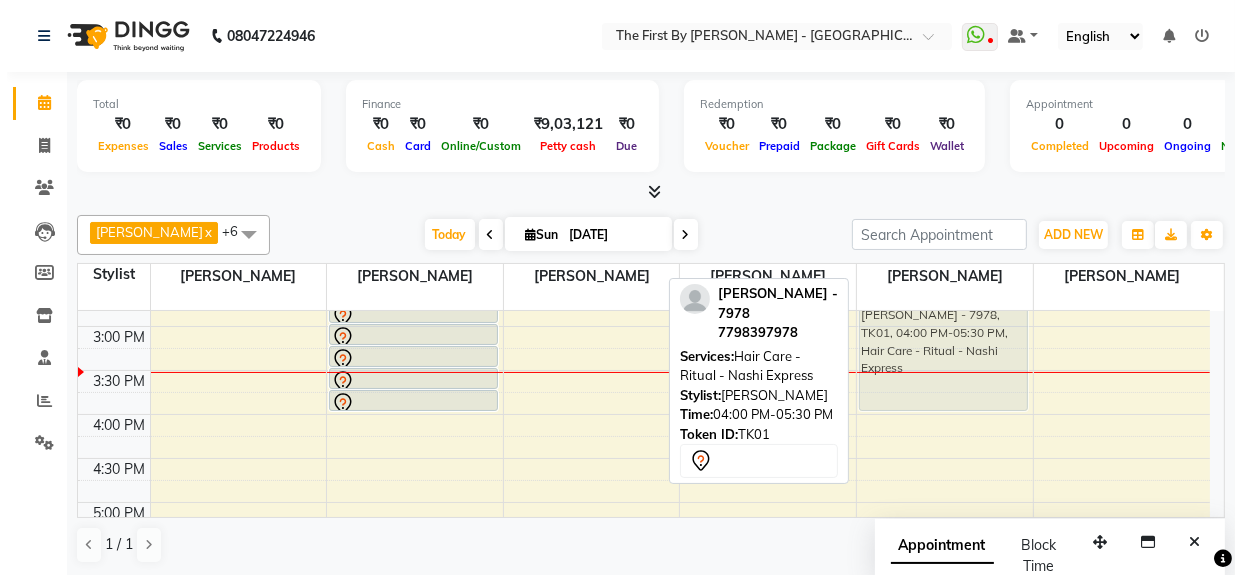 scroll, scrollTop: 600, scrollLeft: 0, axis: vertical 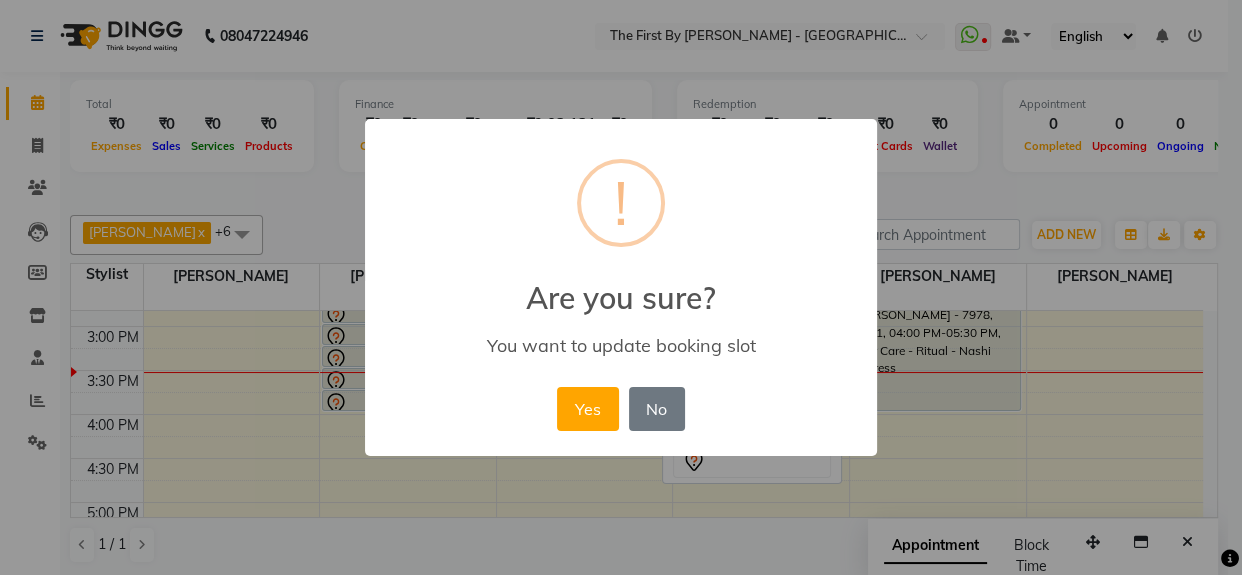 click on "Yes No No" at bounding box center (620, 409) 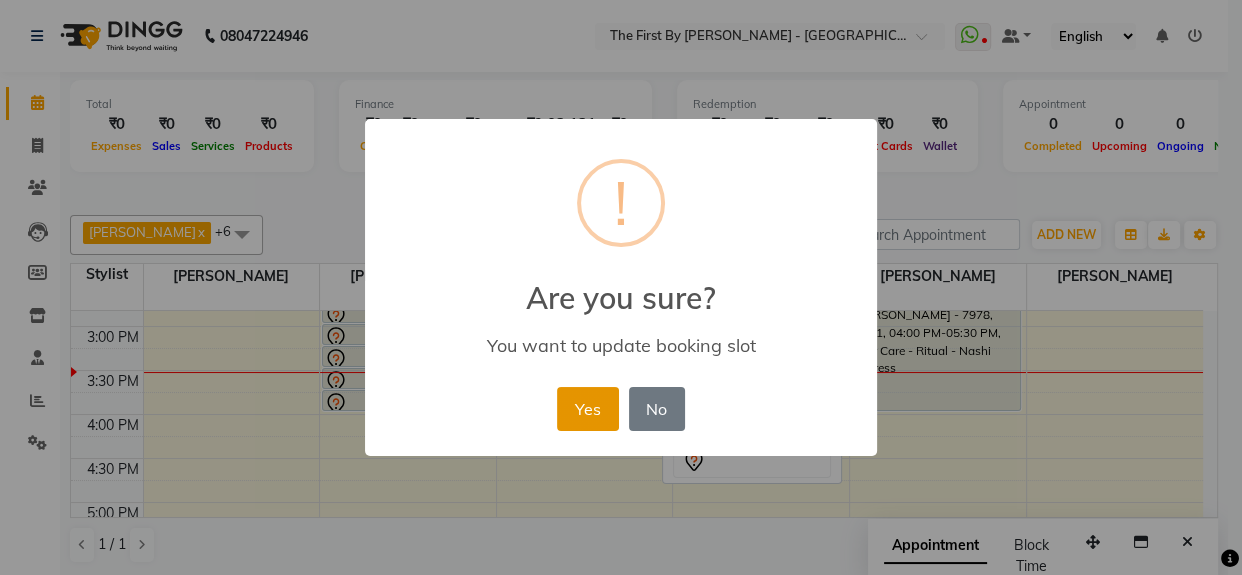 click on "Yes" at bounding box center (587, 409) 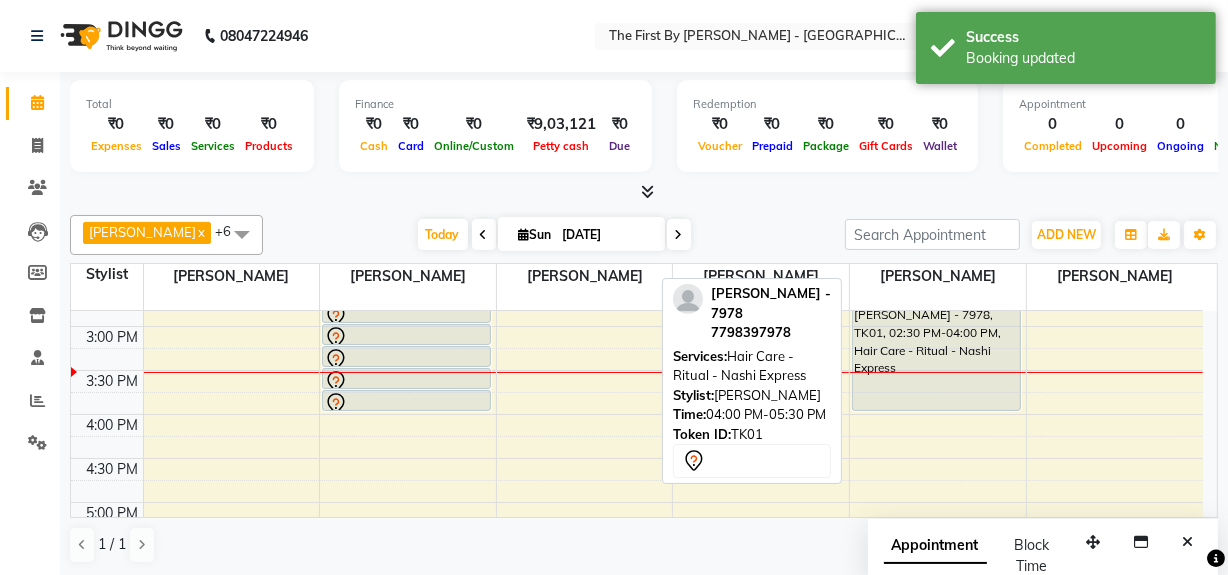 click on "TANVI SHELAR - 7978, TK01, 02:30 PM-04:00 PM, Hair Care - Ritual - Nashi Express" at bounding box center [938, 282] 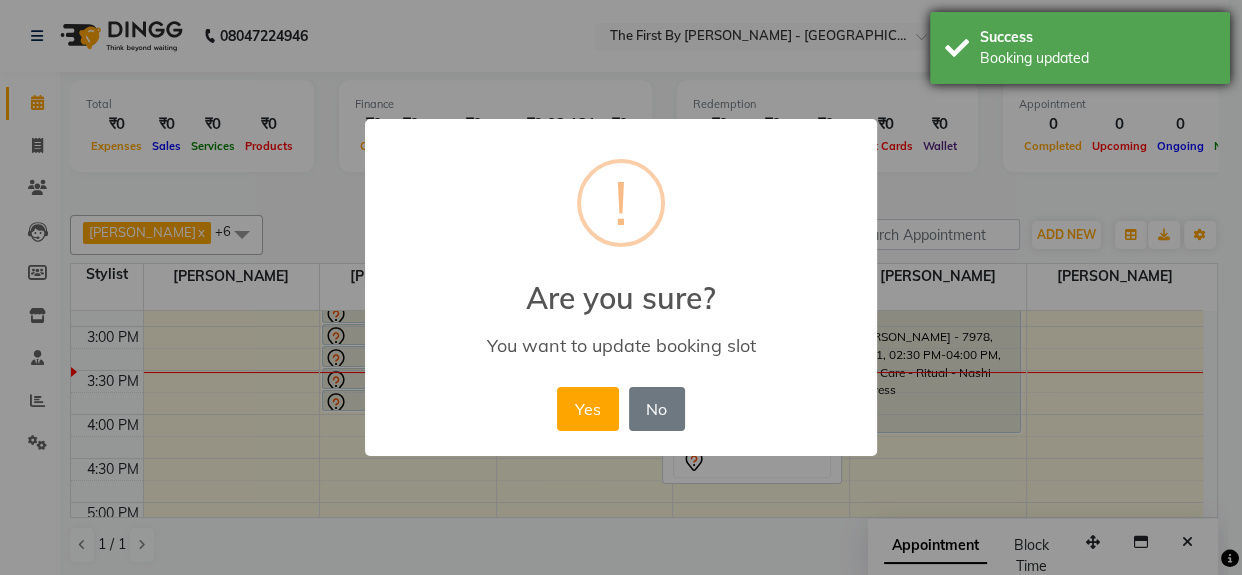 click on "Booking updated" at bounding box center [1097, 58] 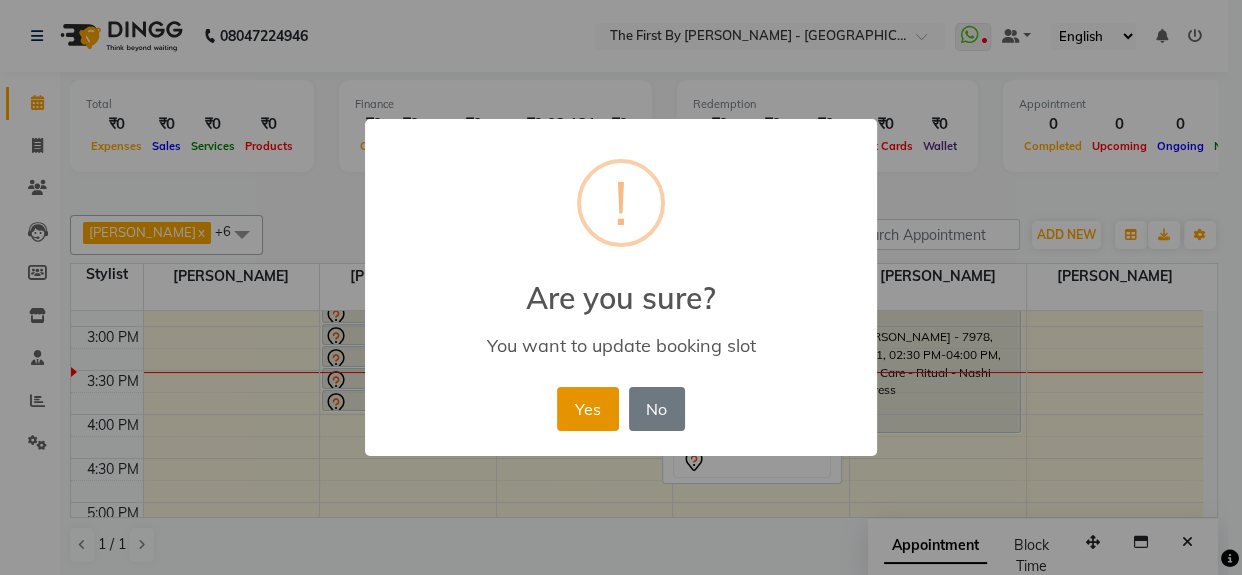 click on "Yes" at bounding box center [587, 409] 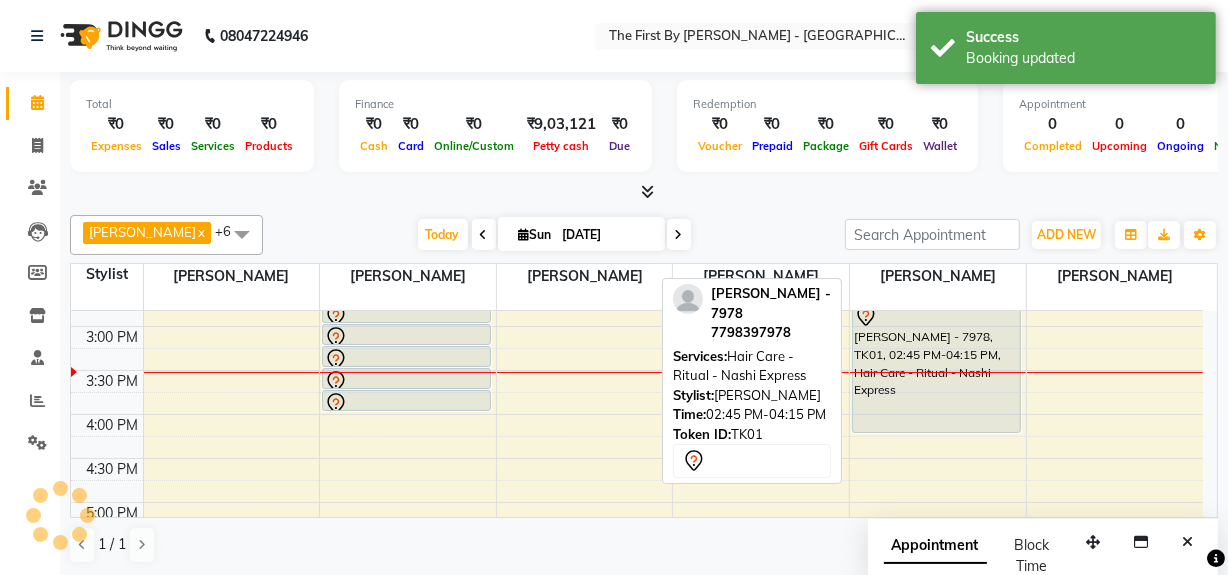 click on "[PERSON_NAME] - 7978, TK01, 02:45 PM-04:15 PM, Hair Care - Ritual - Nashi Express" at bounding box center (936, 367) 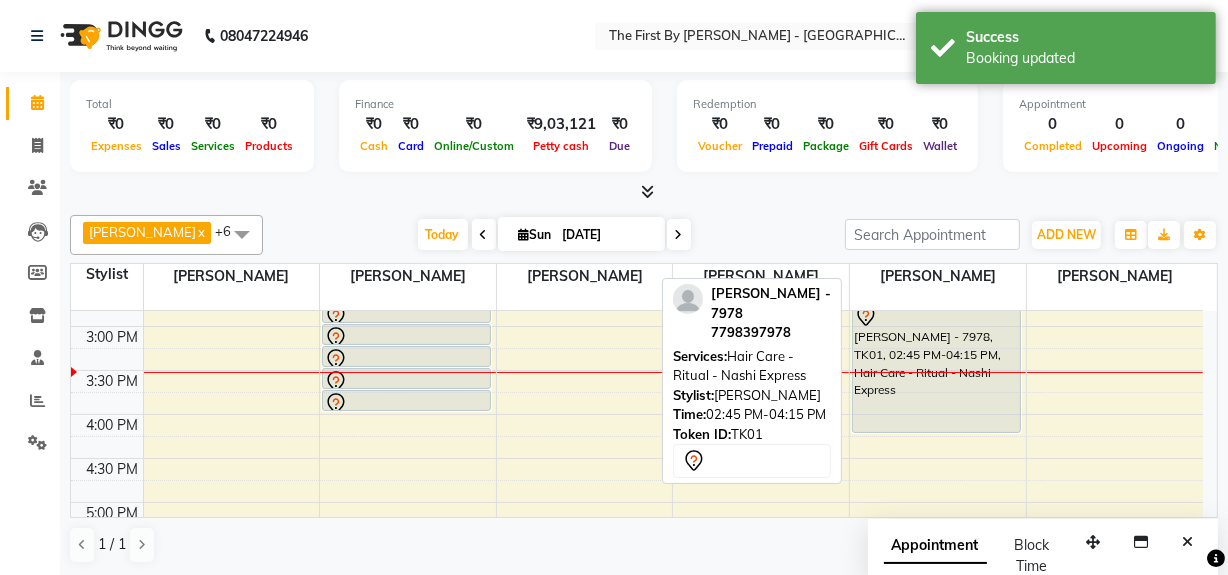 click on "[PERSON_NAME] - 7978, TK01, 02:45 PM-04:15 PM, Hair Care - Ritual - Nashi Express" at bounding box center [936, 367] 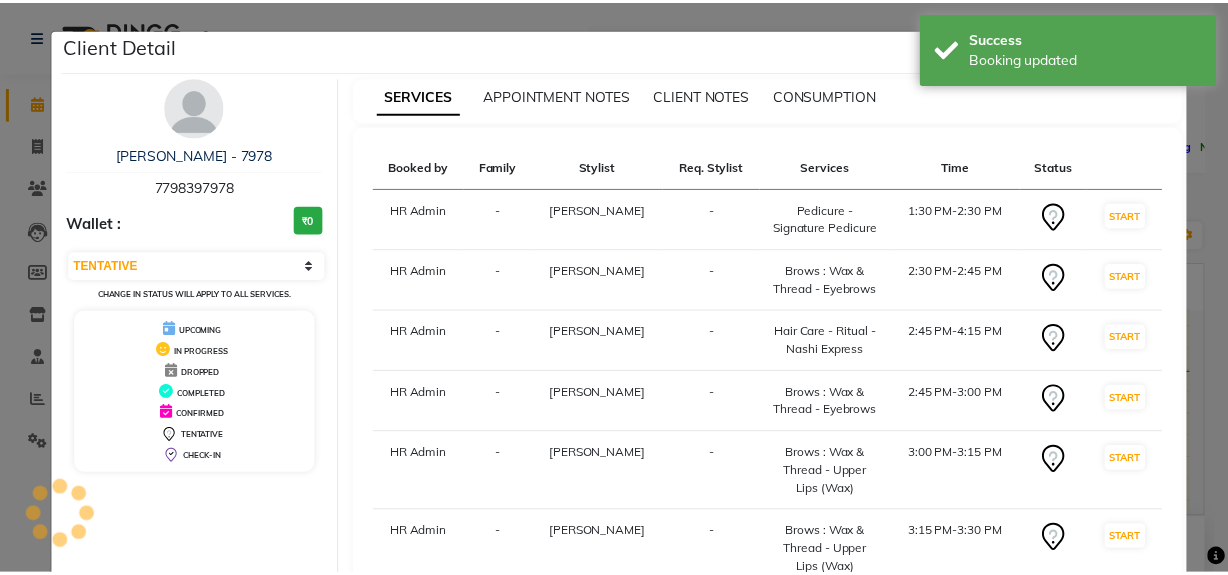 scroll, scrollTop: 313, scrollLeft: 0, axis: vertical 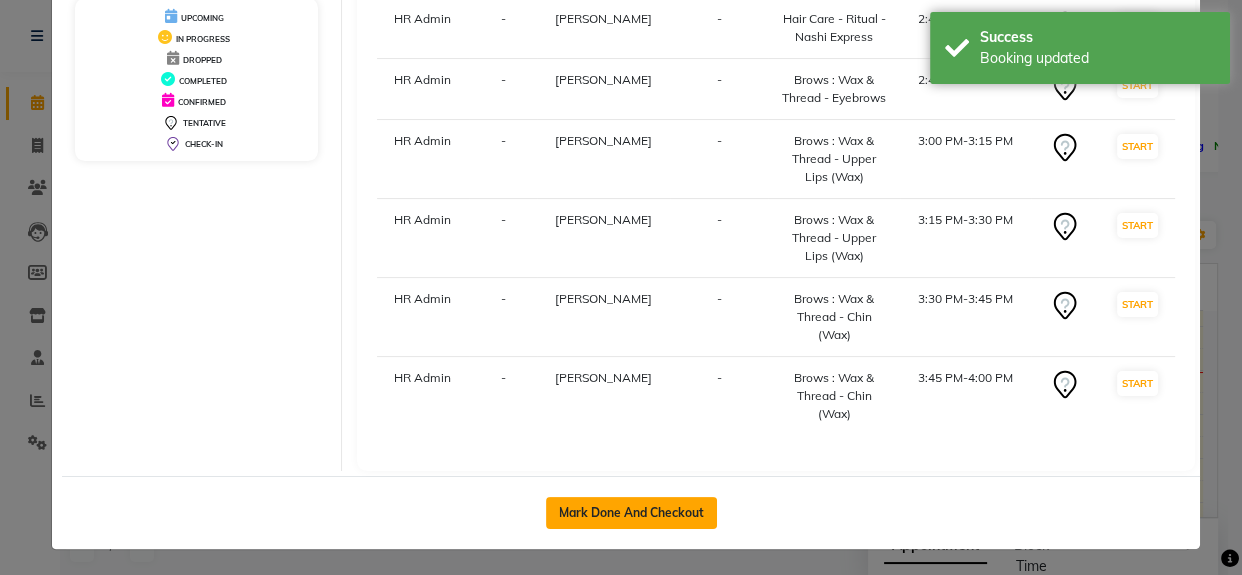 click on "Mark Done And Checkout" 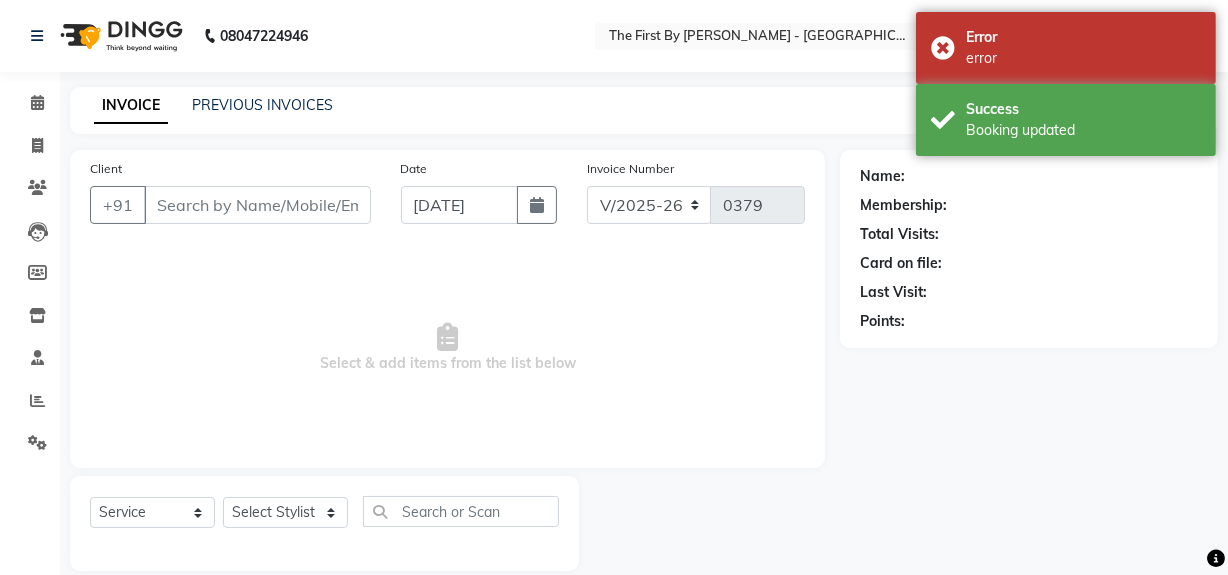type on "77******78" 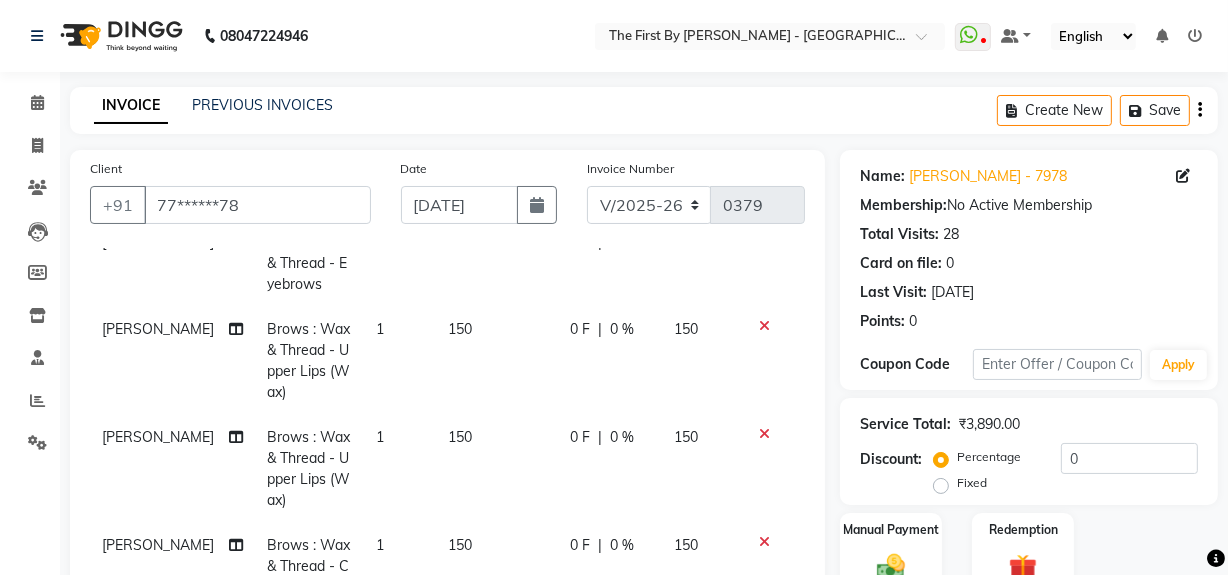 scroll, scrollTop: 262, scrollLeft: 0, axis: vertical 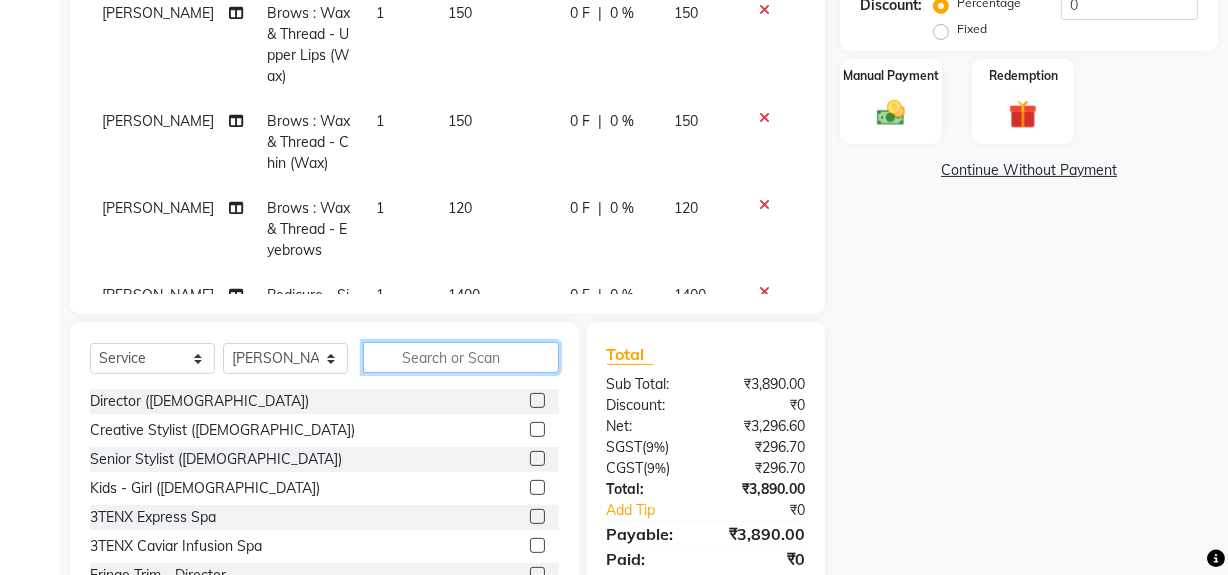 click 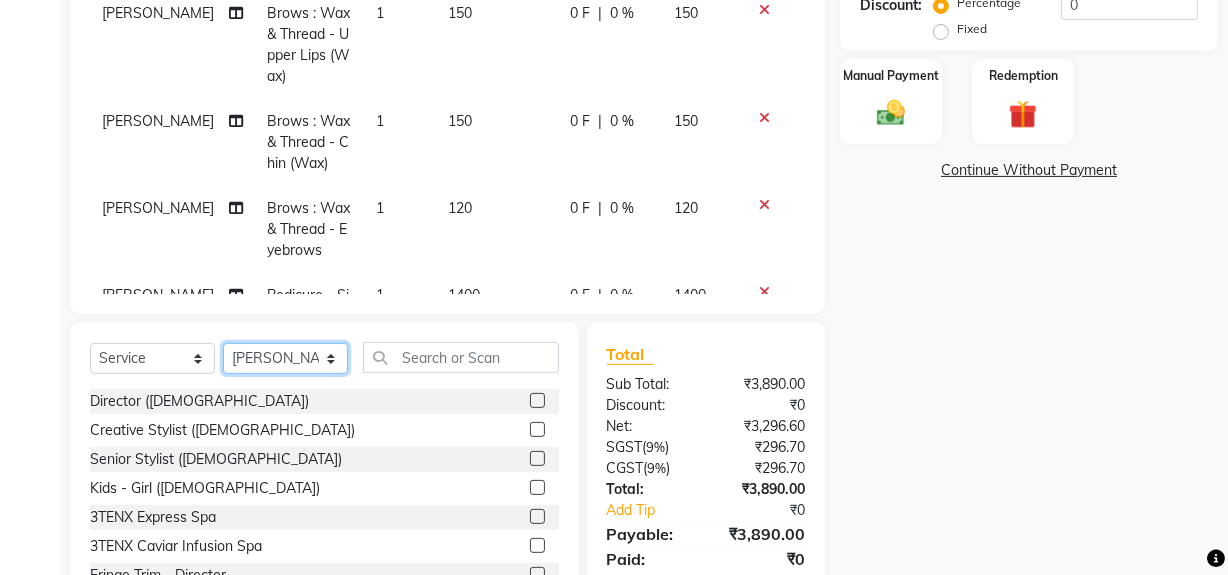 click on "Select Stylist Aarti Walia Guru Singh HR Admin Laxmi Kamble  Manish Rai Pranav Gaikwad Sachin Pasalkar  Sakshi Khairnar (Manager)" 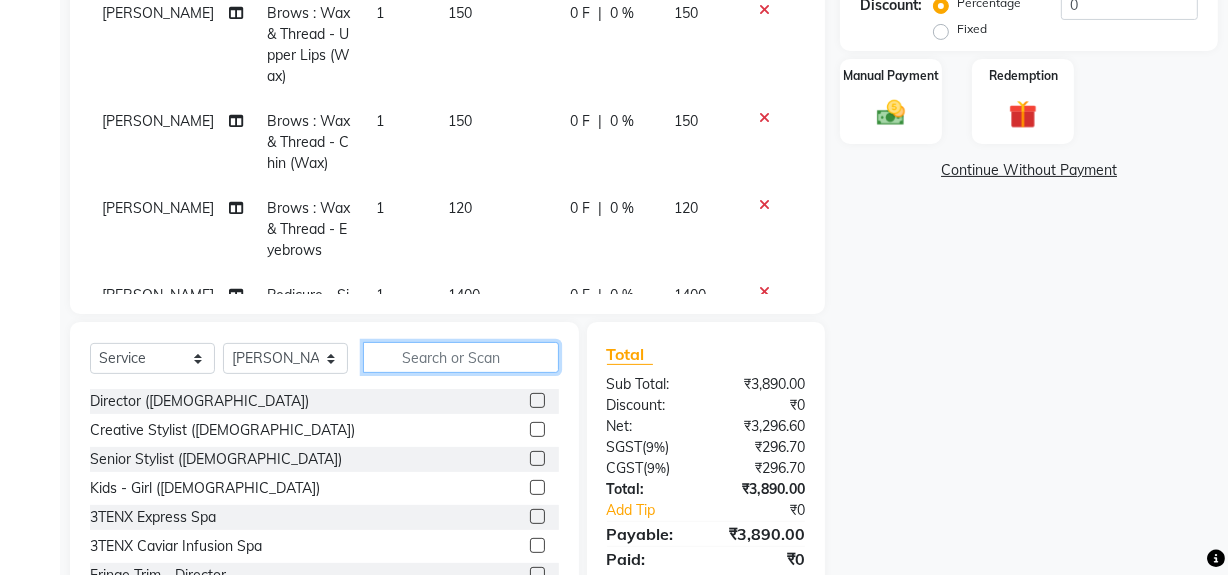 click 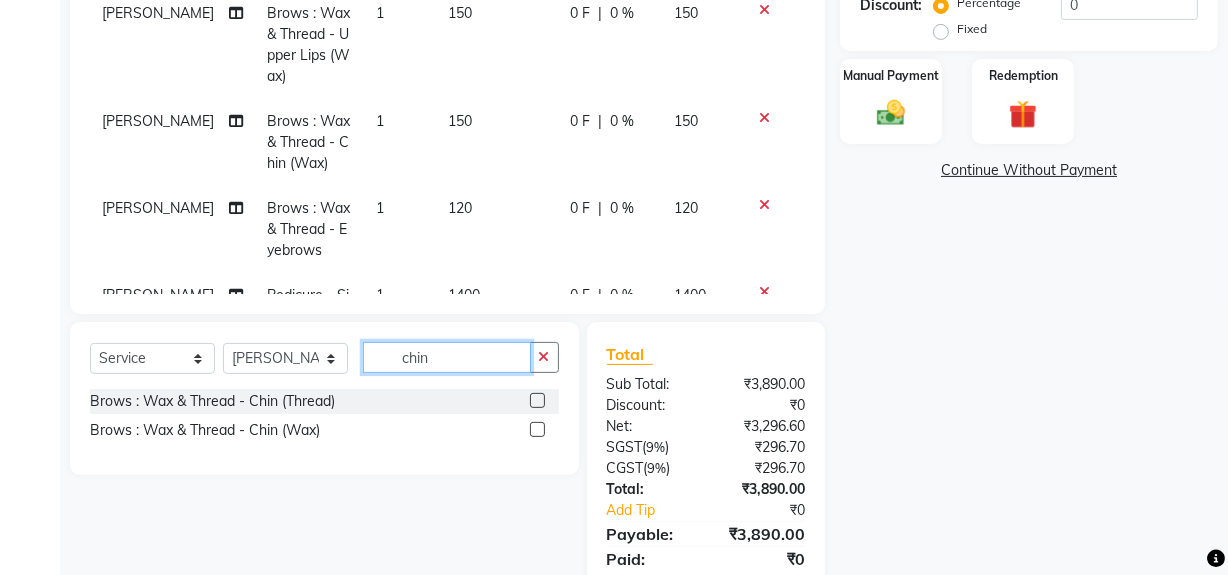 type on "chin" 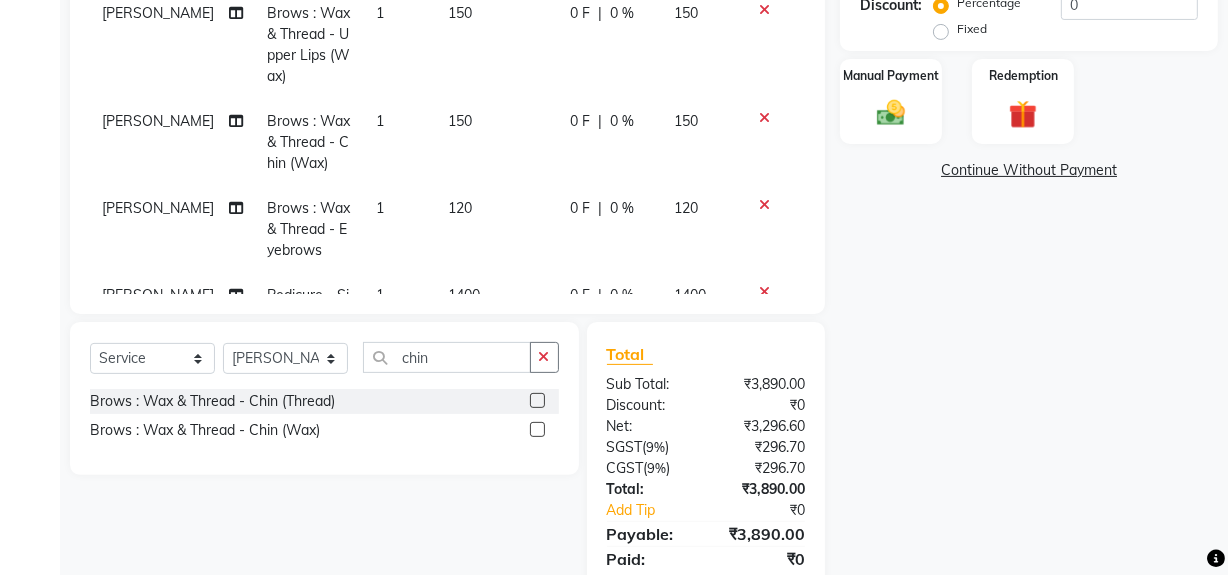 click 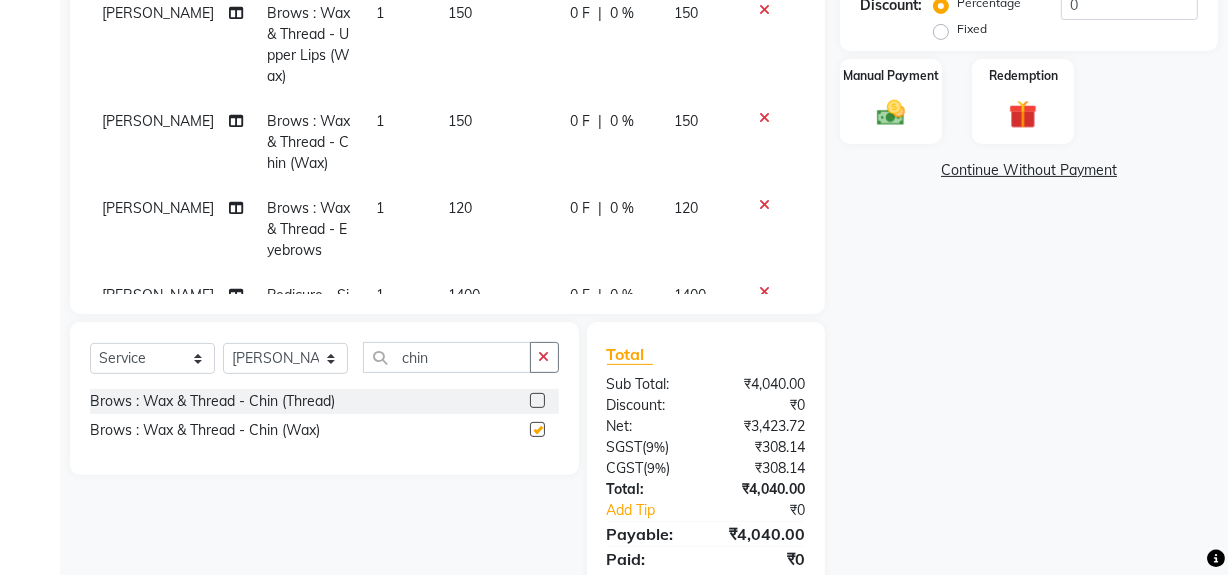 checkbox on "false" 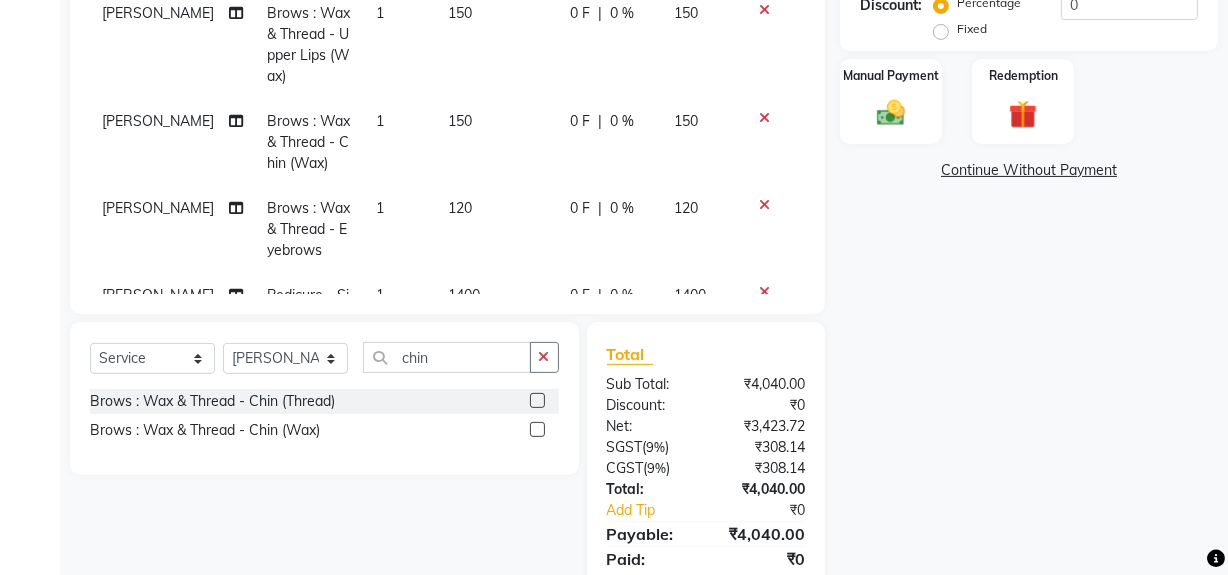 scroll, scrollTop: 272, scrollLeft: 0, axis: vertical 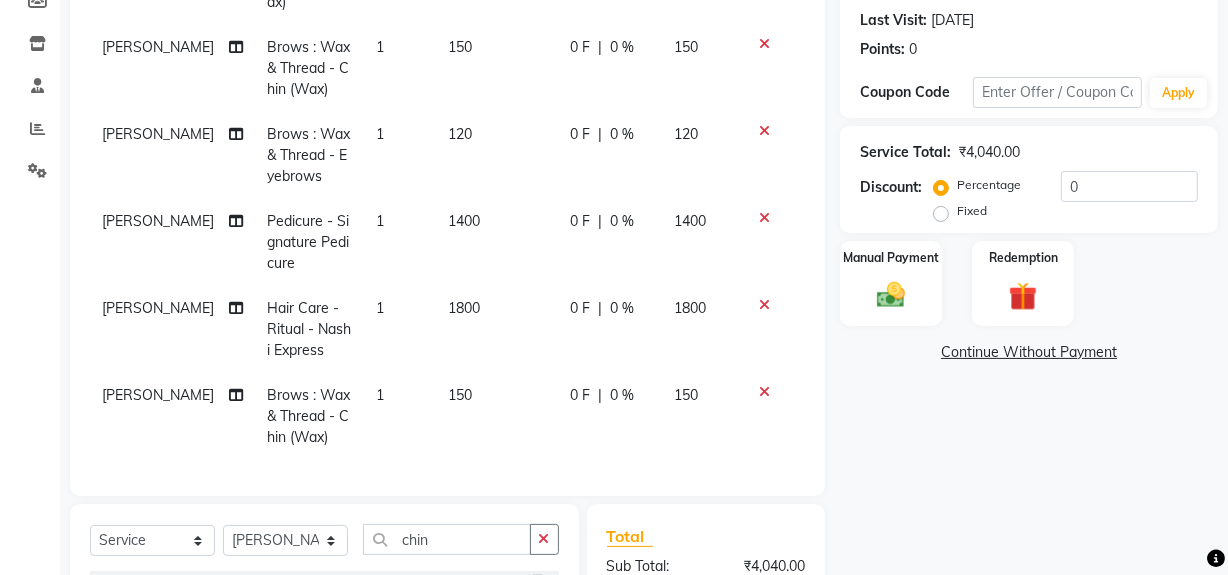 click 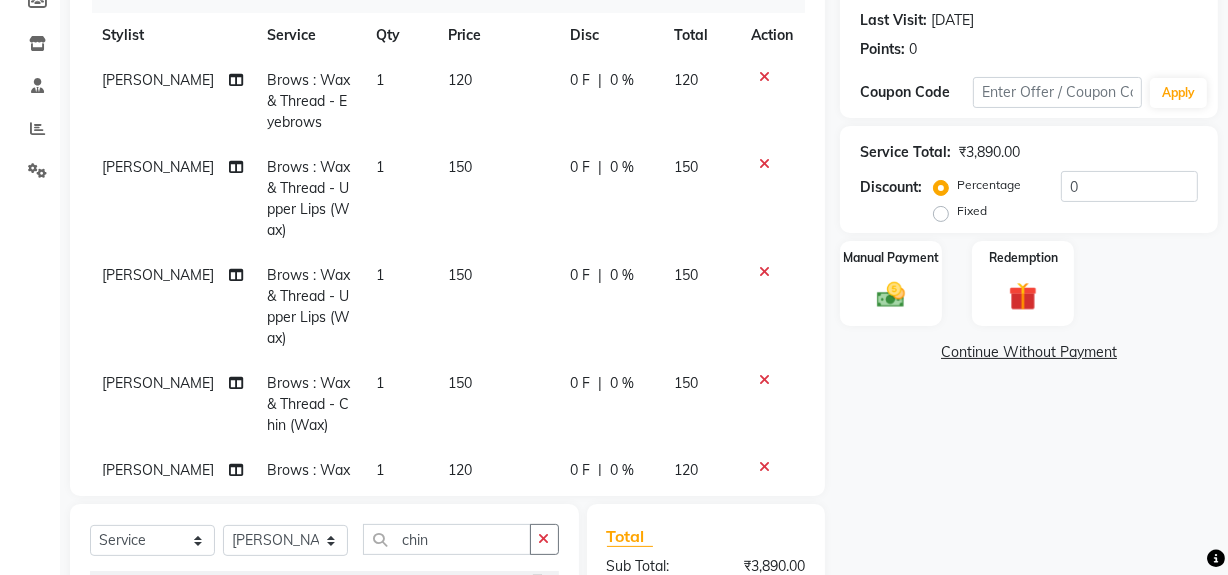 scroll, scrollTop: 0, scrollLeft: 0, axis: both 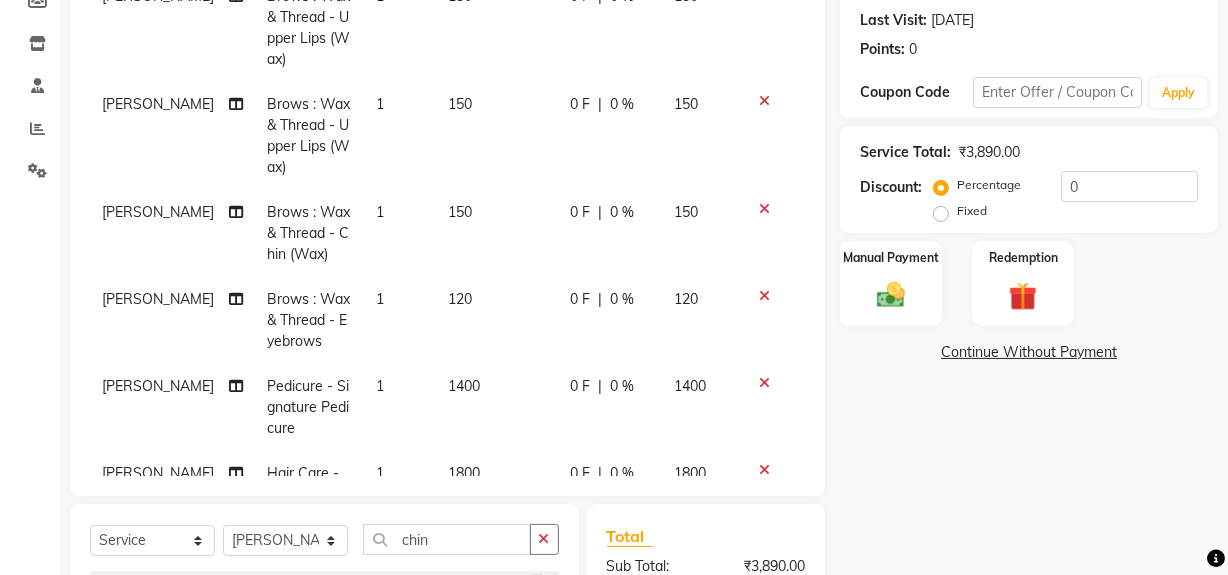 click on "150" 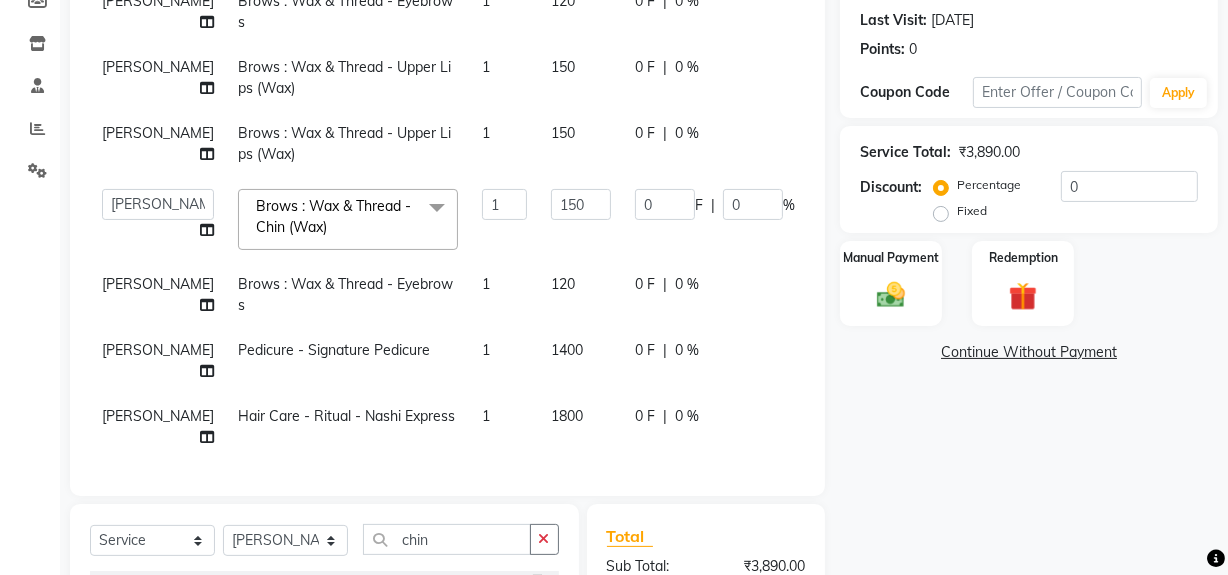 scroll, scrollTop: 218, scrollLeft: 0, axis: vertical 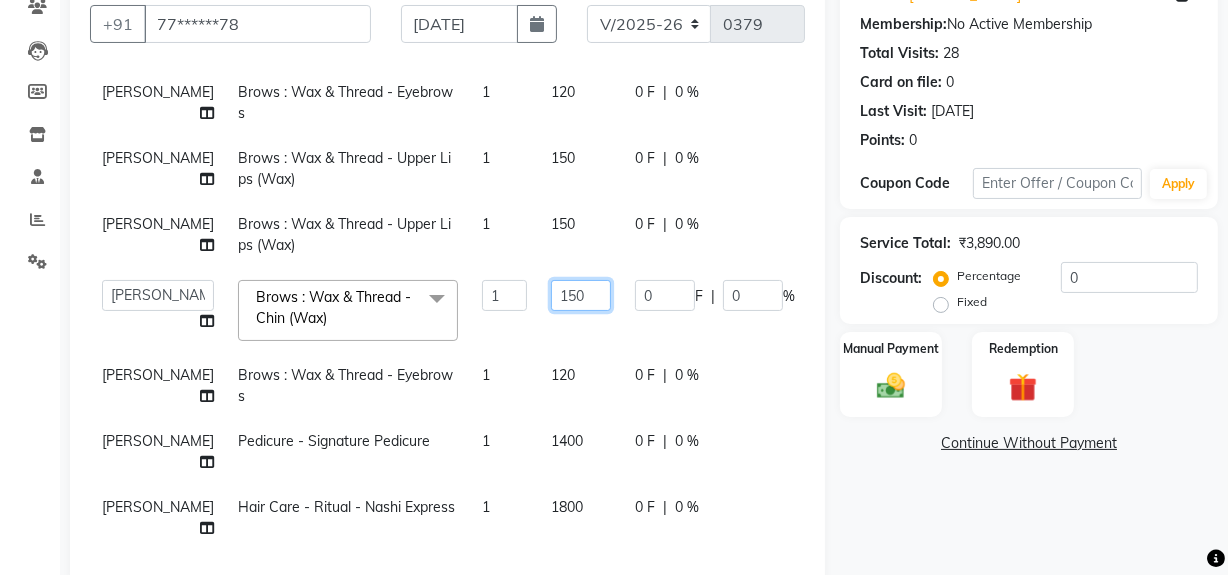 click on "150" 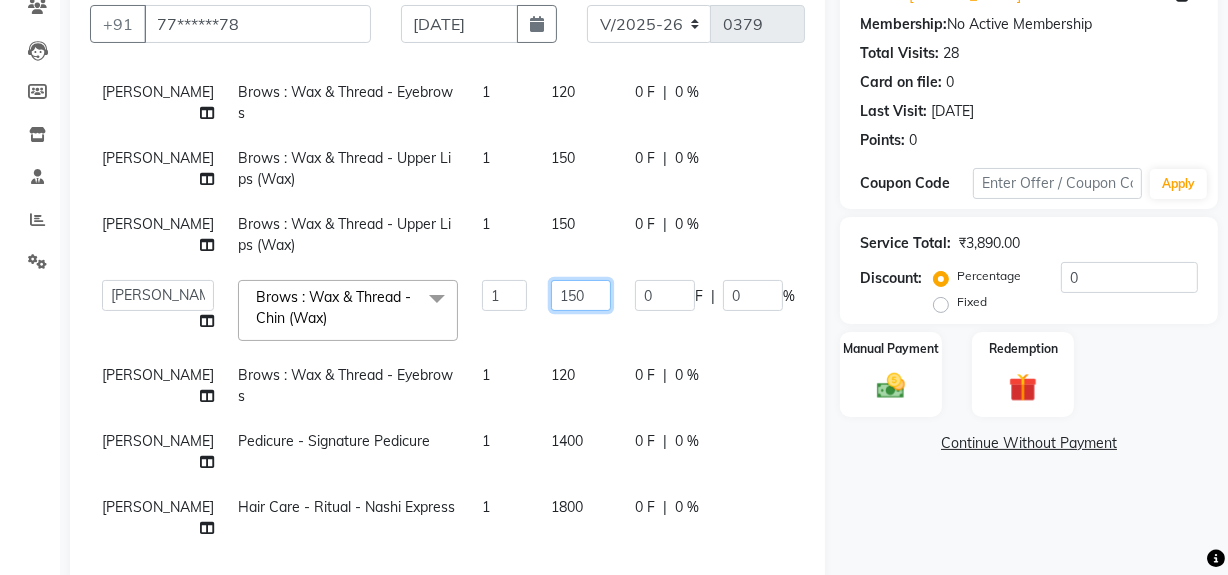 type on "50" 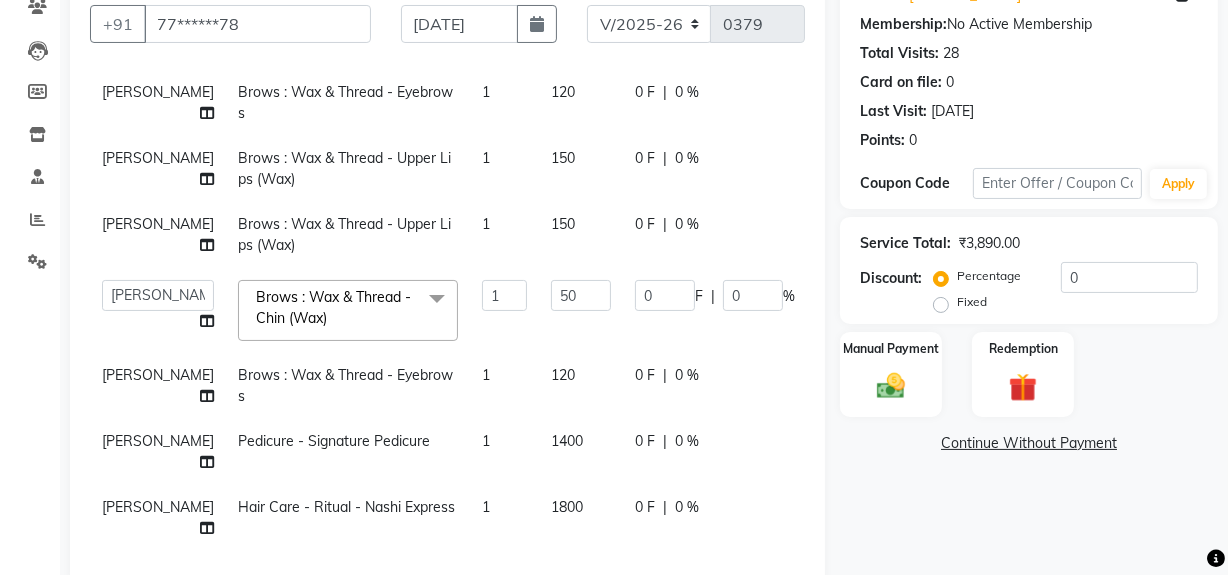 click on "Name: Tanvi Shelar - 7978 Membership:  No Active Membership  Total Visits:  28 Card on file:  0 Last Visit:   08-06-2025 Points:   0  Coupon Code Apply Service Total:  ₹3,890.00  Discount:  Percentage   Fixed  0 Manual Payment Redemption  Continue Without Payment" 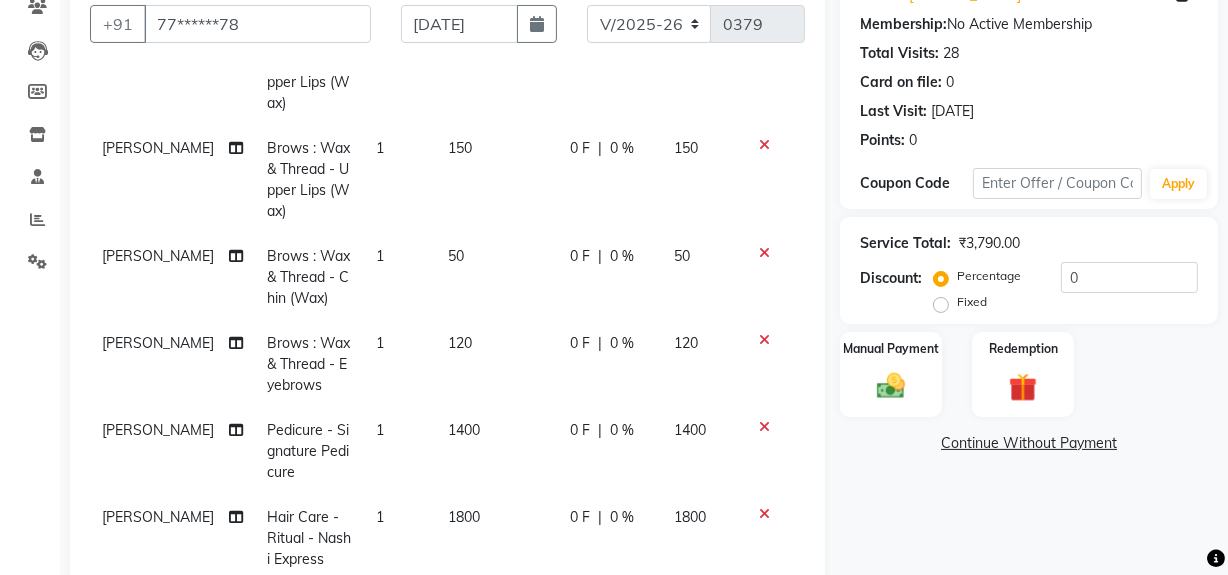 scroll, scrollTop: 262, scrollLeft: 0, axis: vertical 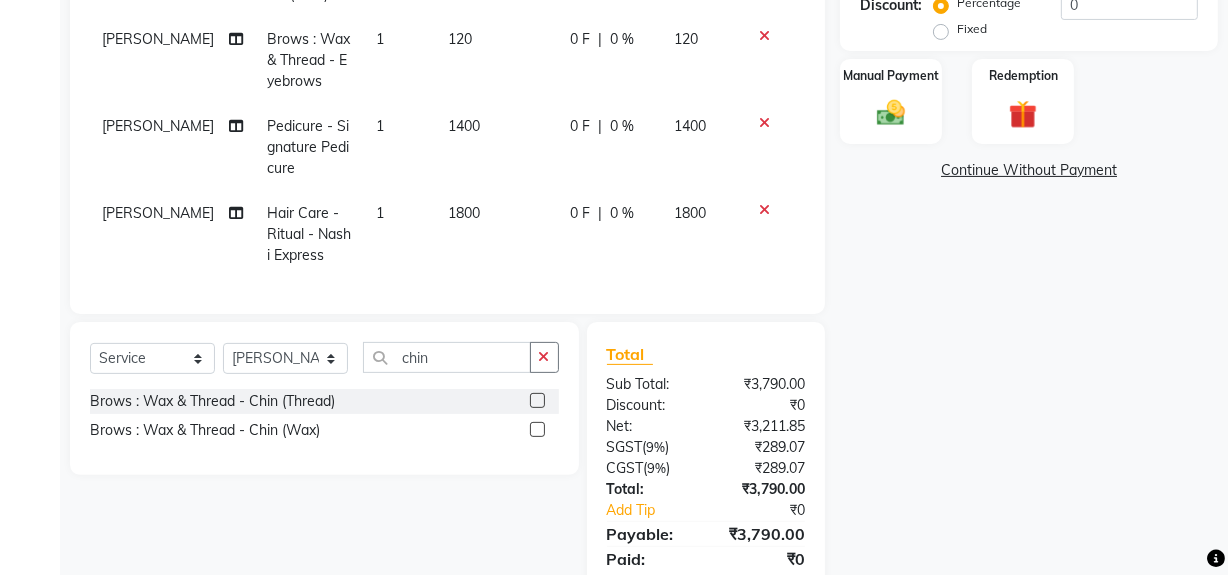 click 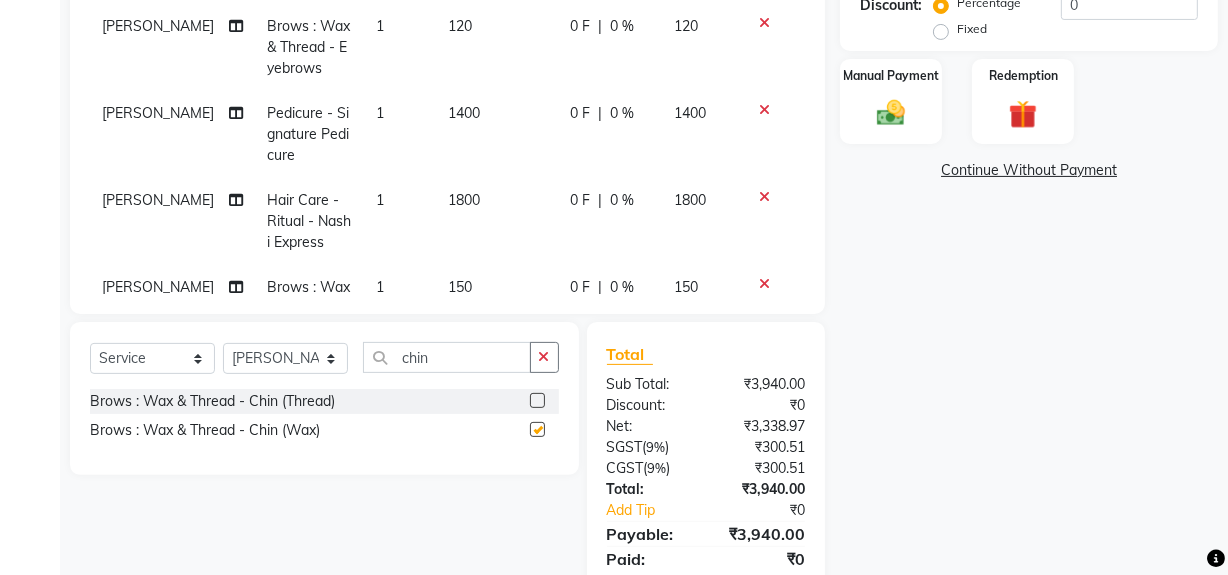 checkbox on "false" 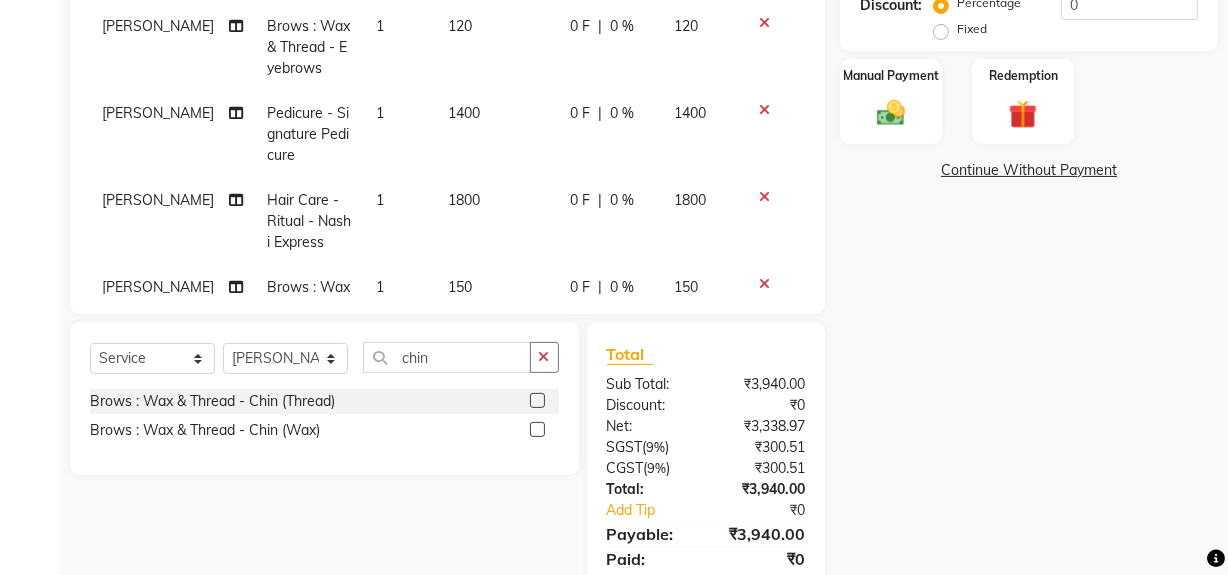 scroll, scrollTop: 181, scrollLeft: 0, axis: vertical 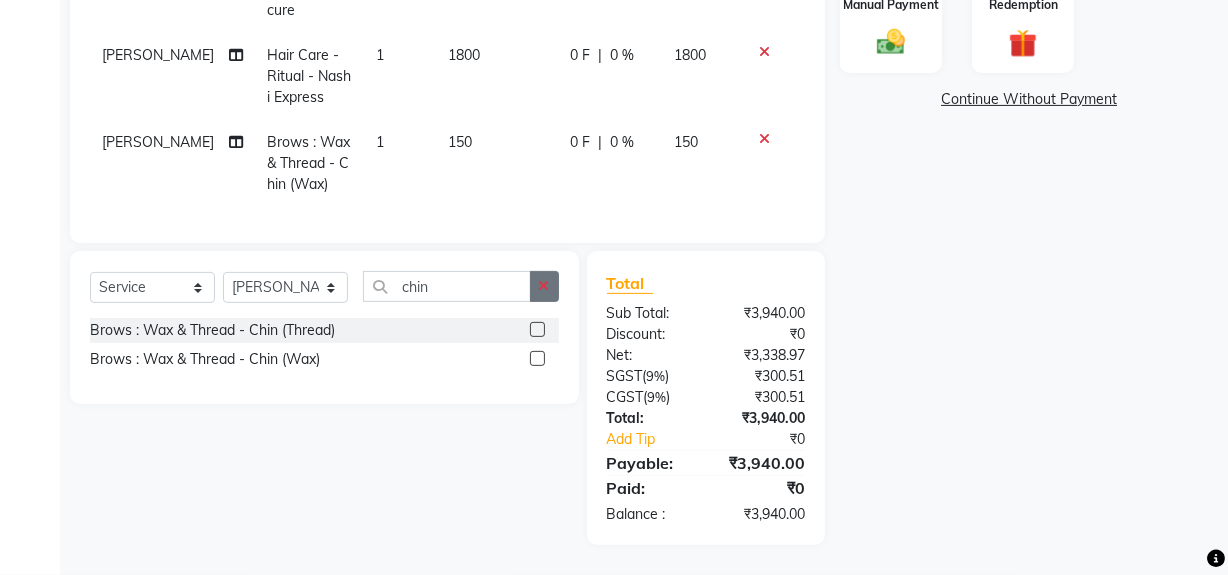click 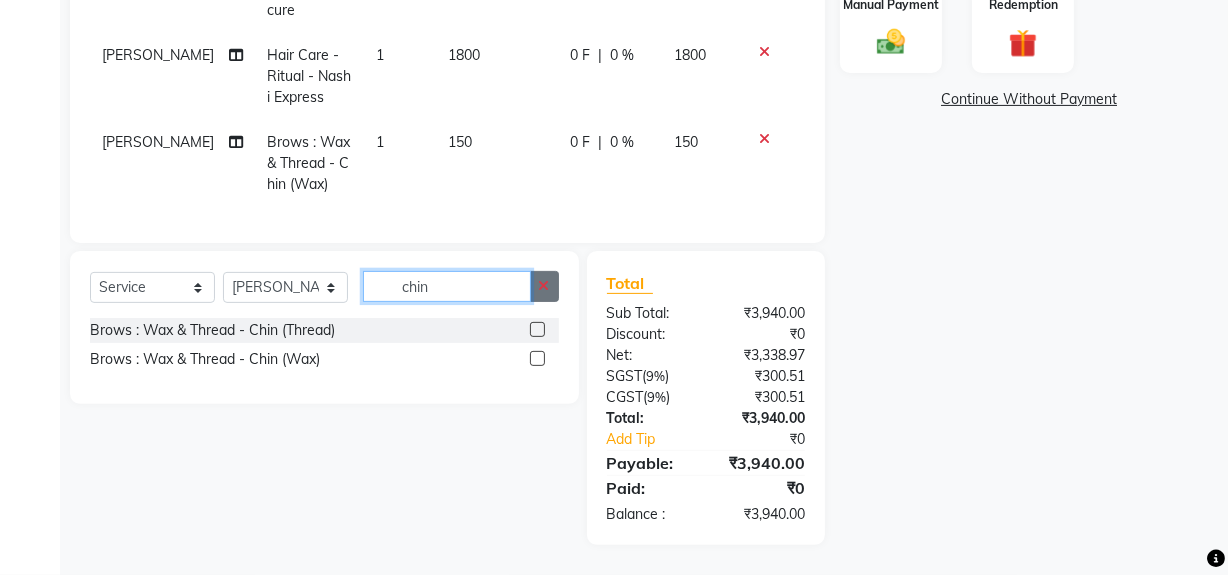 type 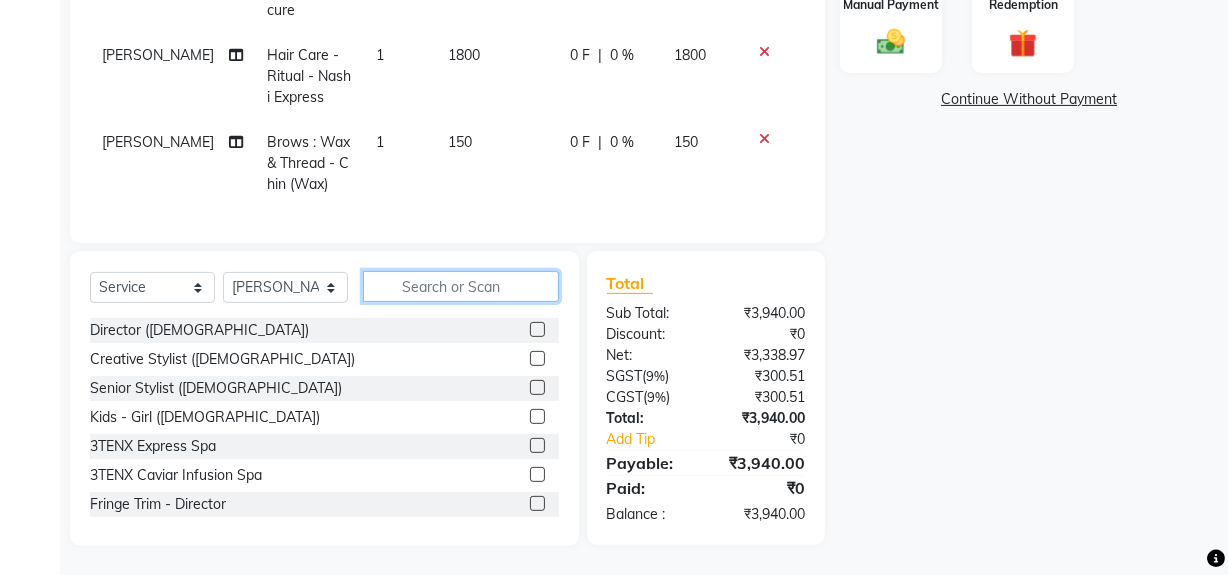scroll, scrollTop: 161, scrollLeft: 0, axis: vertical 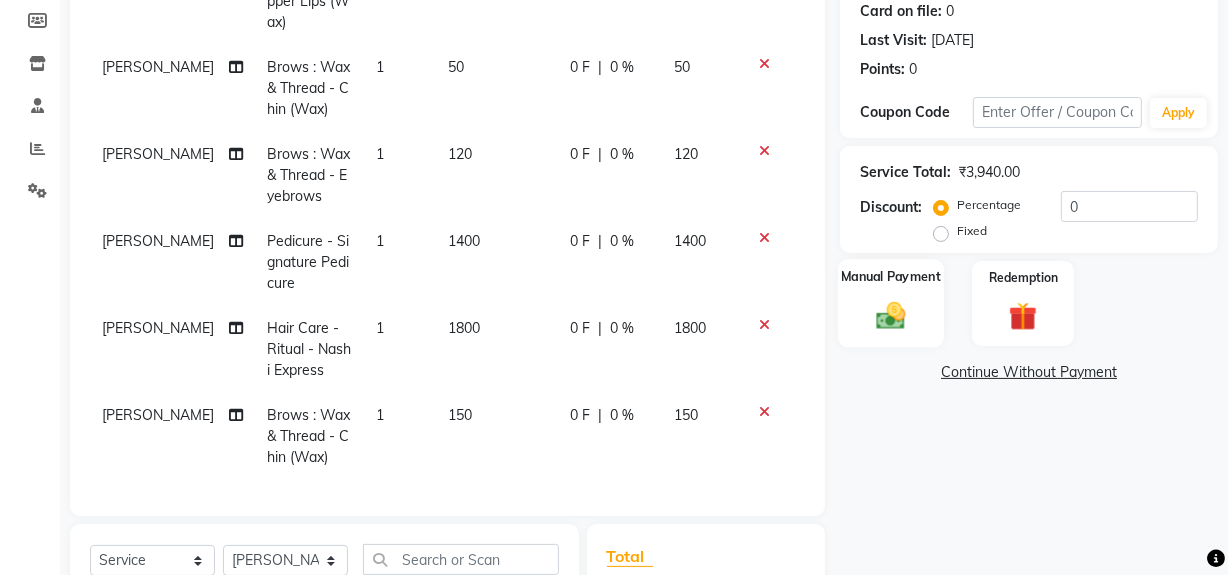 click on "Manual Payment" 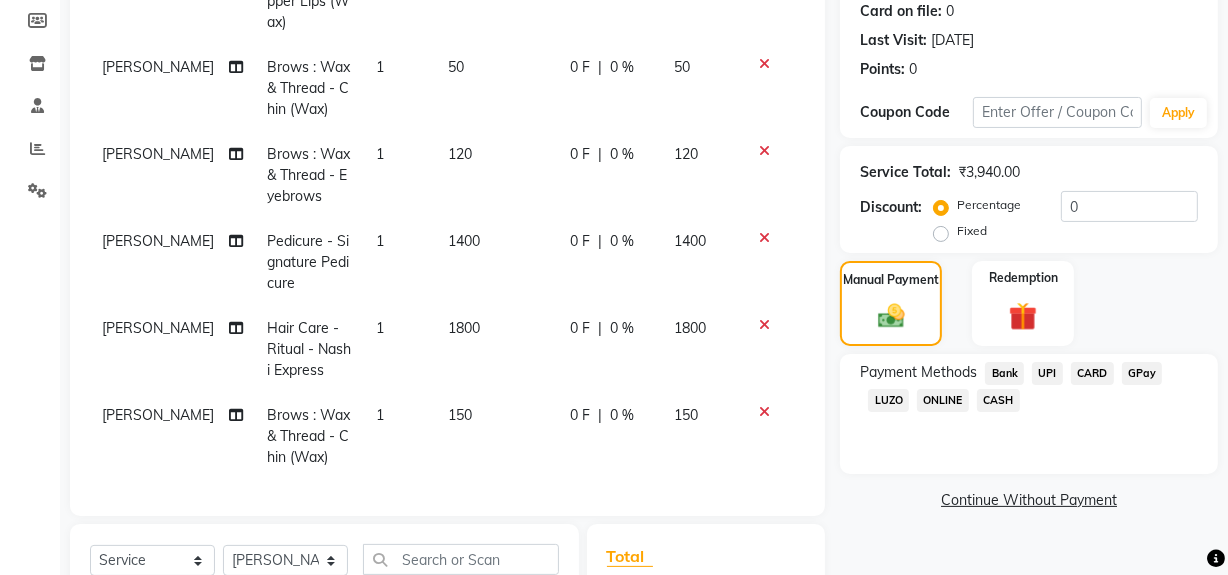 click on "UPI" 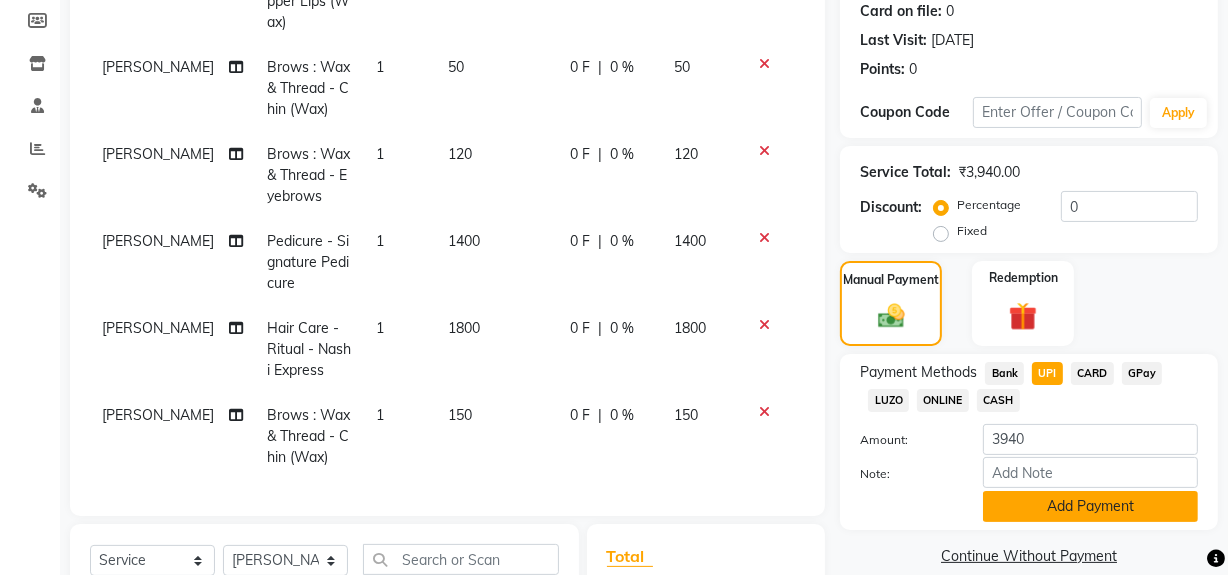 click on "Add Payment" 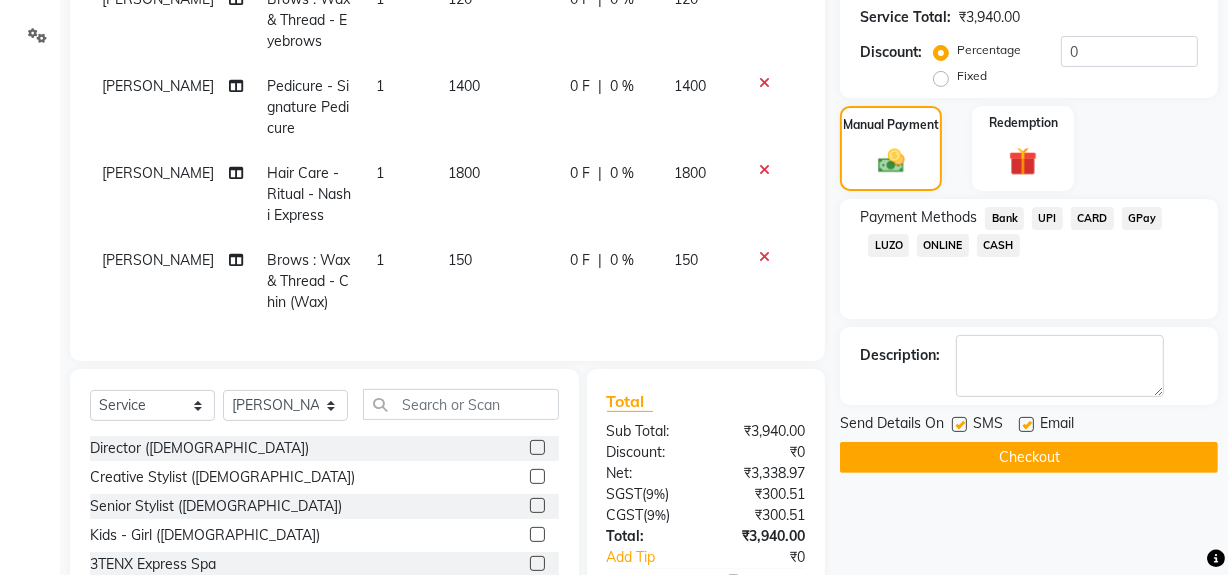 scroll, scrollTop: 567, scrollLeft: 0, axis: vertical 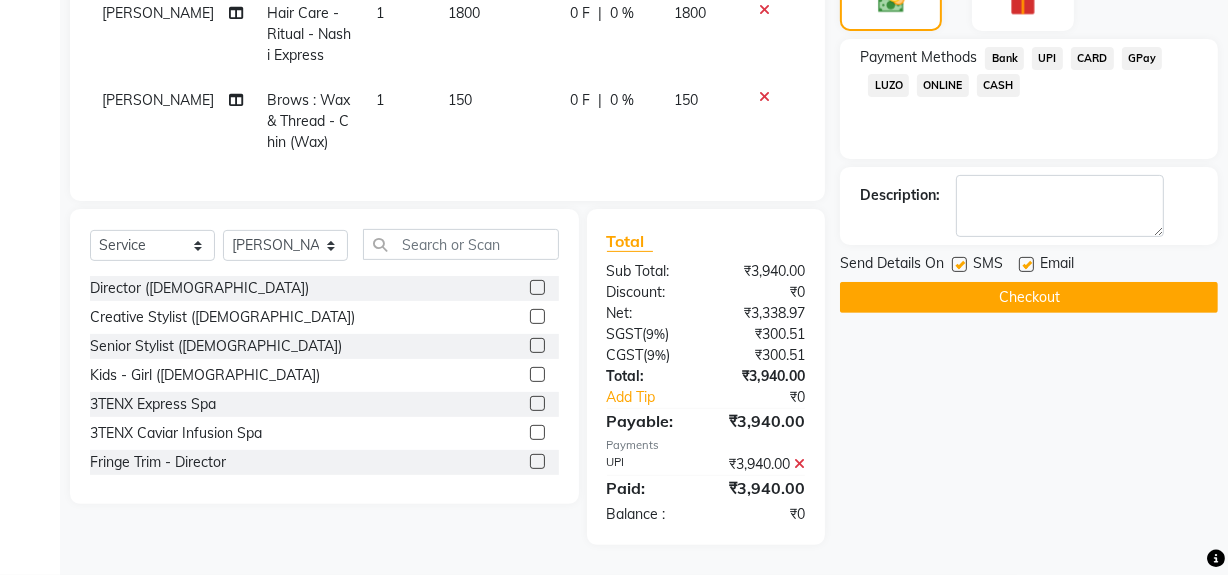click on "Checkout" 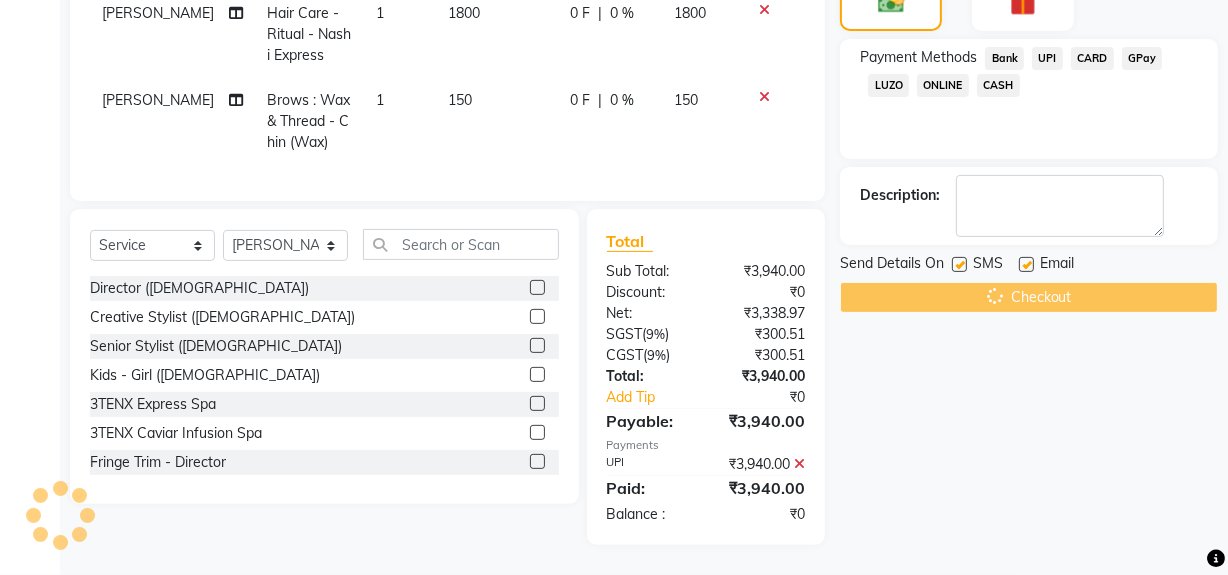 scroll, scrollTop: 351, scrollLeft: 0, axis: vertical 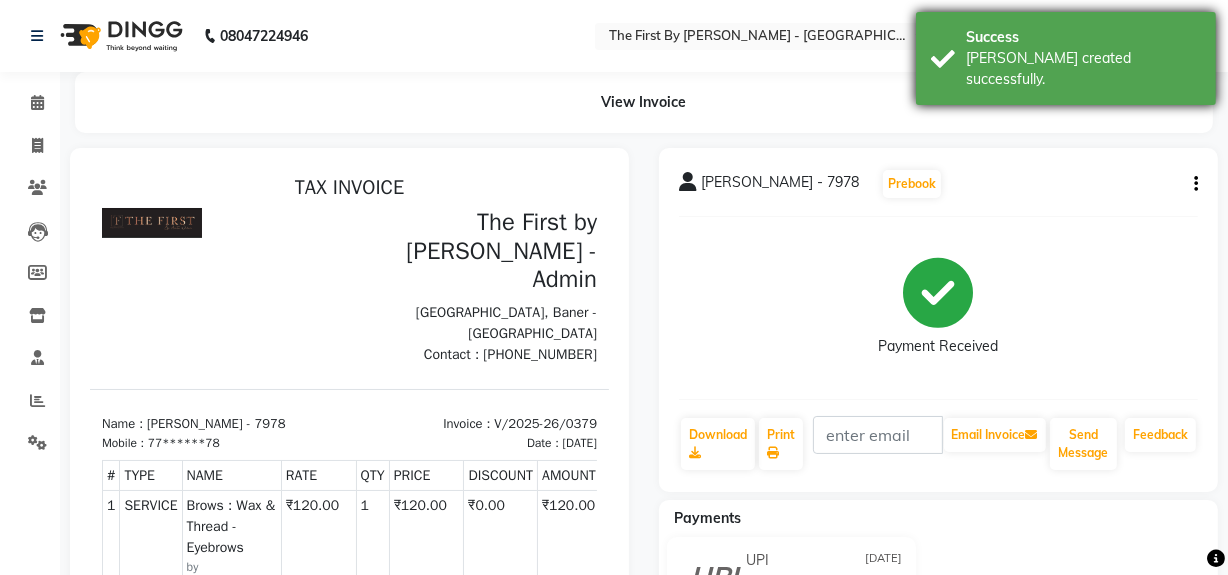 click on "Success   Bill created successfully." at bounding box center [1066, 58] 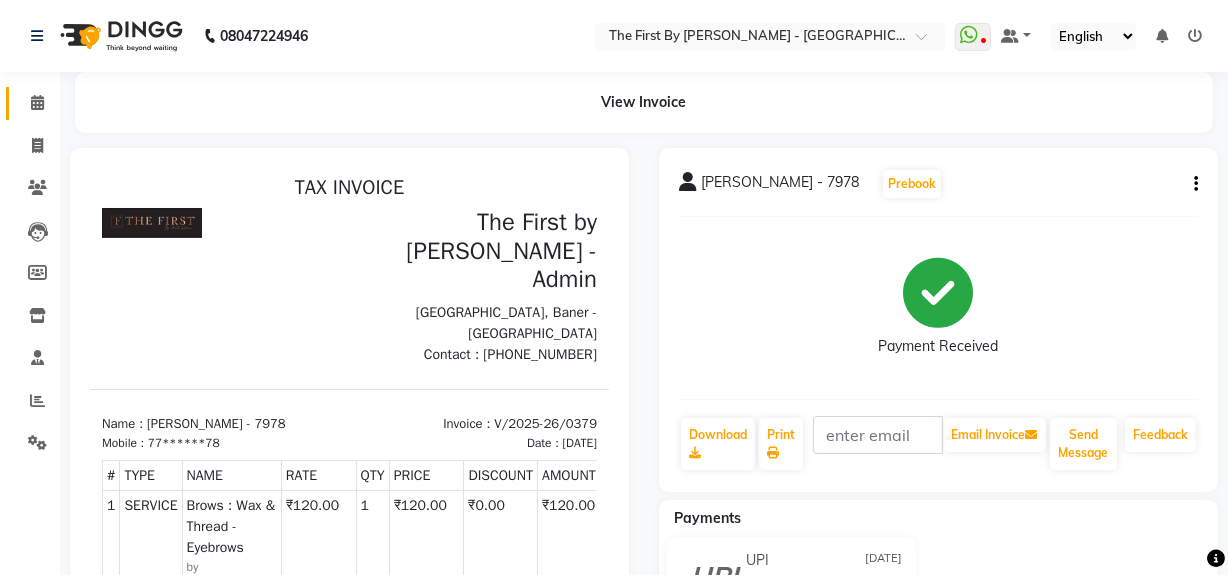 click 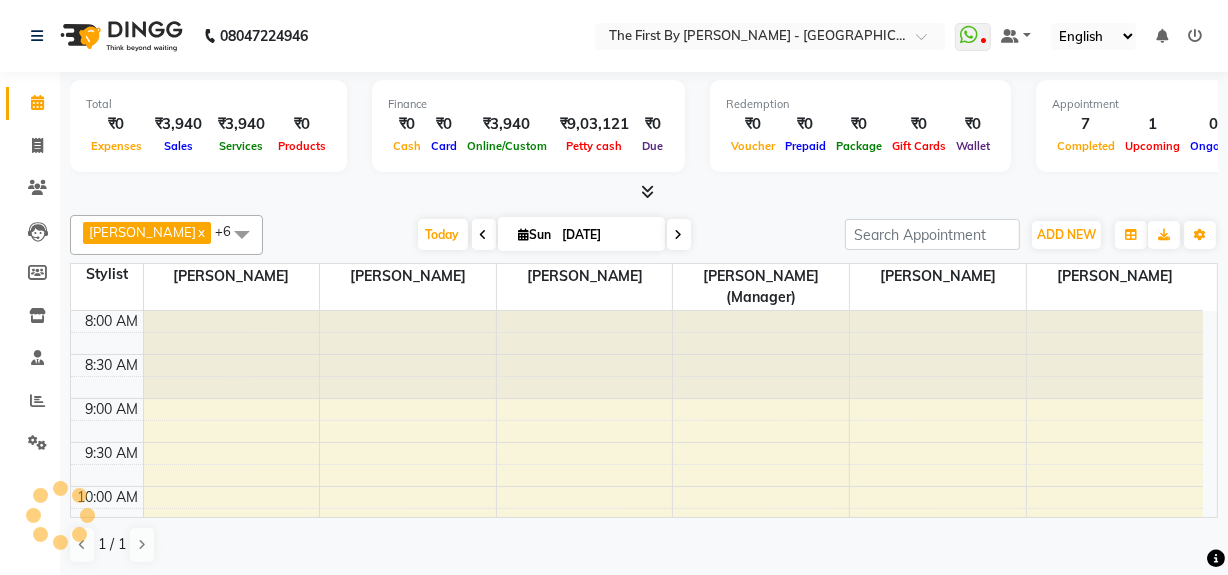 scroll, scrollTop: 615, scrollLeft: 0, axis: vertical 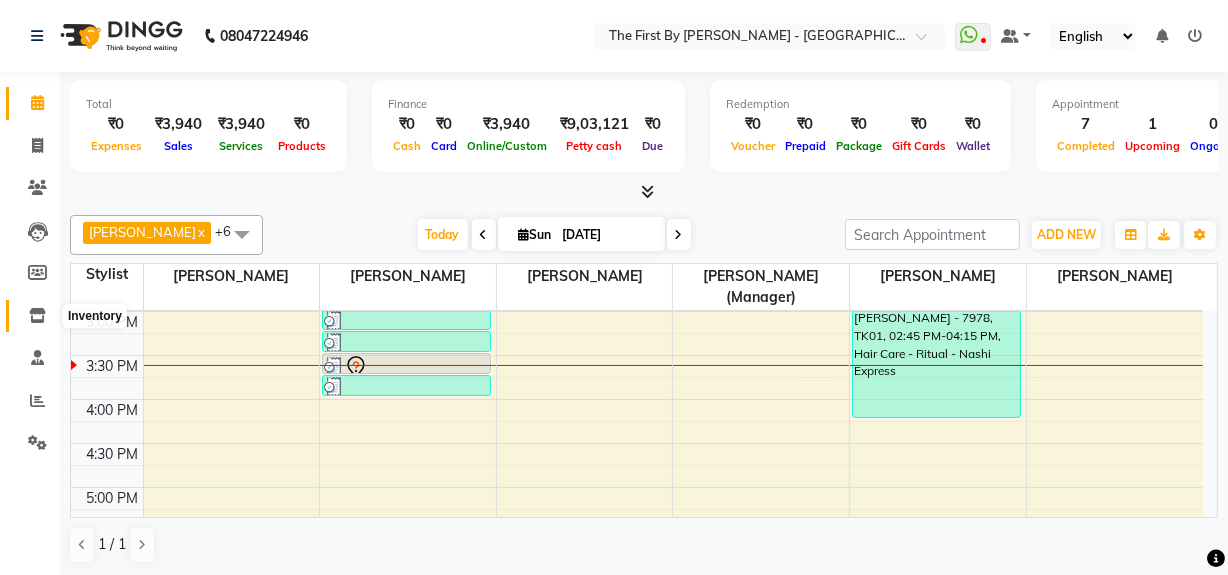 click 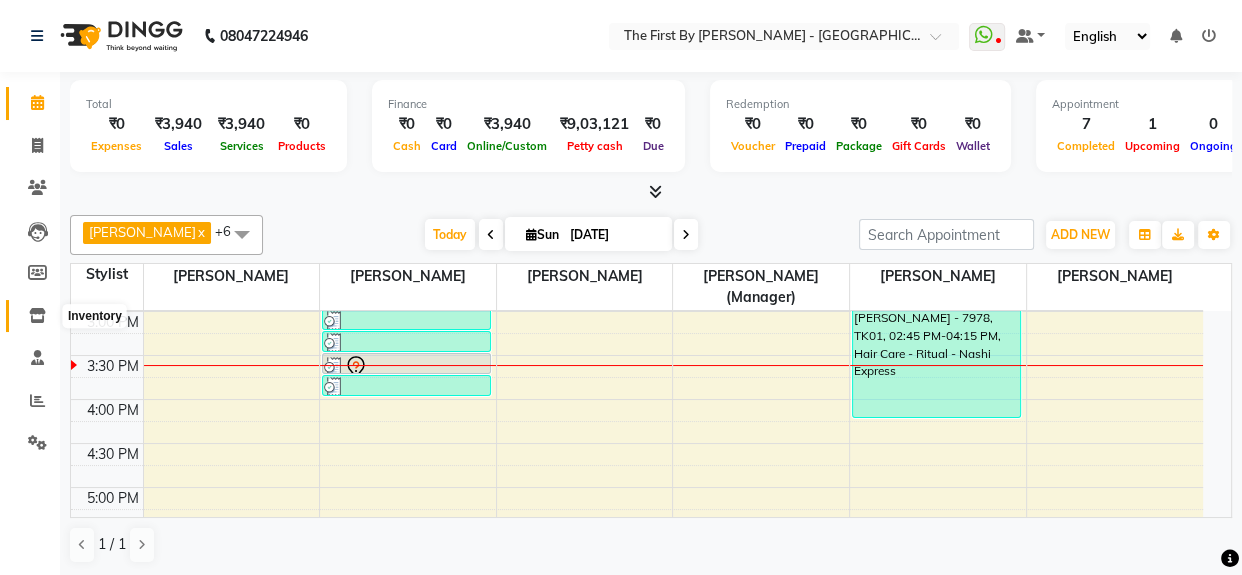 select 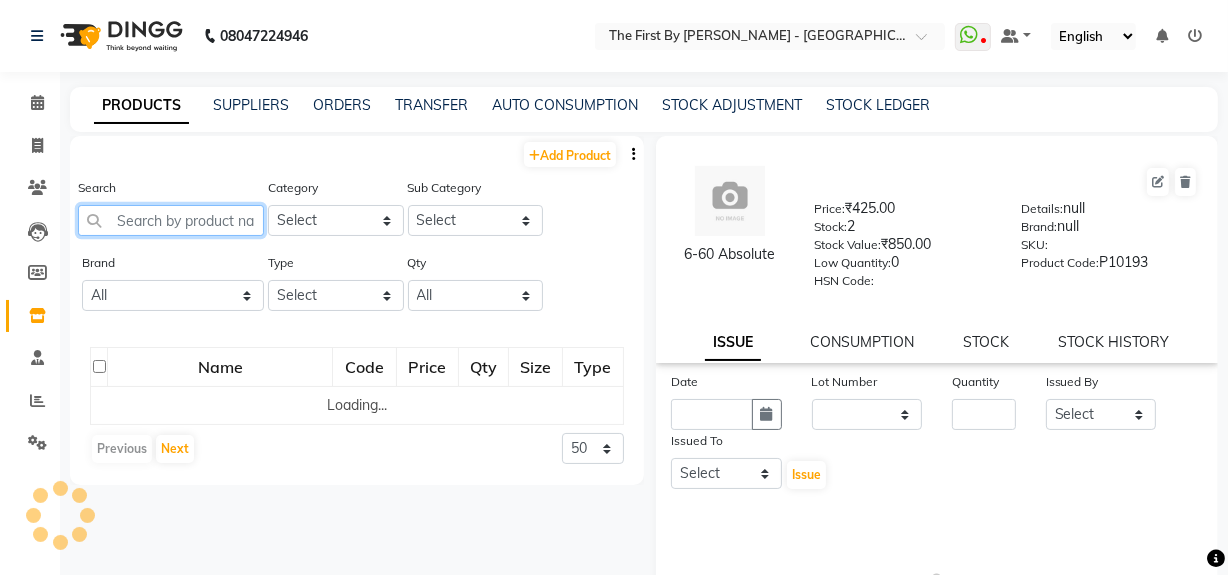 click 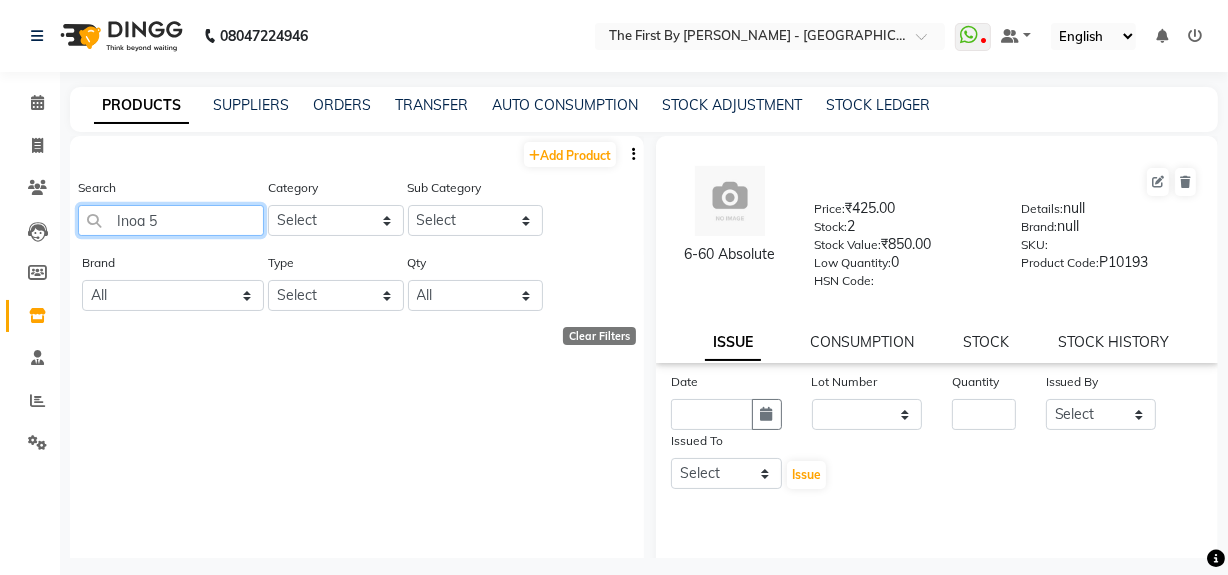 click on "Inoa 5" 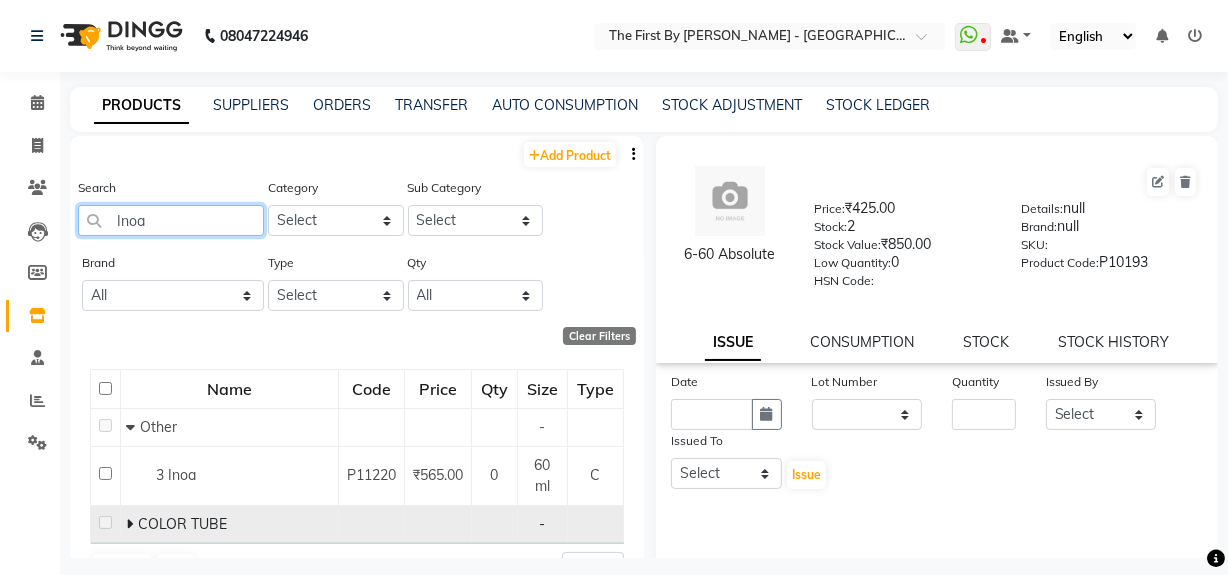 type on "Inoa" 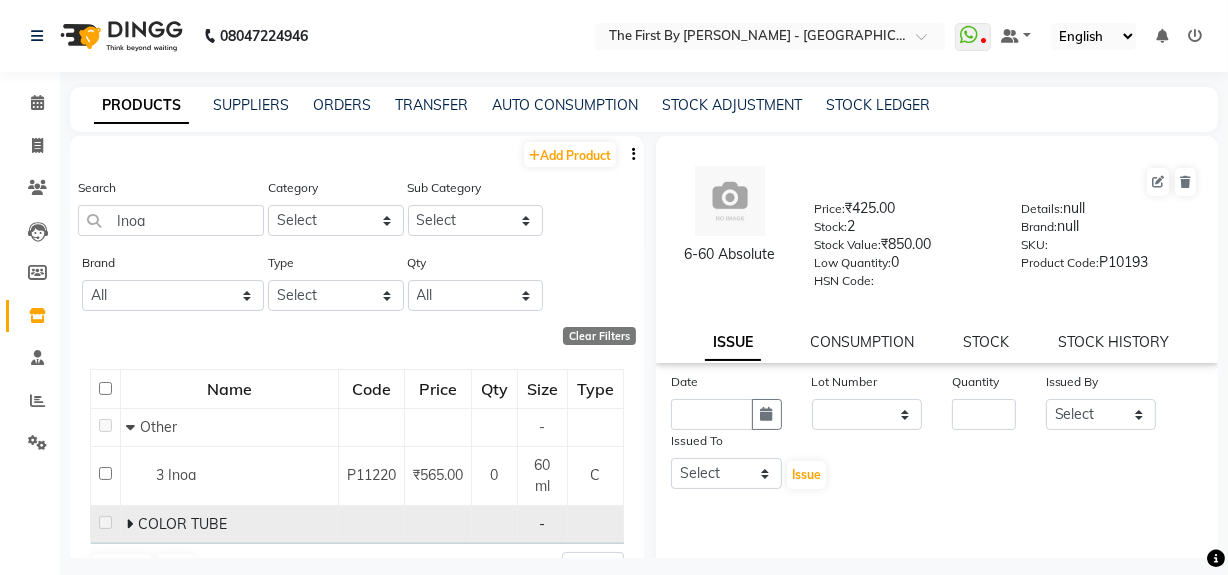 click on "COLOR TUBE" 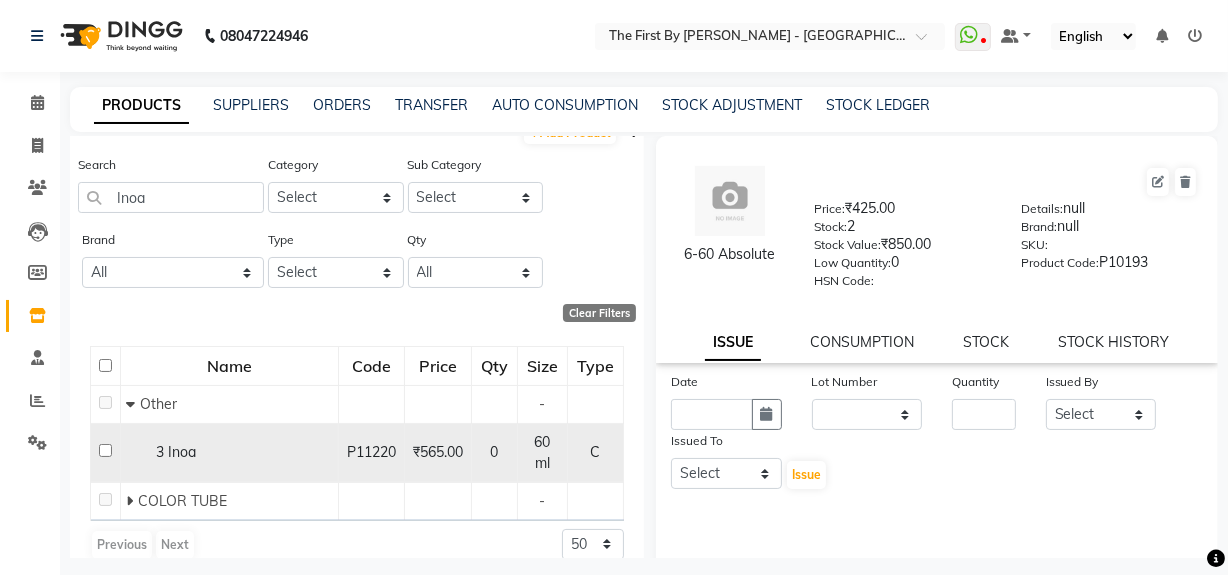 scroll, scrollTop: 46, scrollLeft: 0, axis: vertical 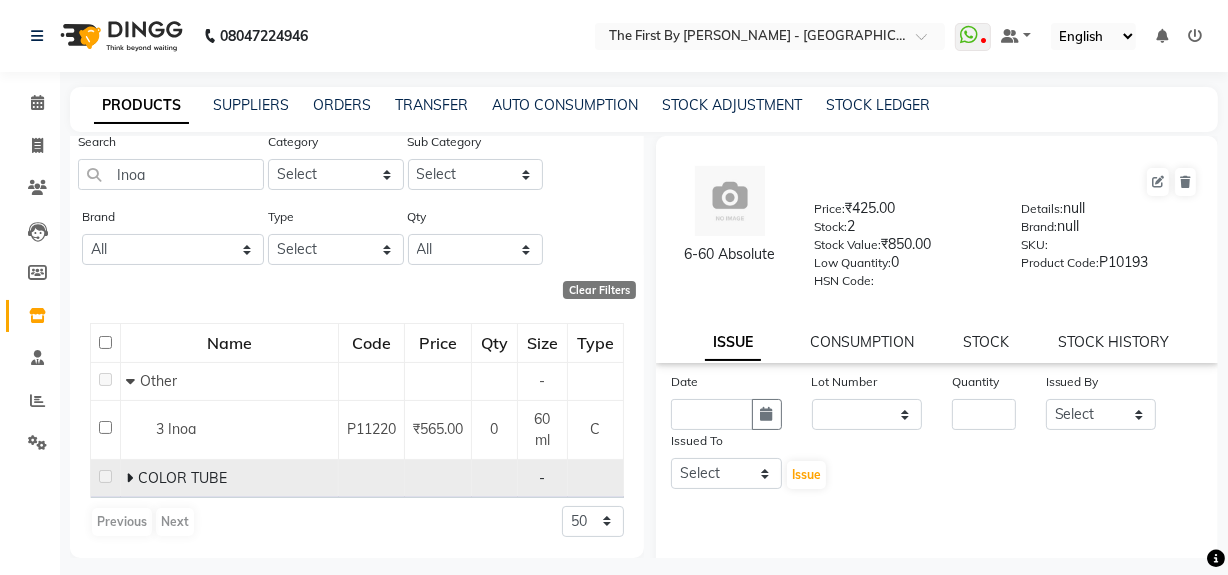 click 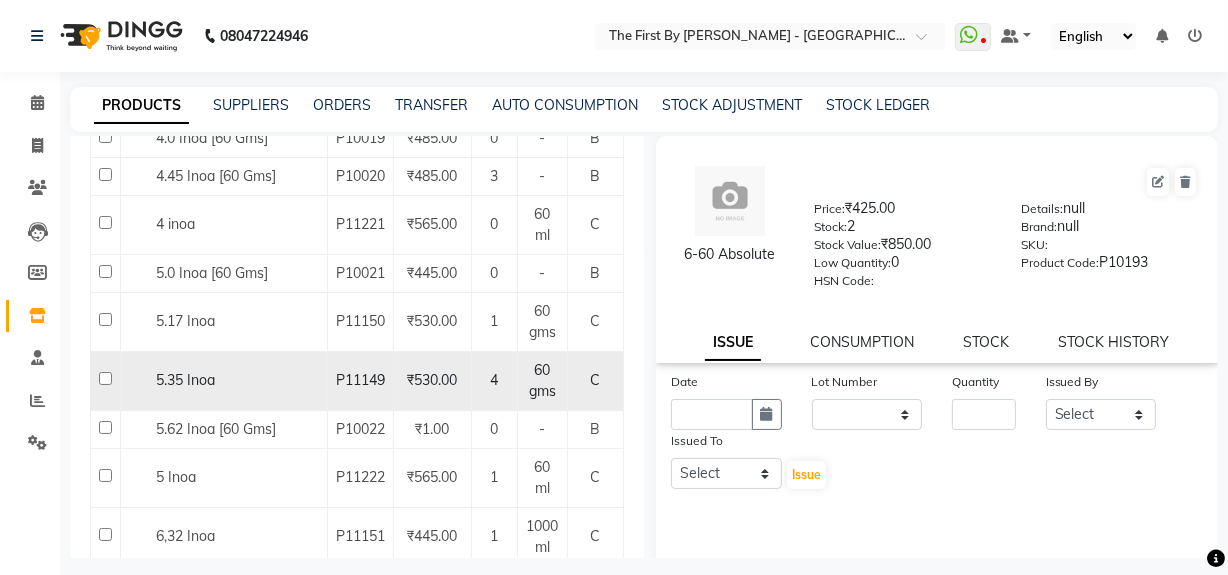 scroll, scrollTop: 591, scrollLeft: 0, axis: vertical 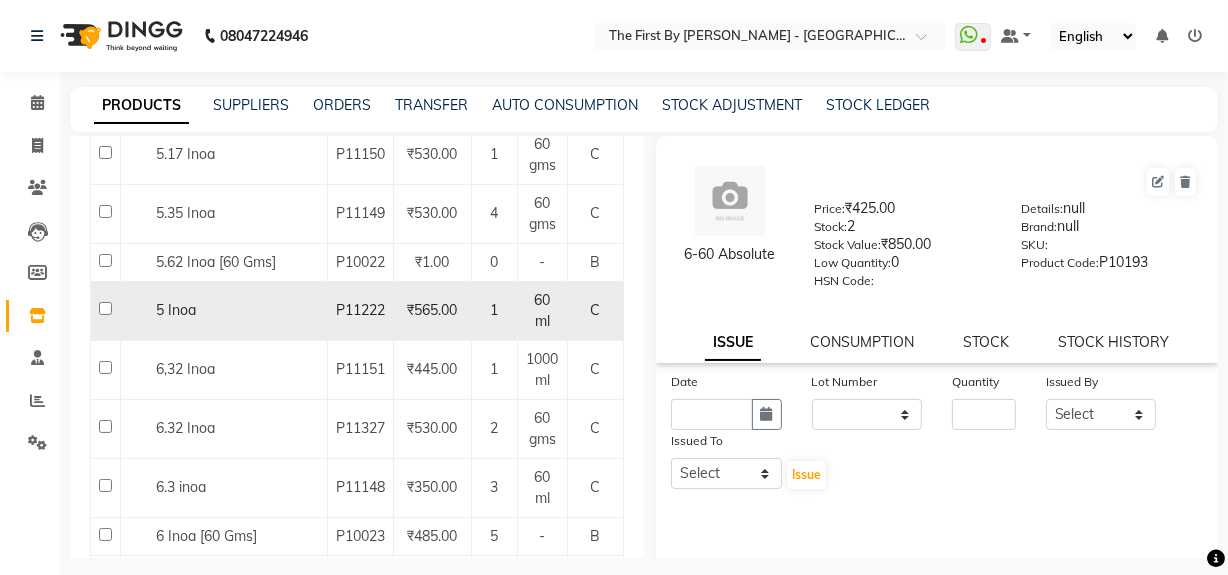 click on "5 Inoa" 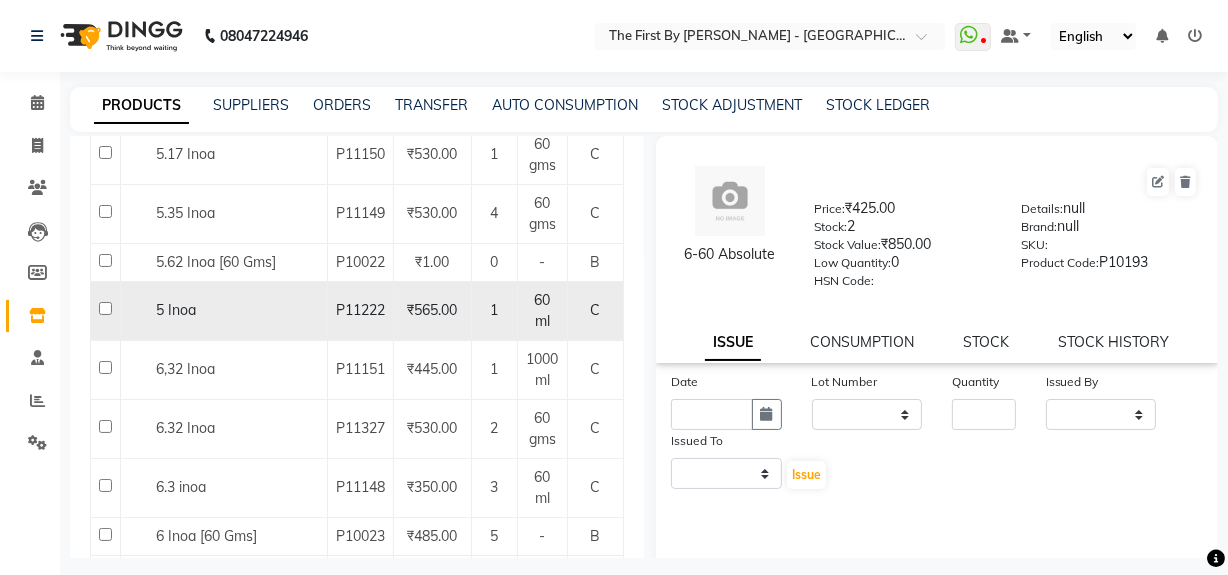select 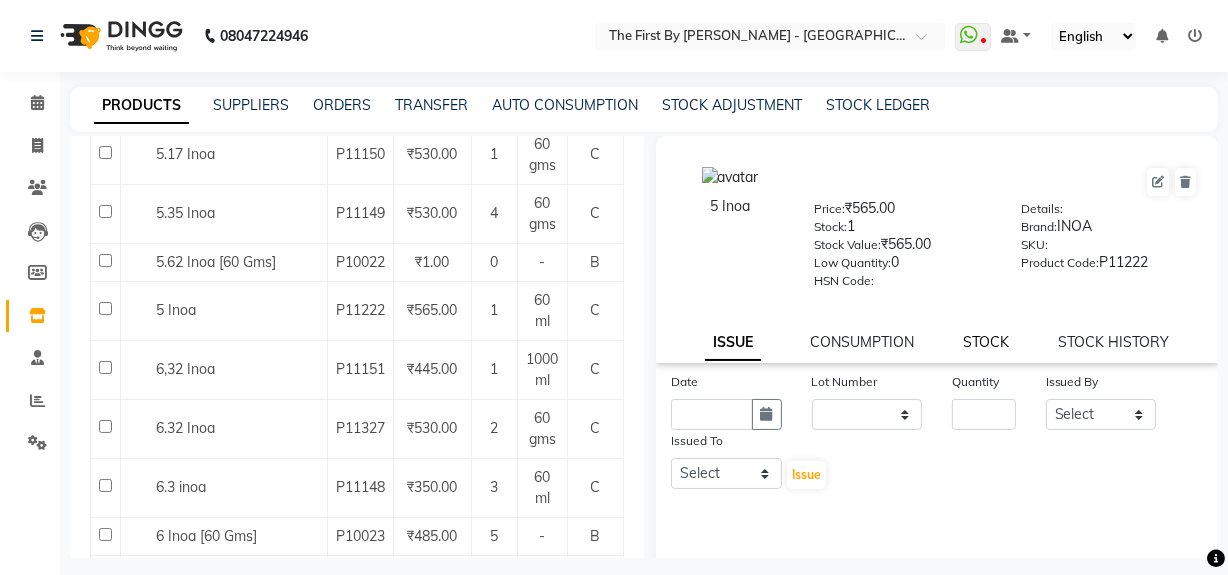 click on "STOCK" 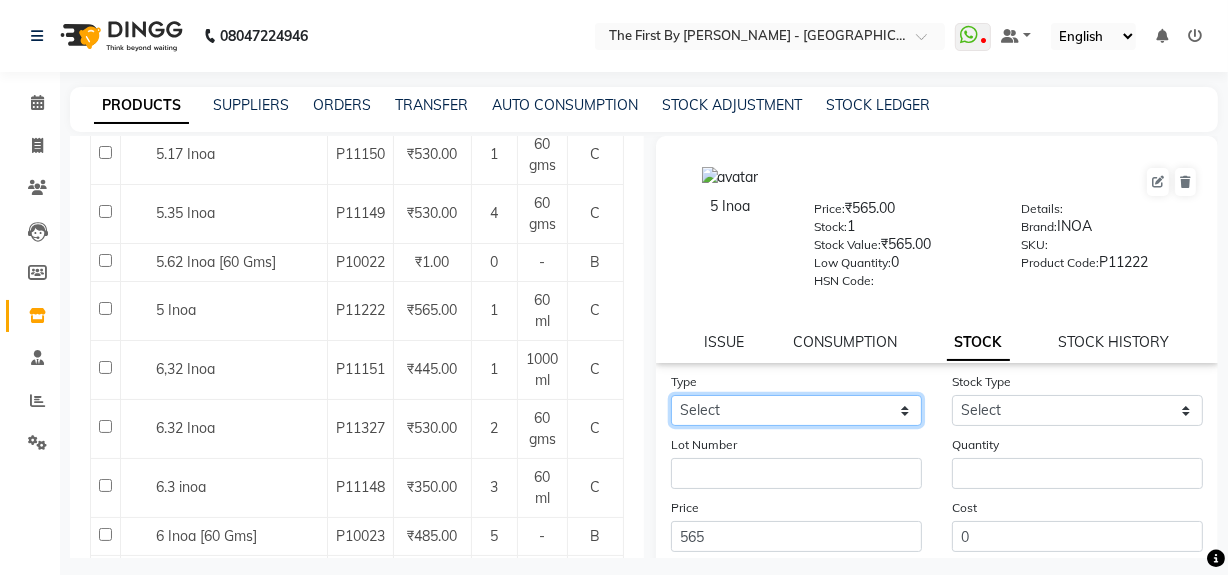 click on "Select In Out" 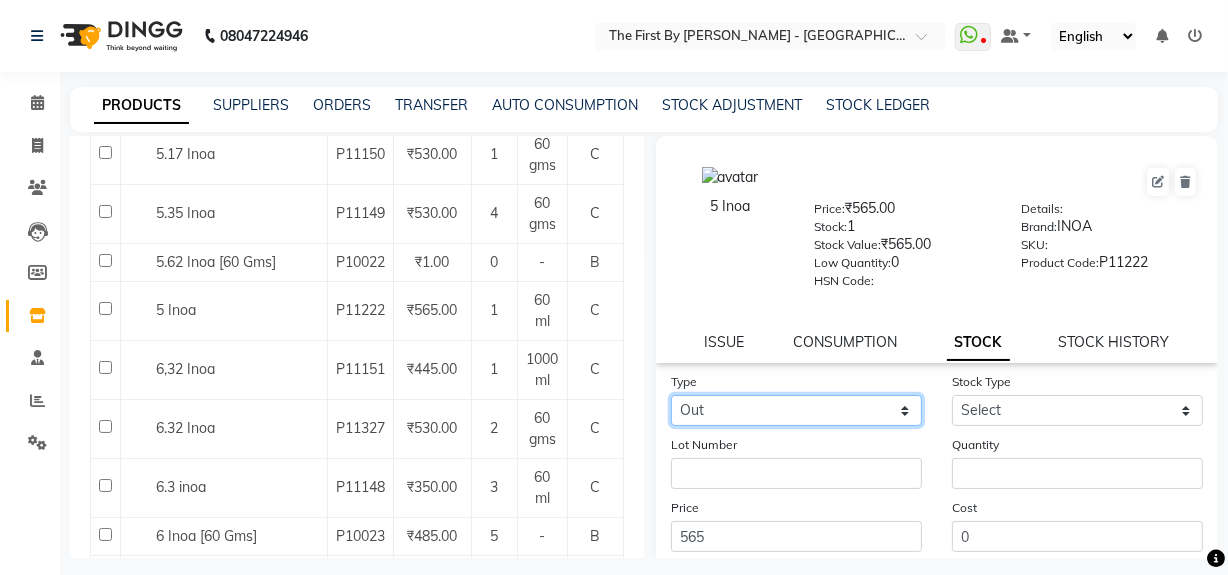 click on "Select In Out" 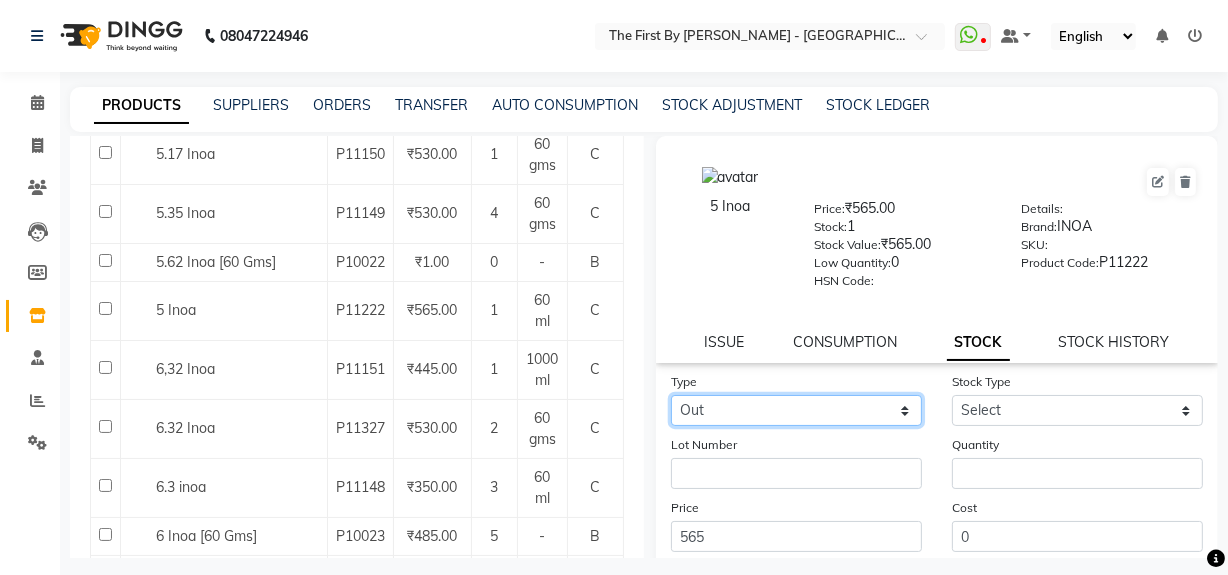 select 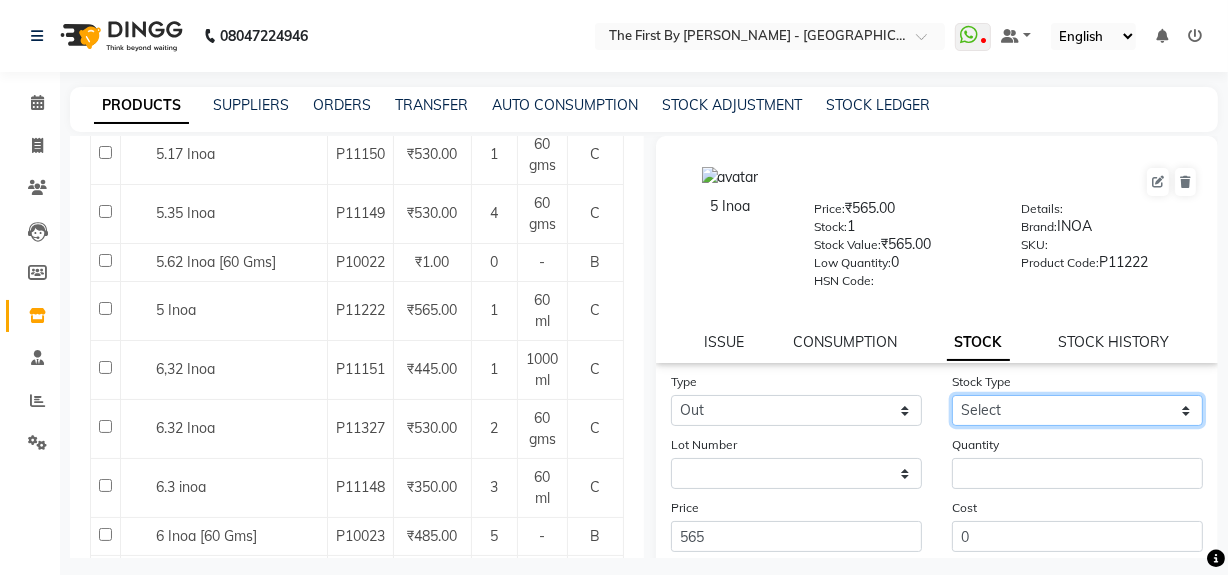 click on "Select Internal Use Damaged Expired Adjustment Return Other" 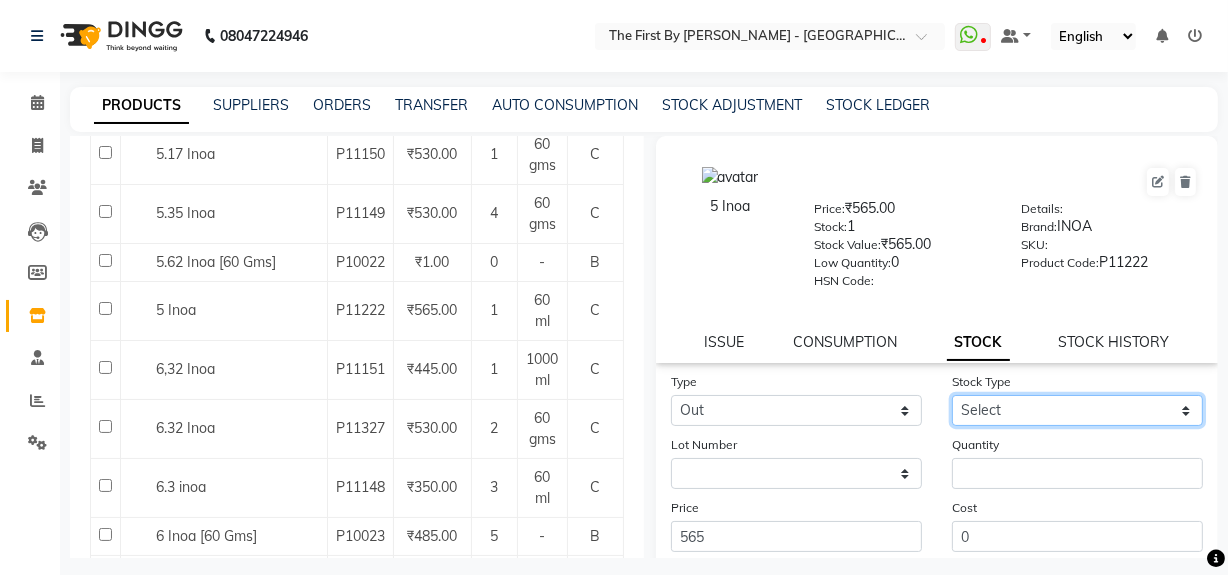 select on "internal use" 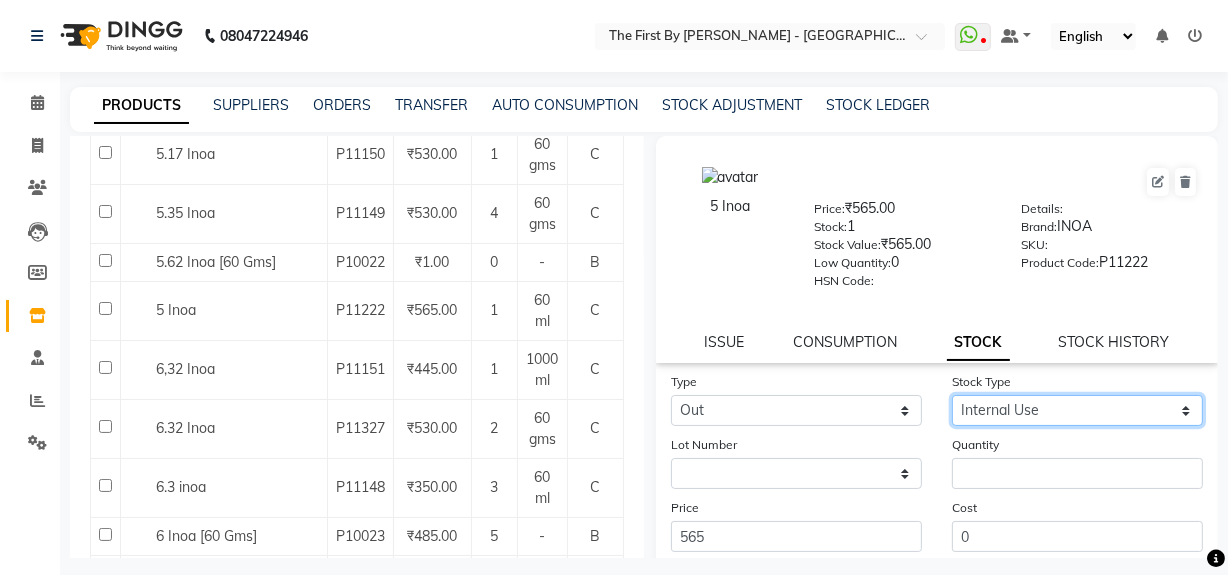 click on "Select Internal Use Damaged Expired Adjustment Return Other" 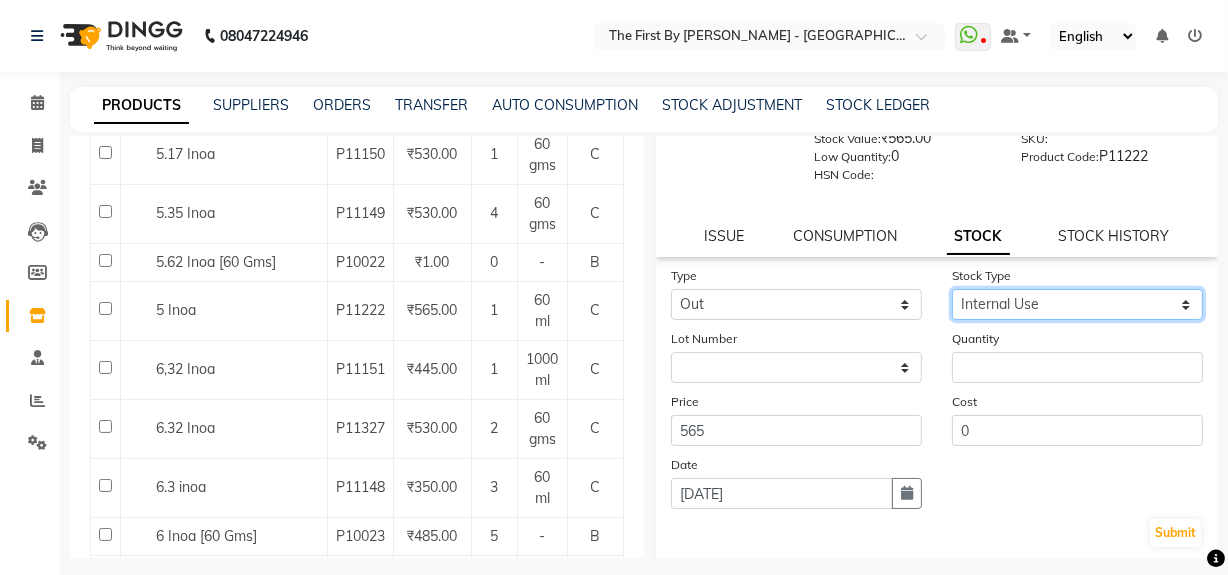 scroll, scrollTop: 216, scrollLeft: 0, axis: vertical 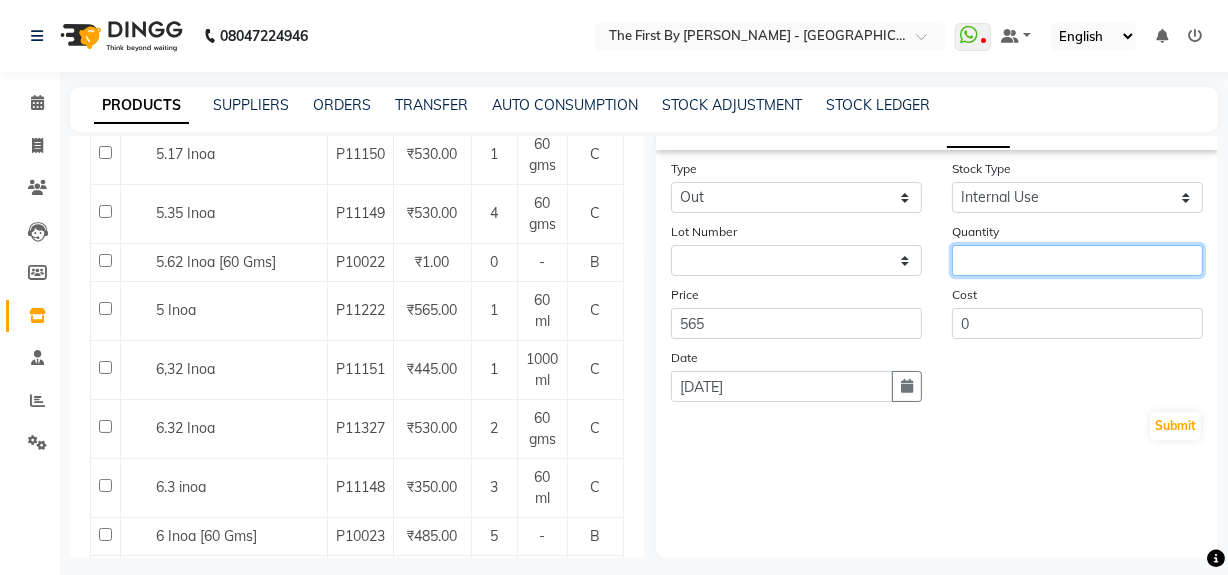 click 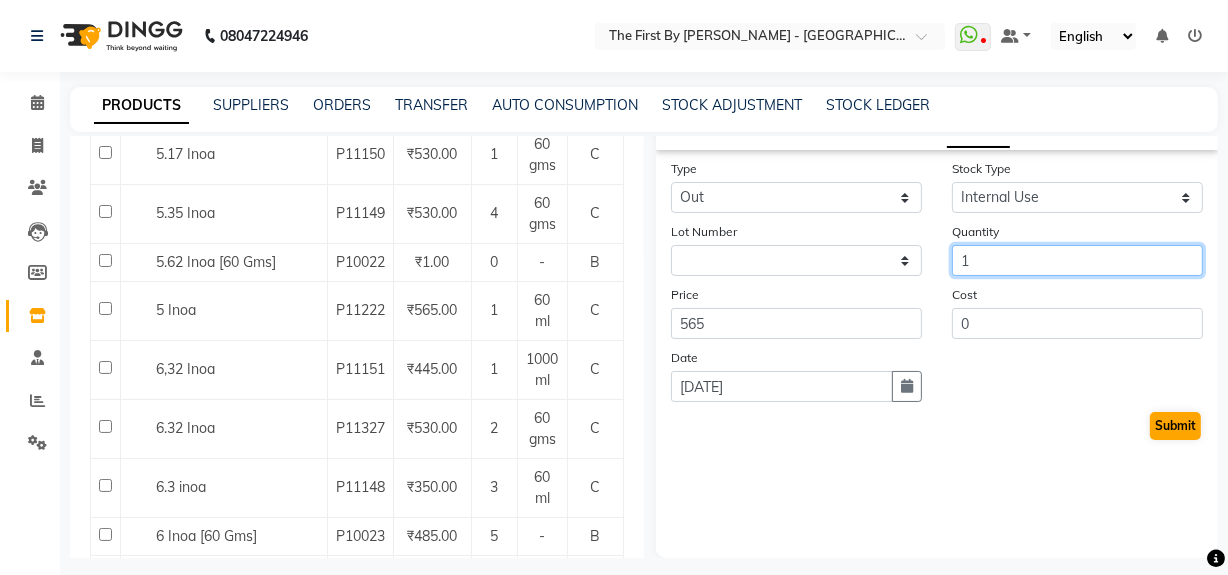 type on "1" 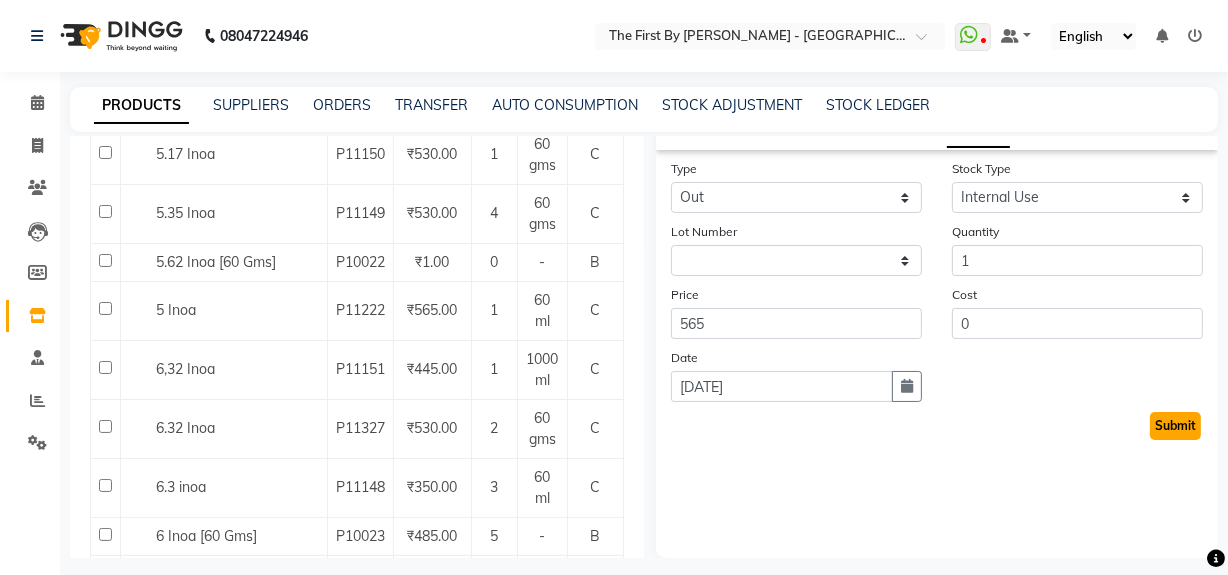 click on "Submit" 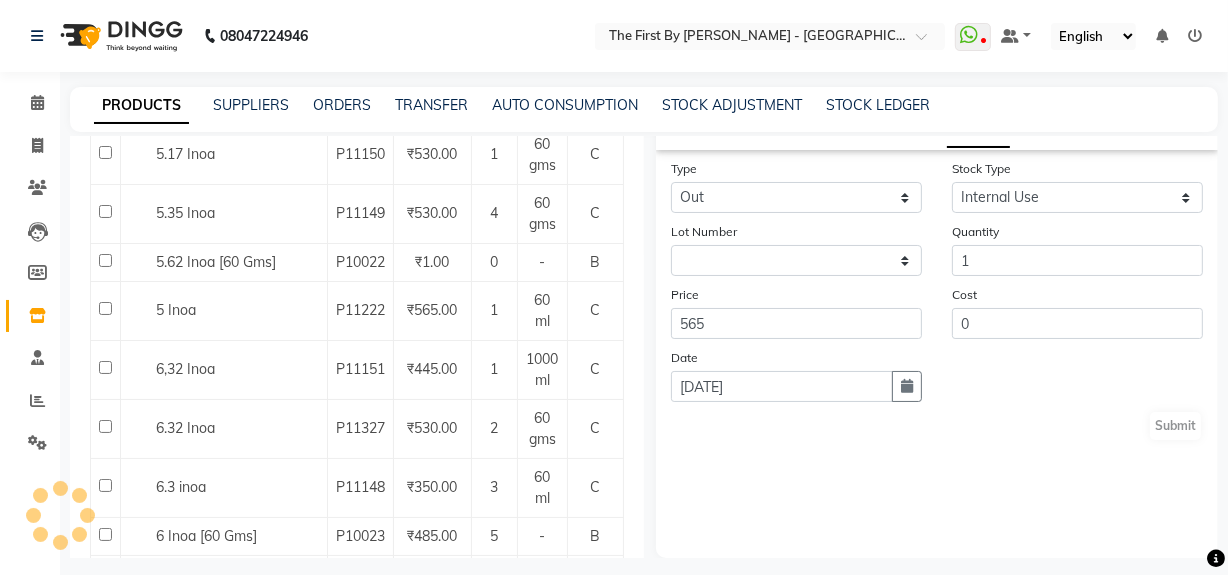 scroll, scrollTop: 0, scrollLeft: 0, axis: both 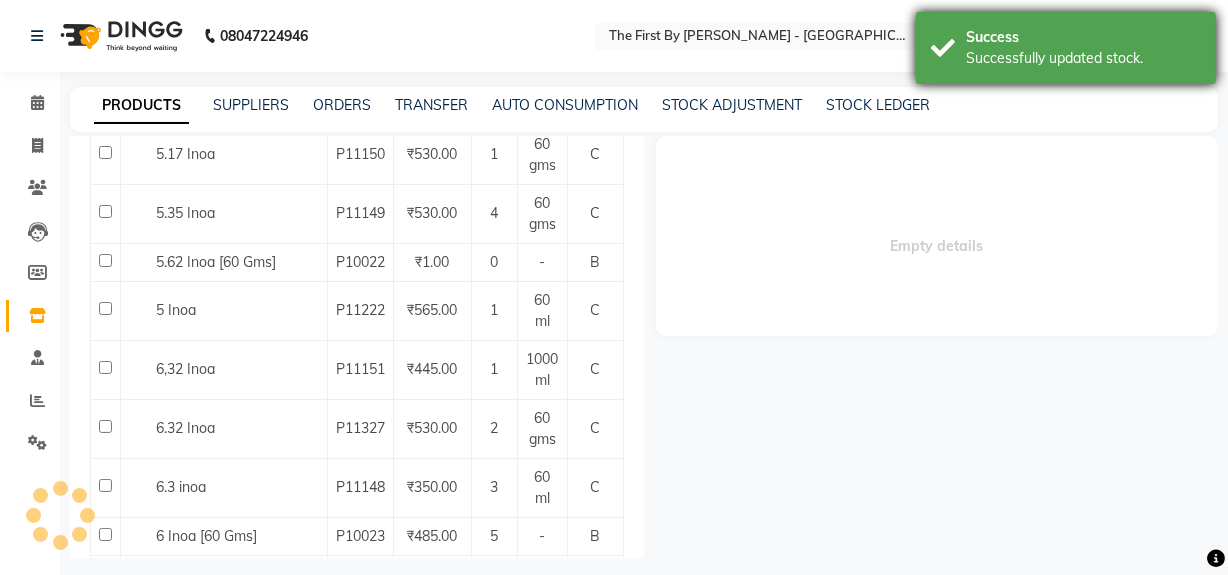 click on "Successfully updated stock." at bounding box center [1083, 58] 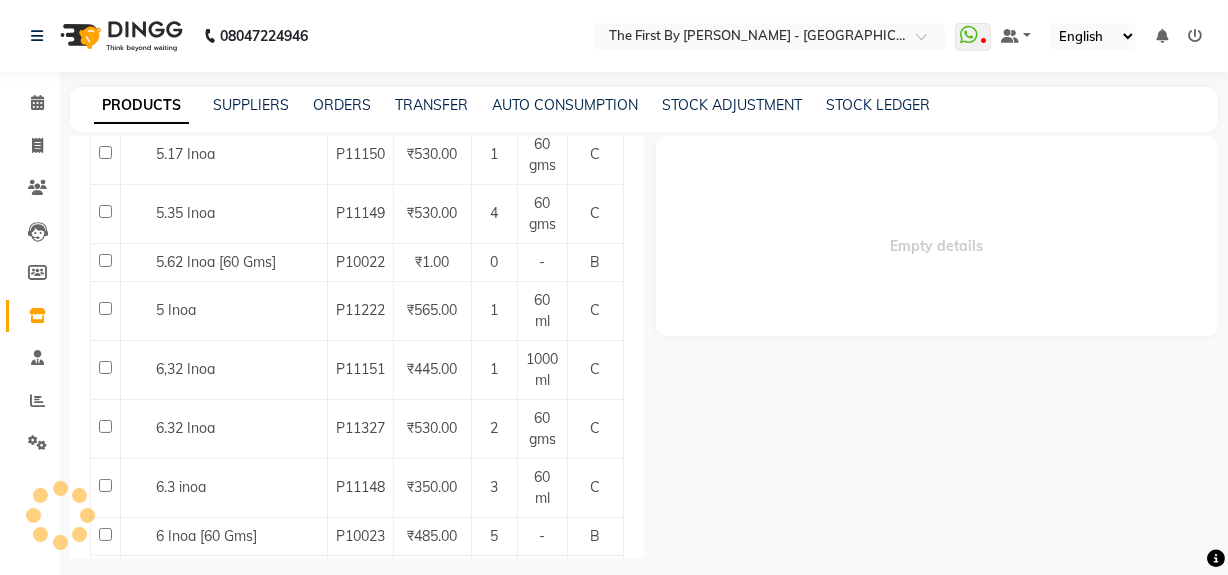 select 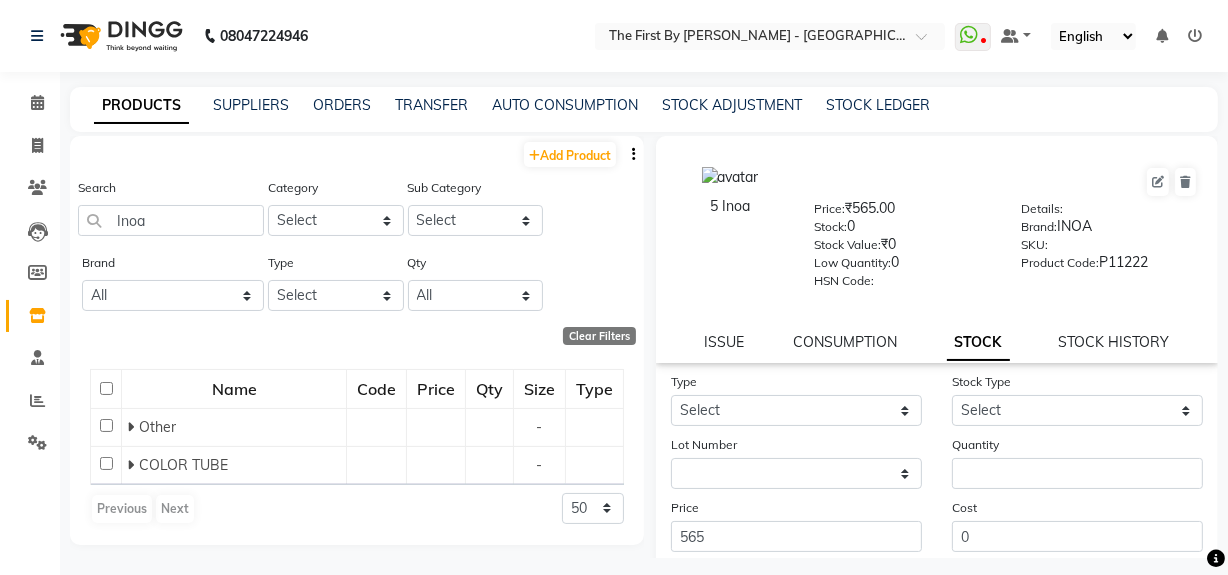 scroll, scrollTop: 0, scrollLeft: 0, axis: both 